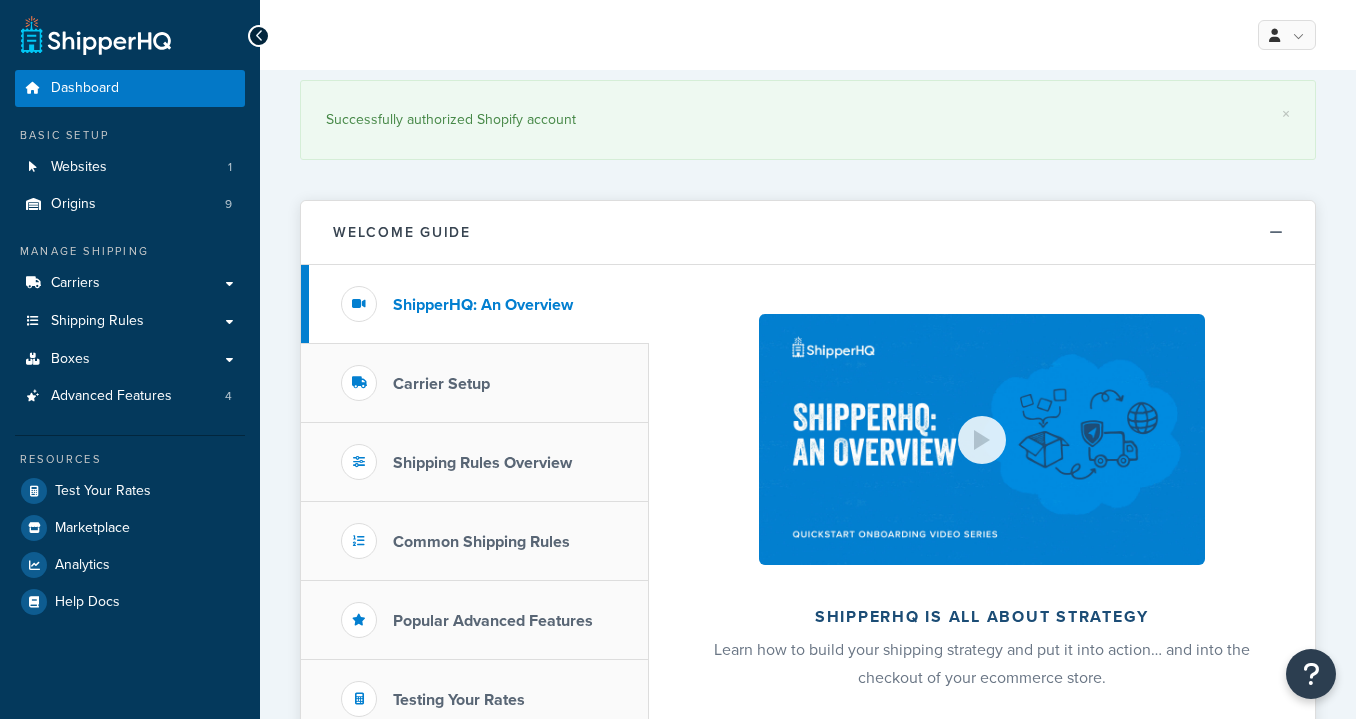 scroll, scrollTop: 0, scrollLeft: 0, axis: both 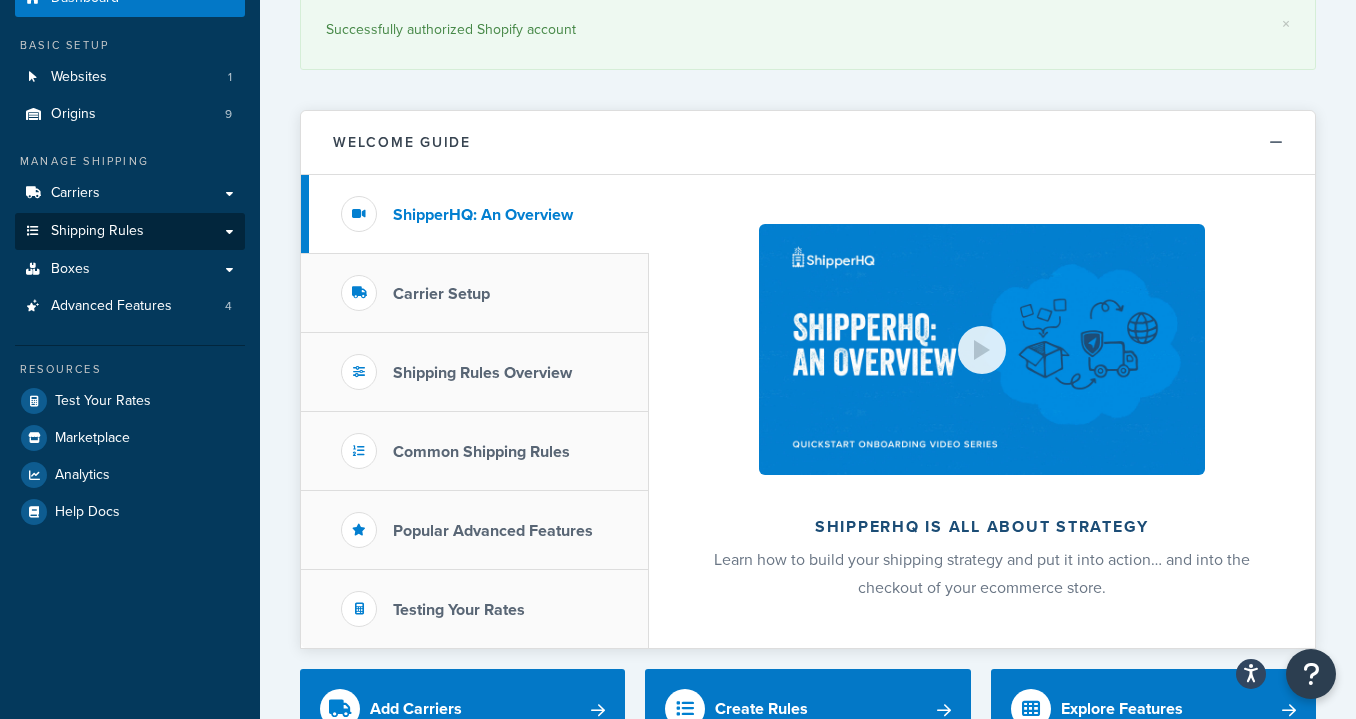 click on "Shipping Rules" at bounding box center [130, 231] 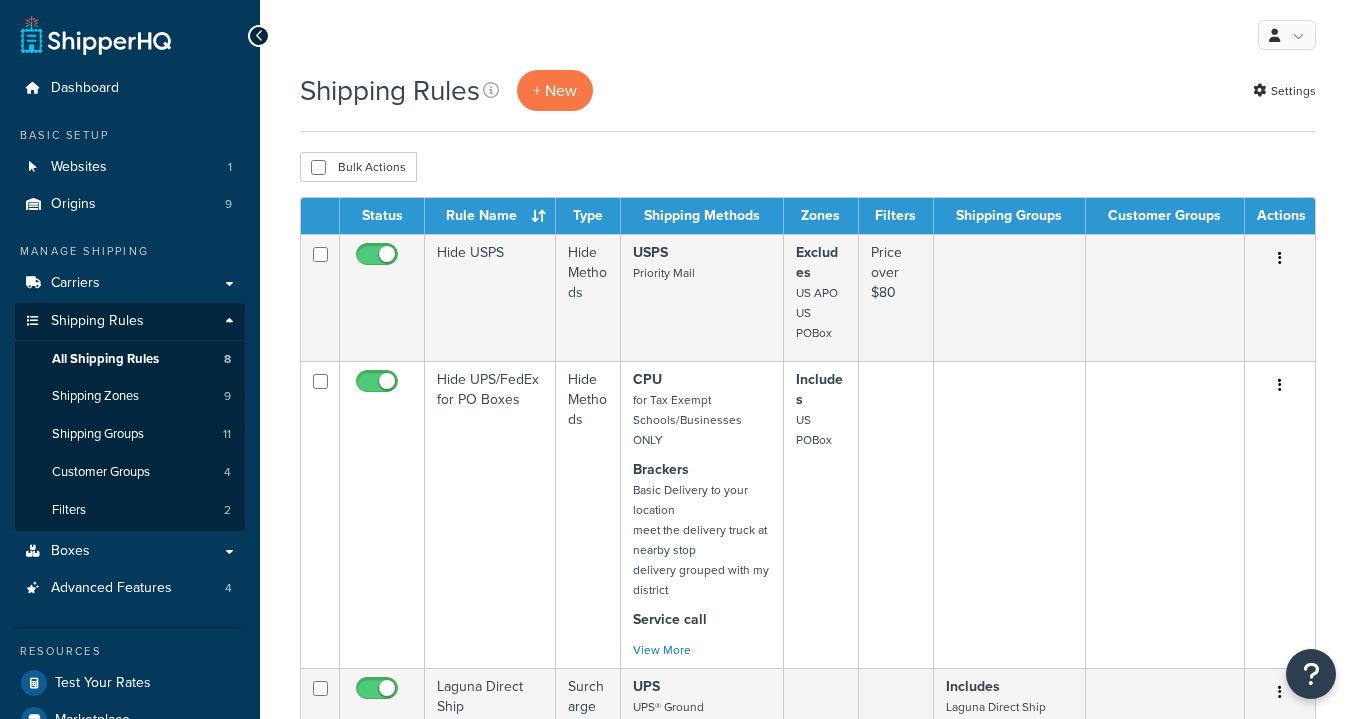 scroll, scrollTop: 0, scrollLeft: 0, axis: both 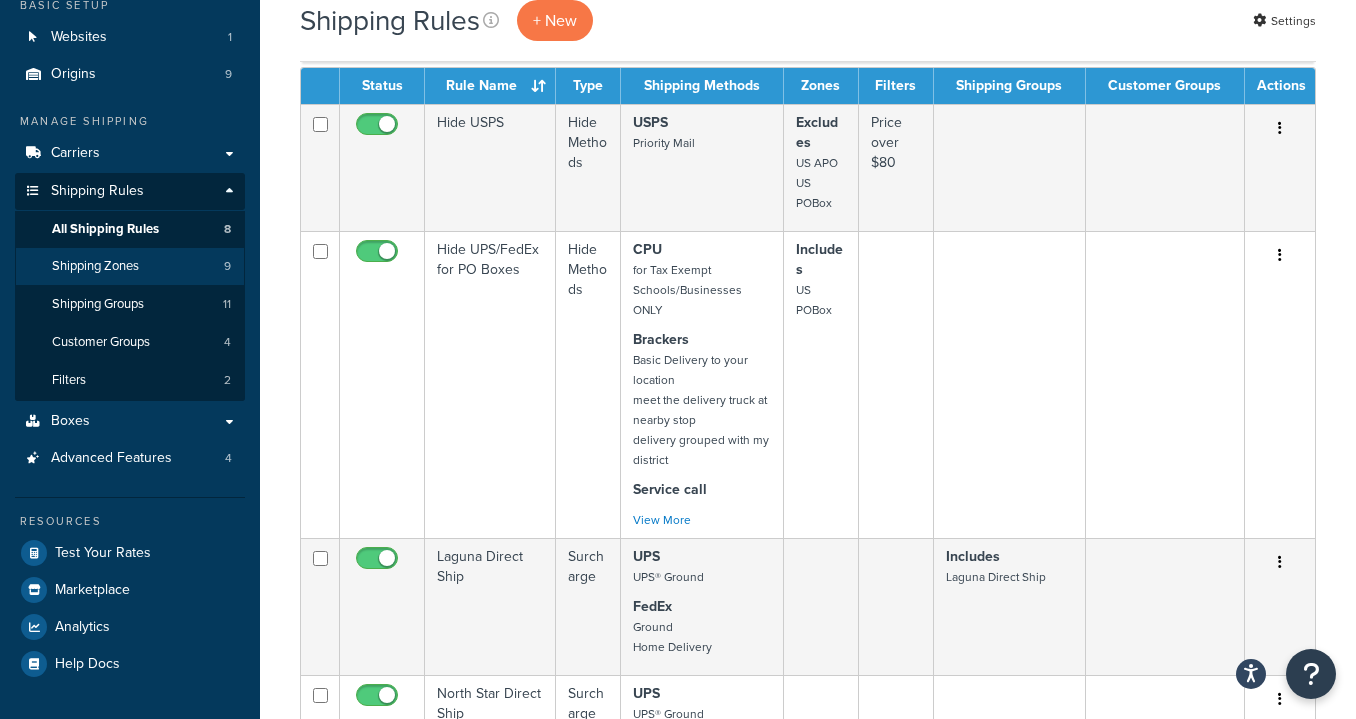 click on "Shipping Zones" at bounding box center [95, 266] 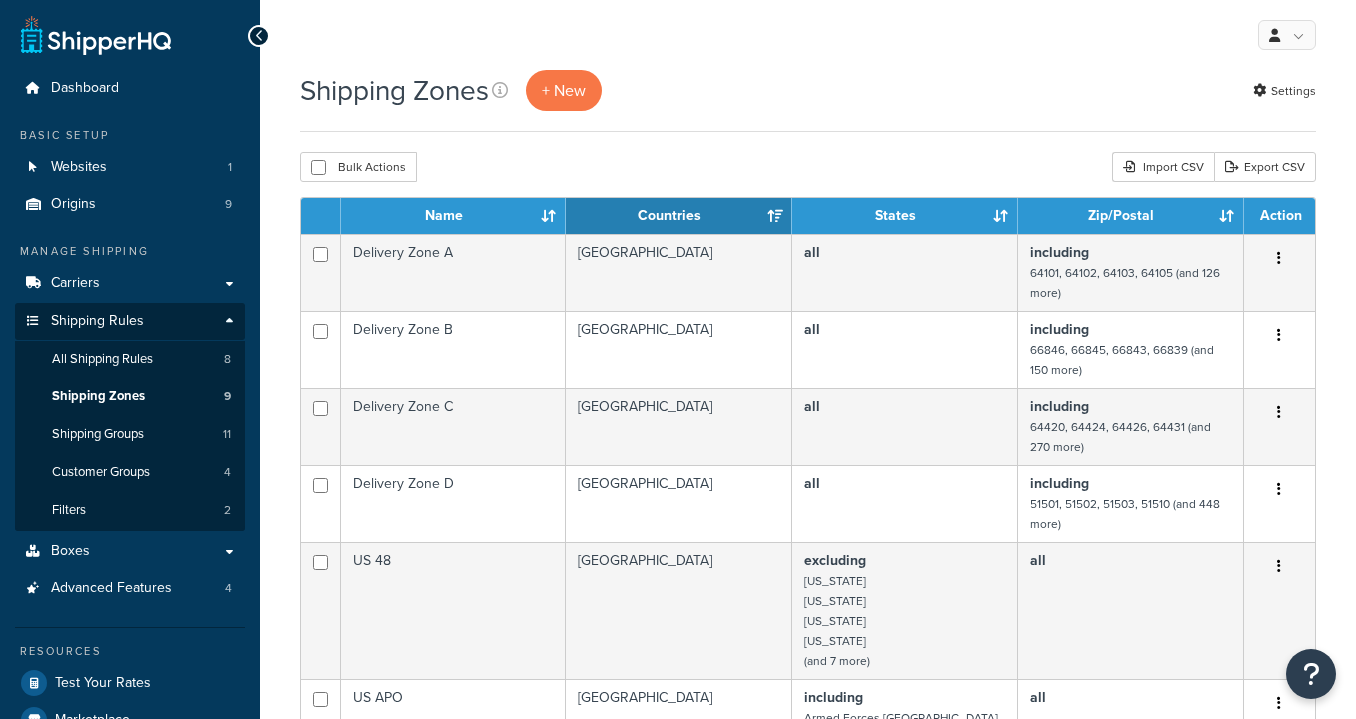 scroll, scrollTop: 0, scrollLeft: 0, axis: both 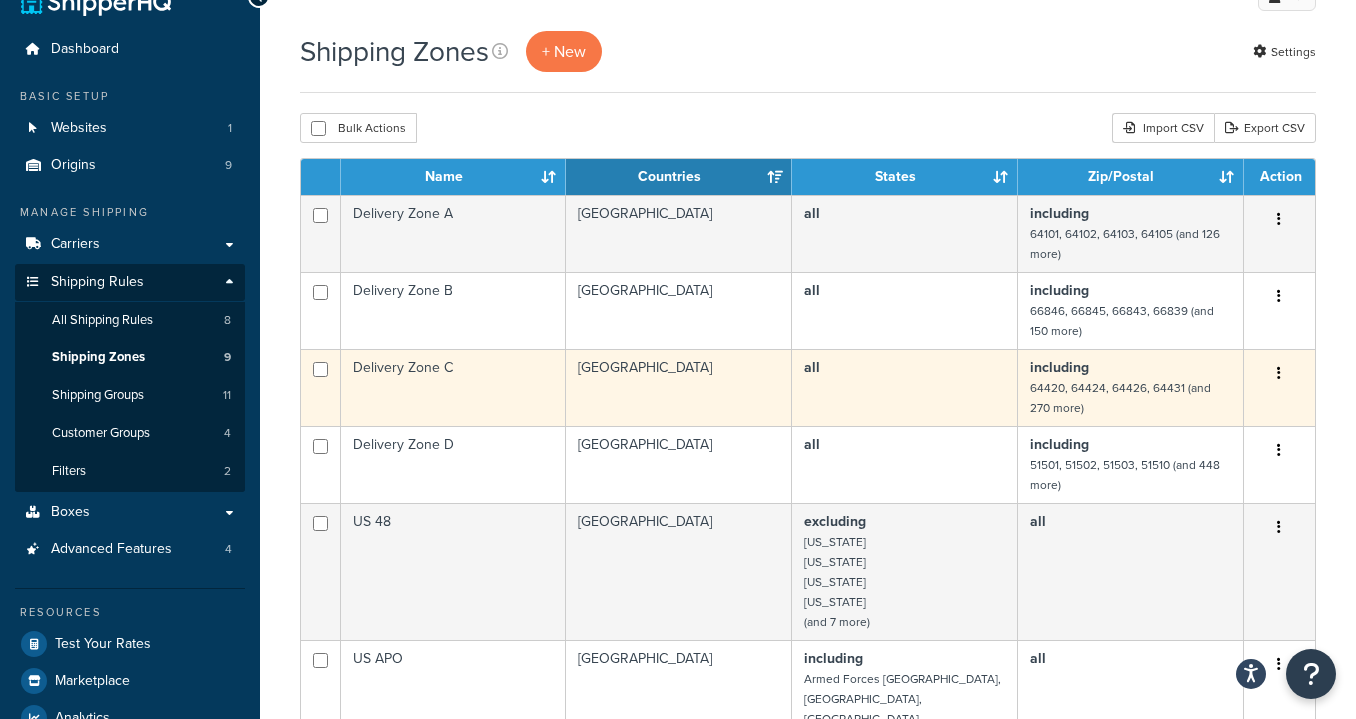 click on "Delivery Zone C" at bounding box center (454, 387) 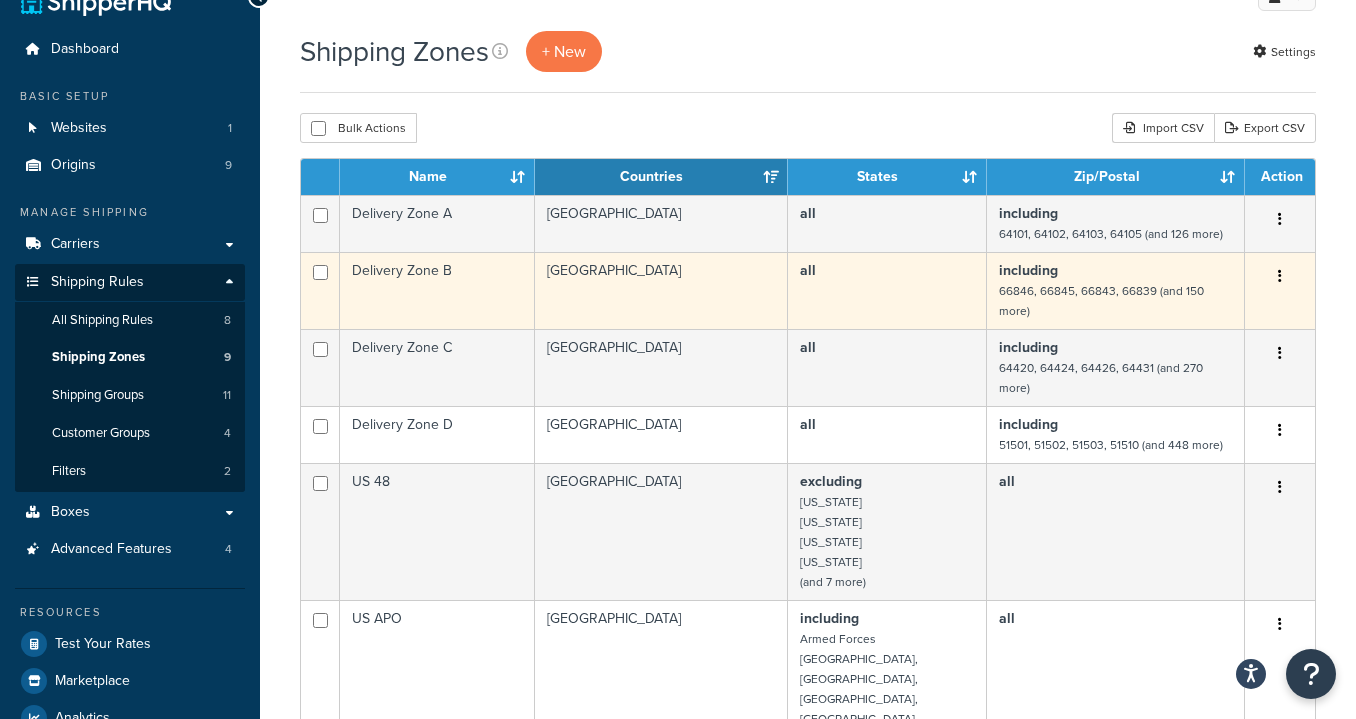 click on "Delivery Zone B" at bounding box center (437, 290) 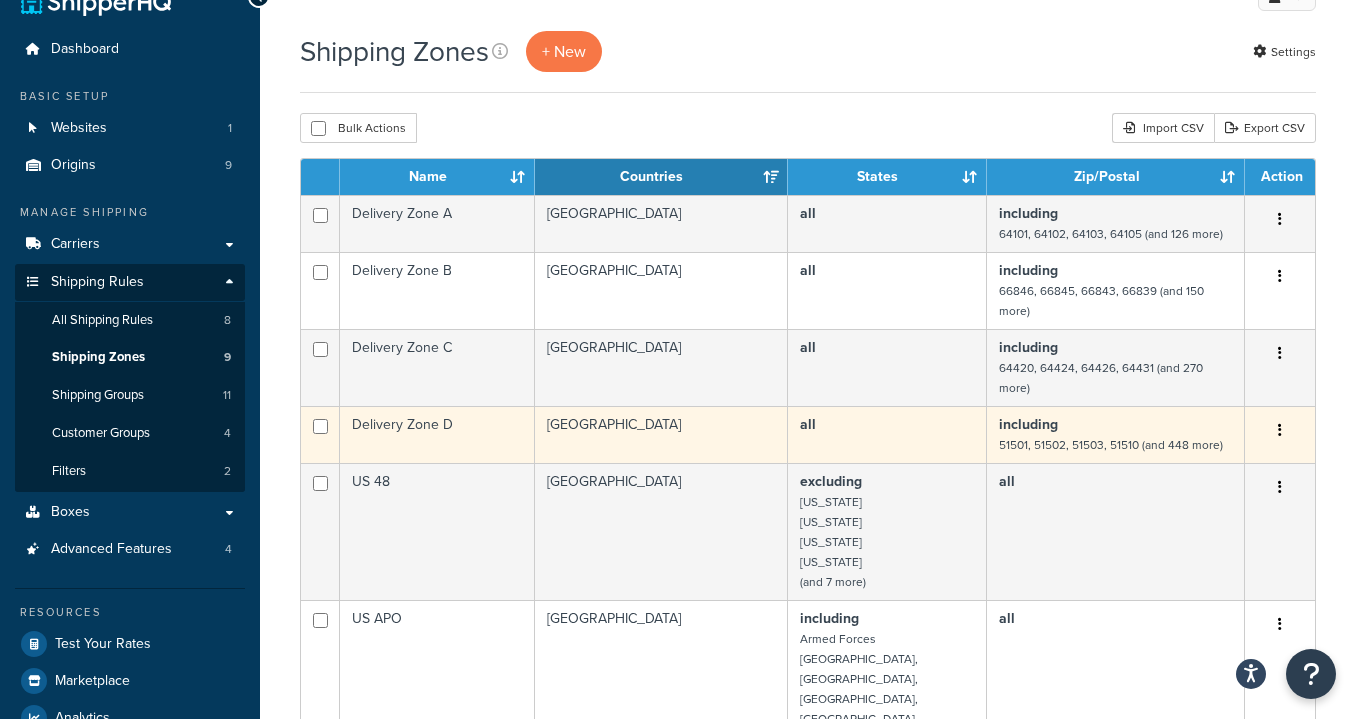 click on "Delivery Zone D" at bounding box center (437, 434) 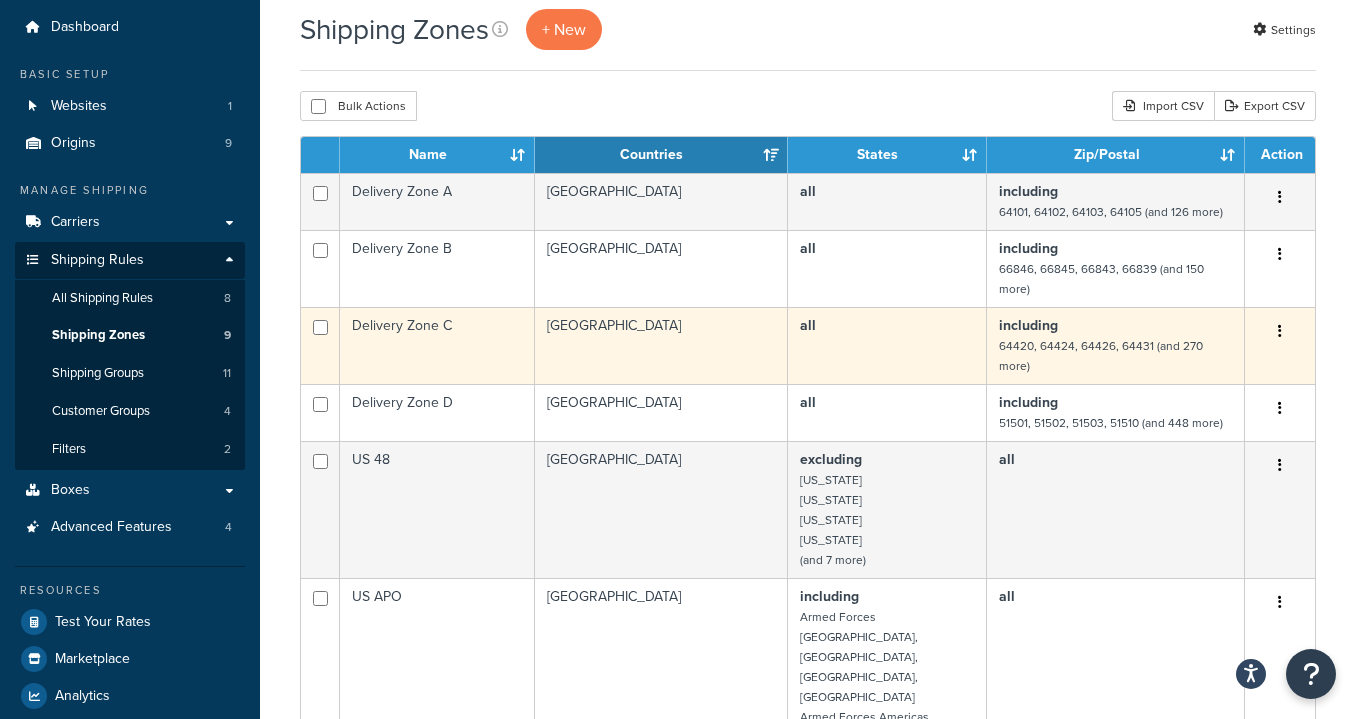 scroll, scrollTop: 86, scrollLeft: 0, axis: vertical 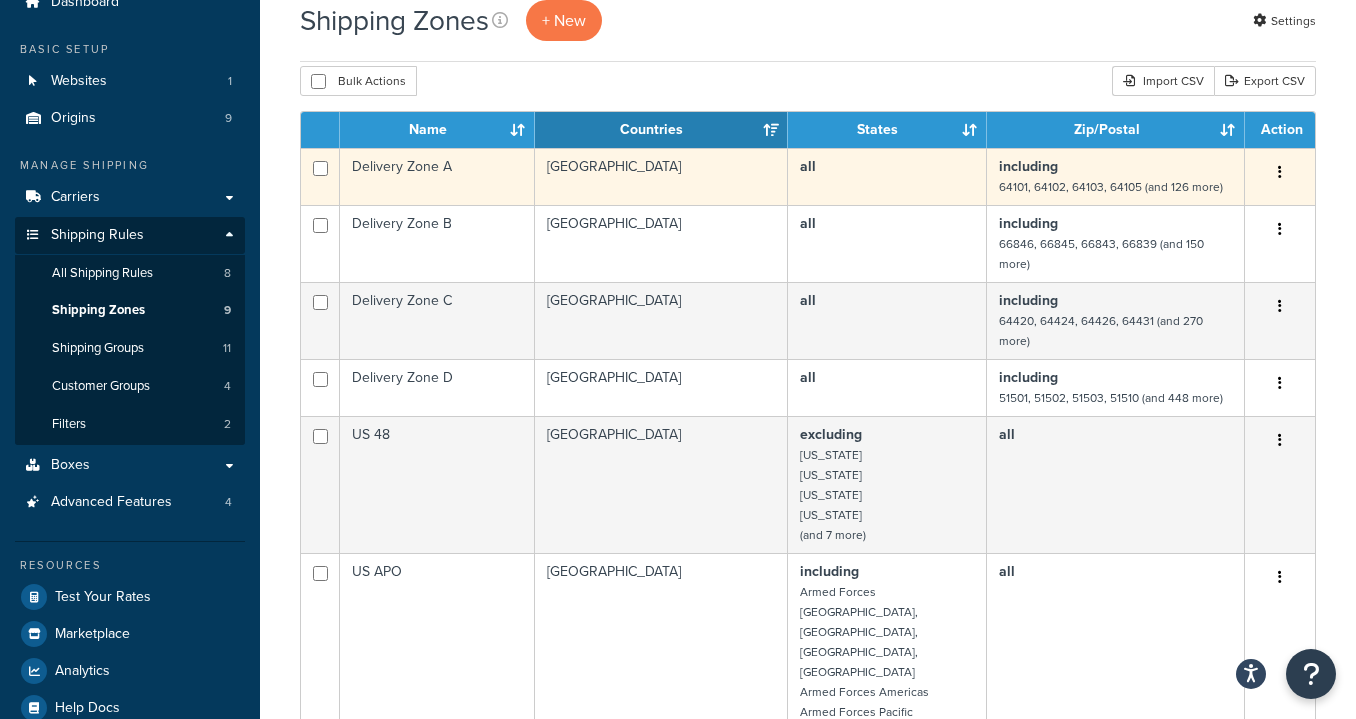 click on "Delivery Zone A" at bounding box center (437, 176) 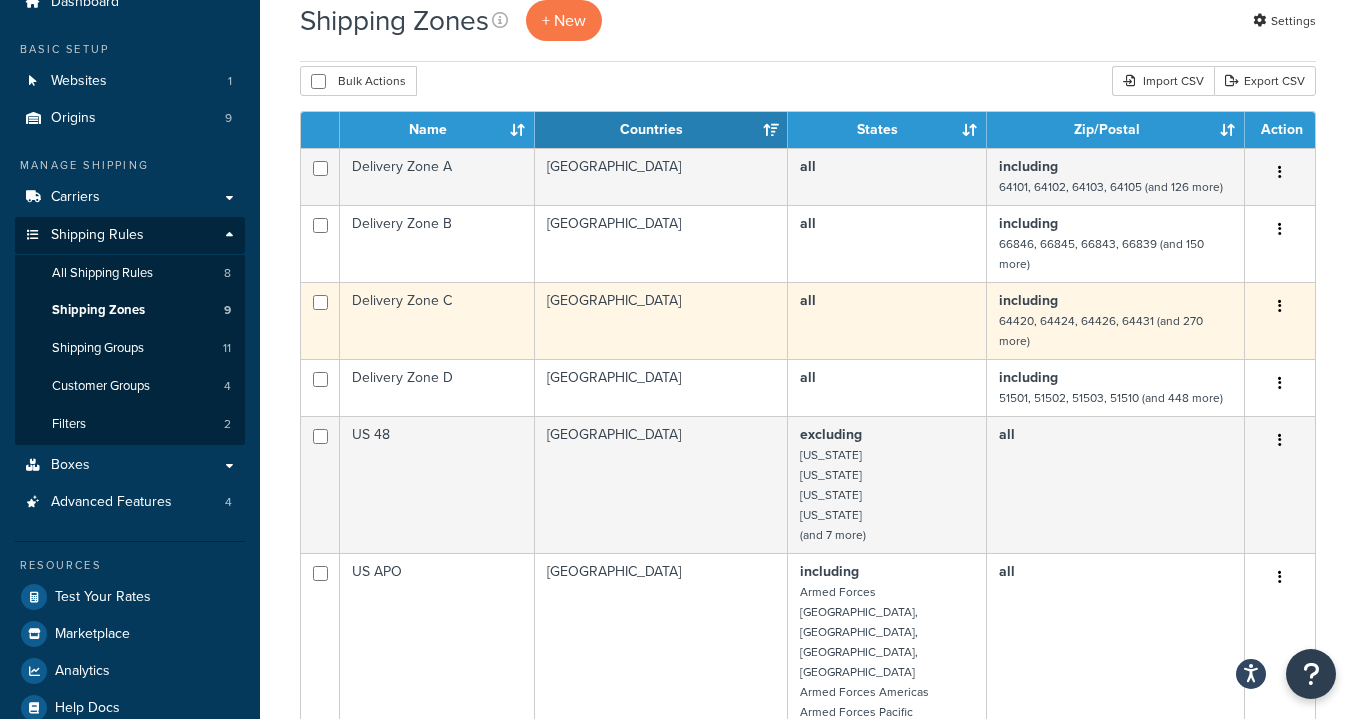 click on "Delivery Zone C" at bounding box center [437, 320] 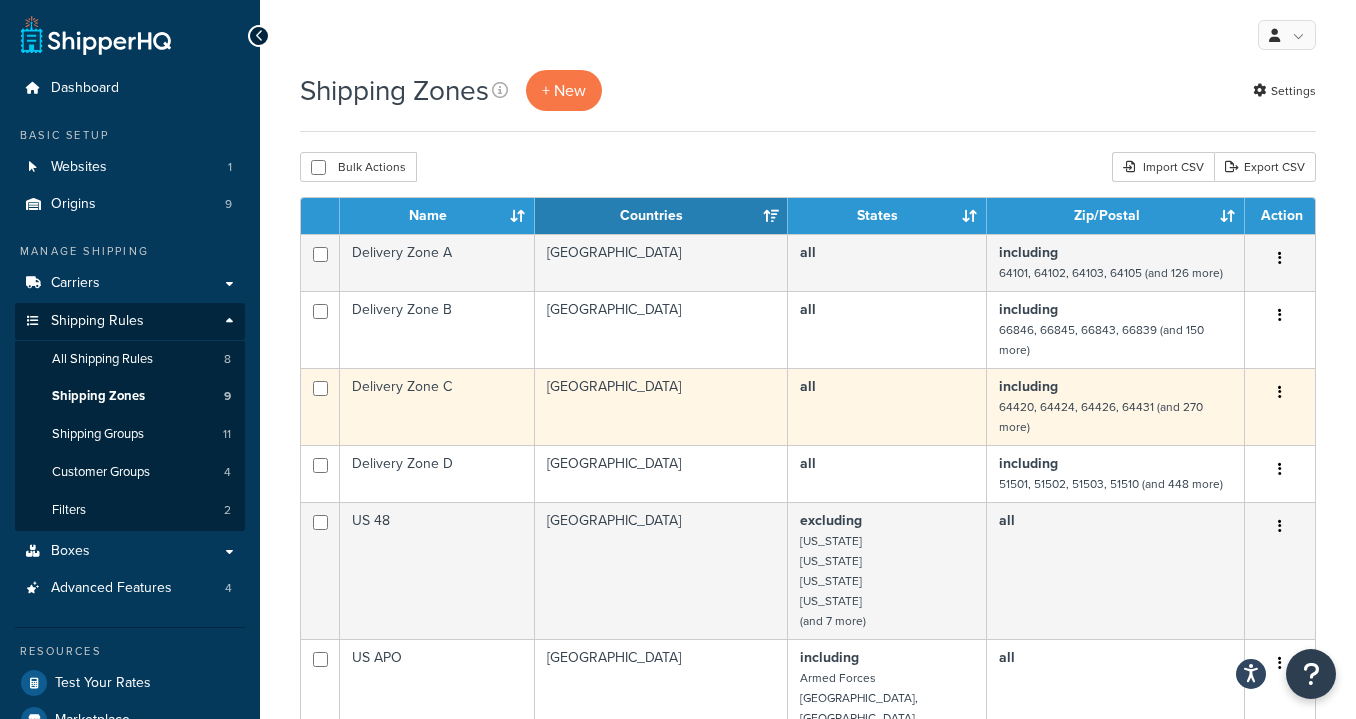 scroll, scrollTop: 0, scrollLeft: 0, axis: both 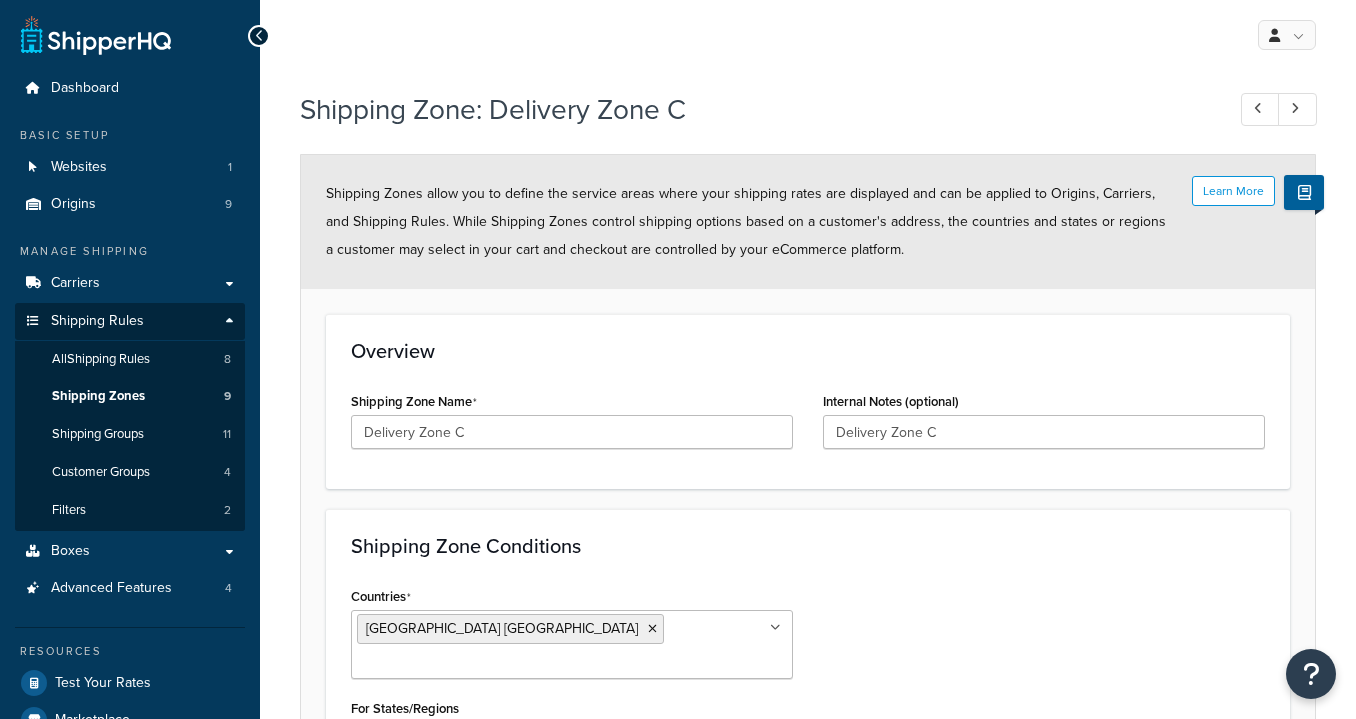 select on "including" 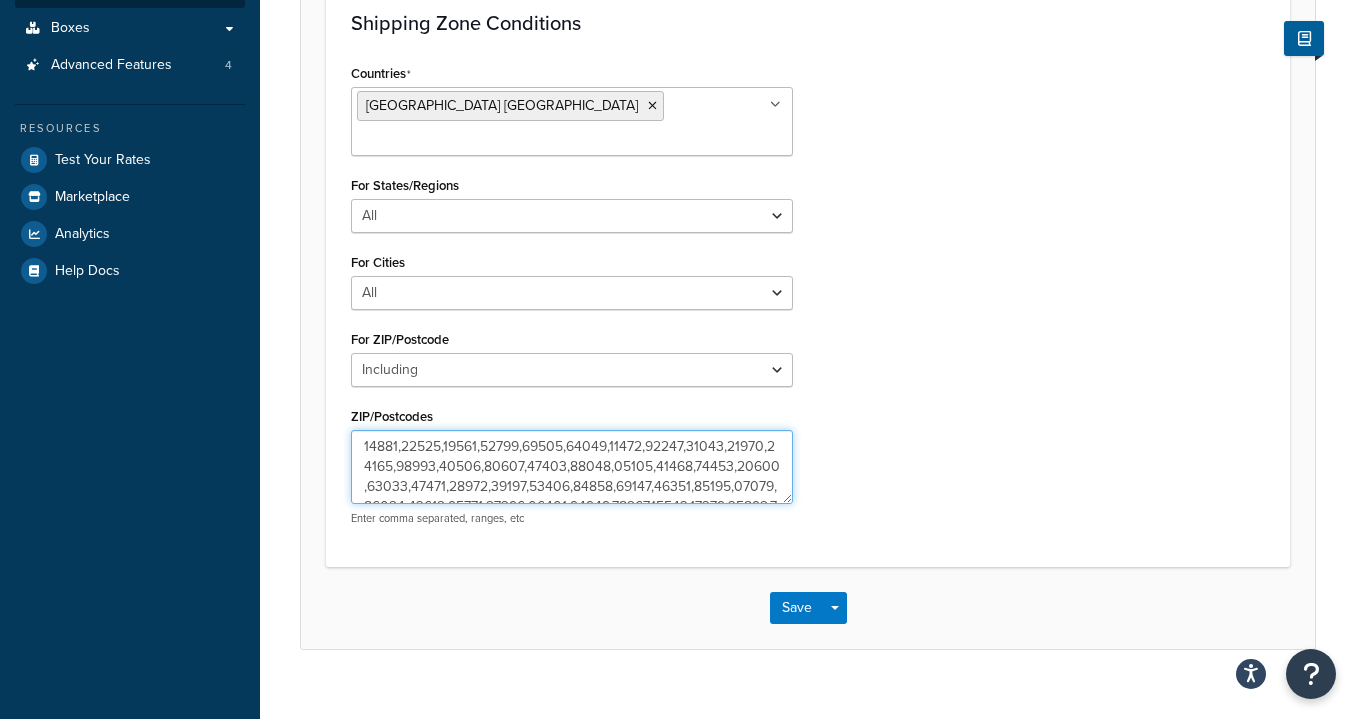 click on "ZIP/Postcodes" at bounding box center [572, 467] 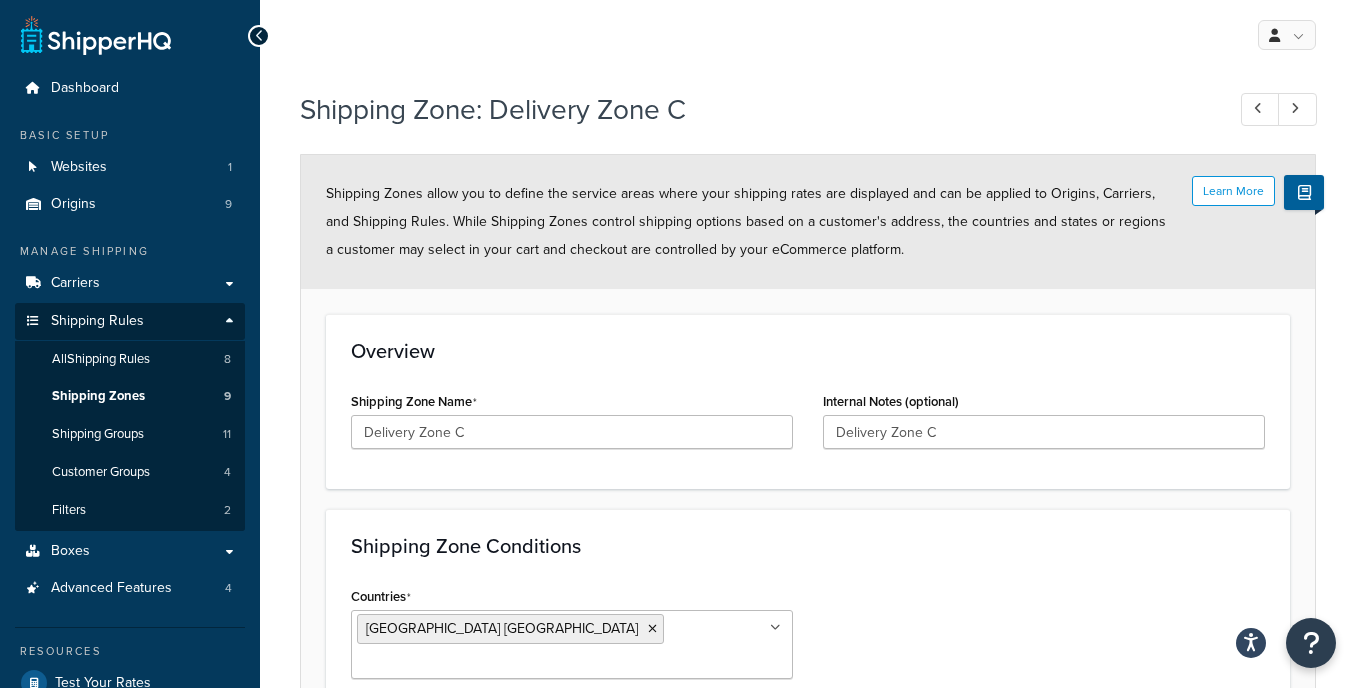 scroll, scrollTop: 0, scrollLeft: 0, axis: both 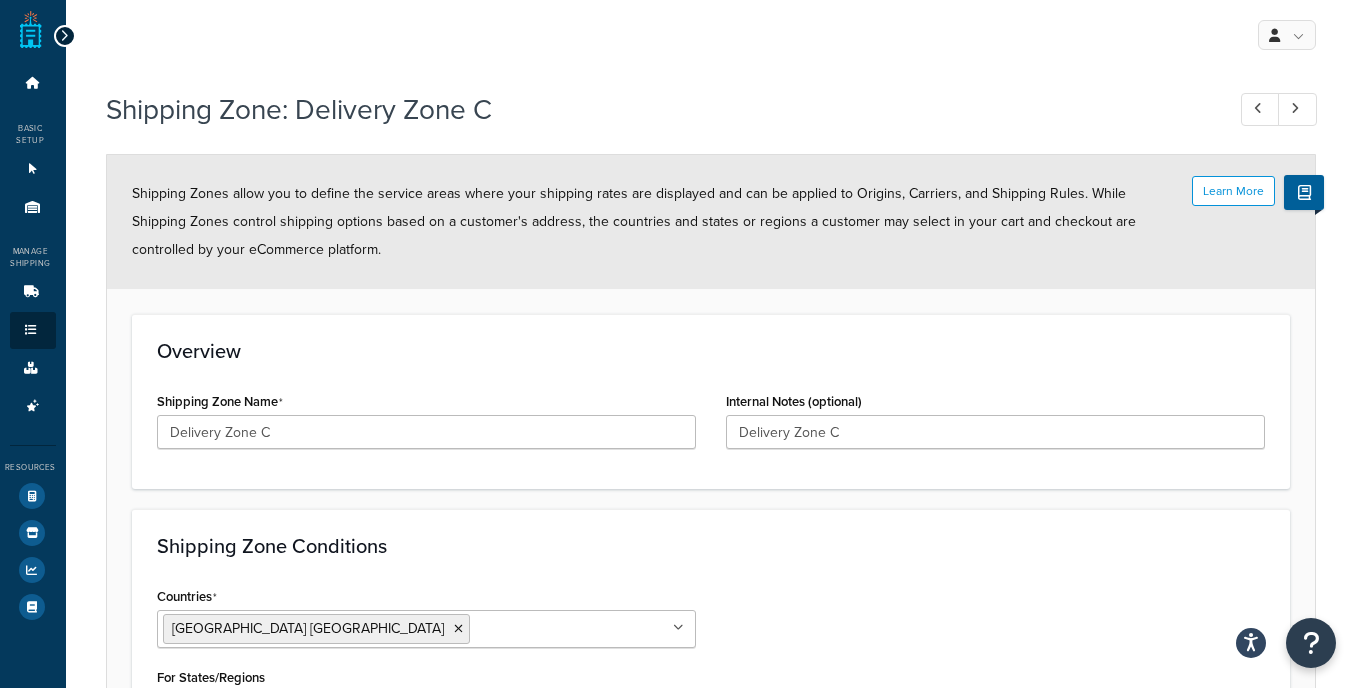 click at bounding box center [64, 36] 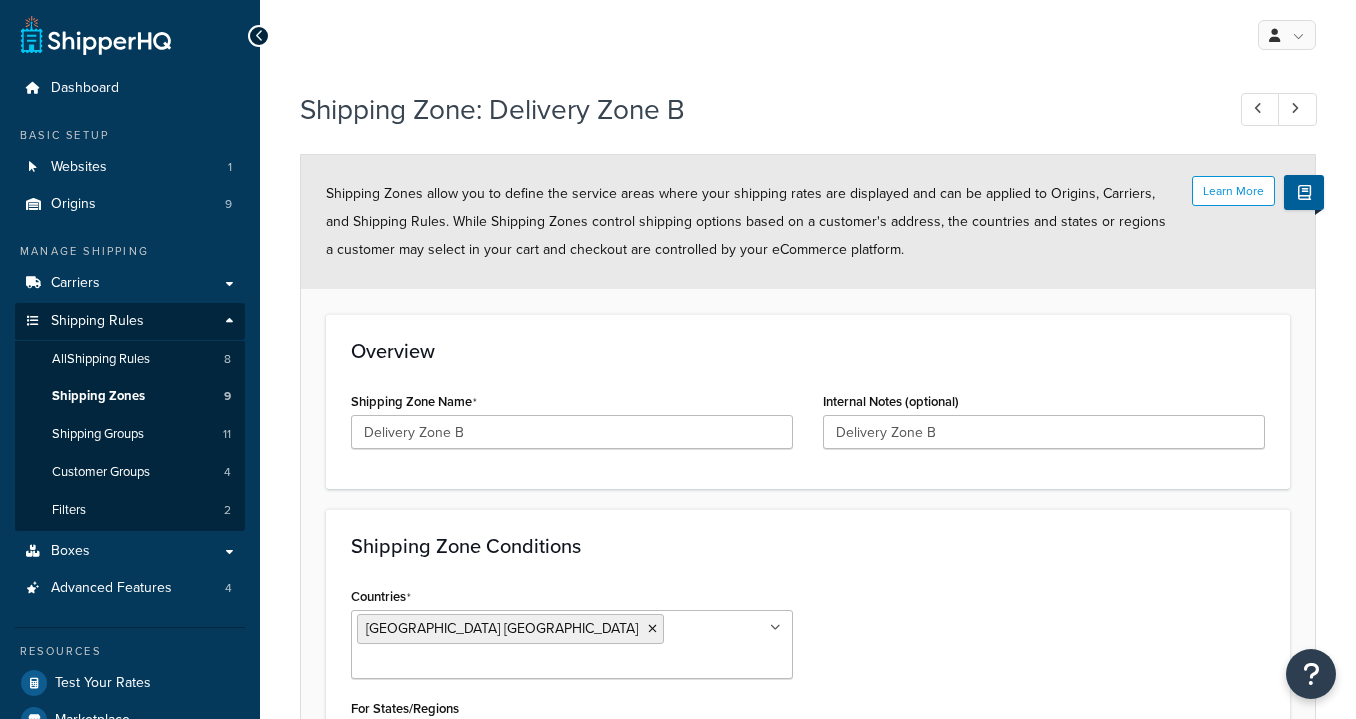 select on "including" 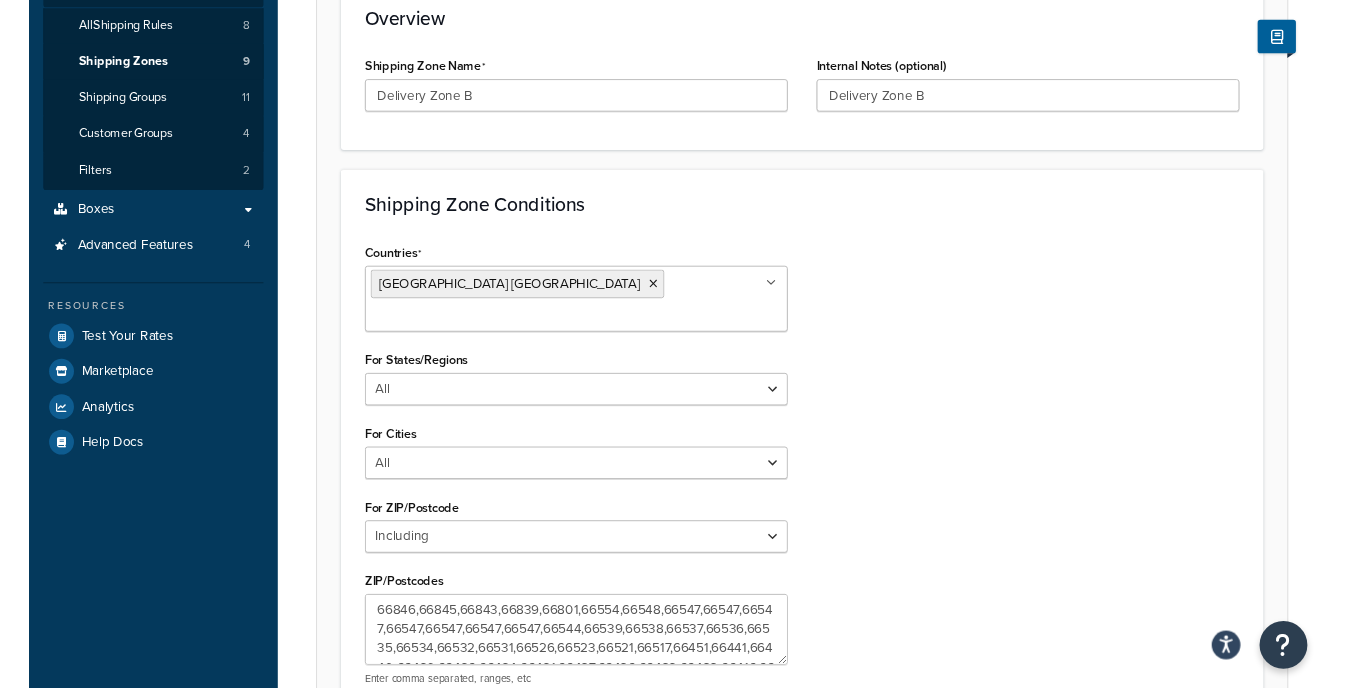 scroll, scrollTop: 479, scrollLeft: 0, axis: vertical 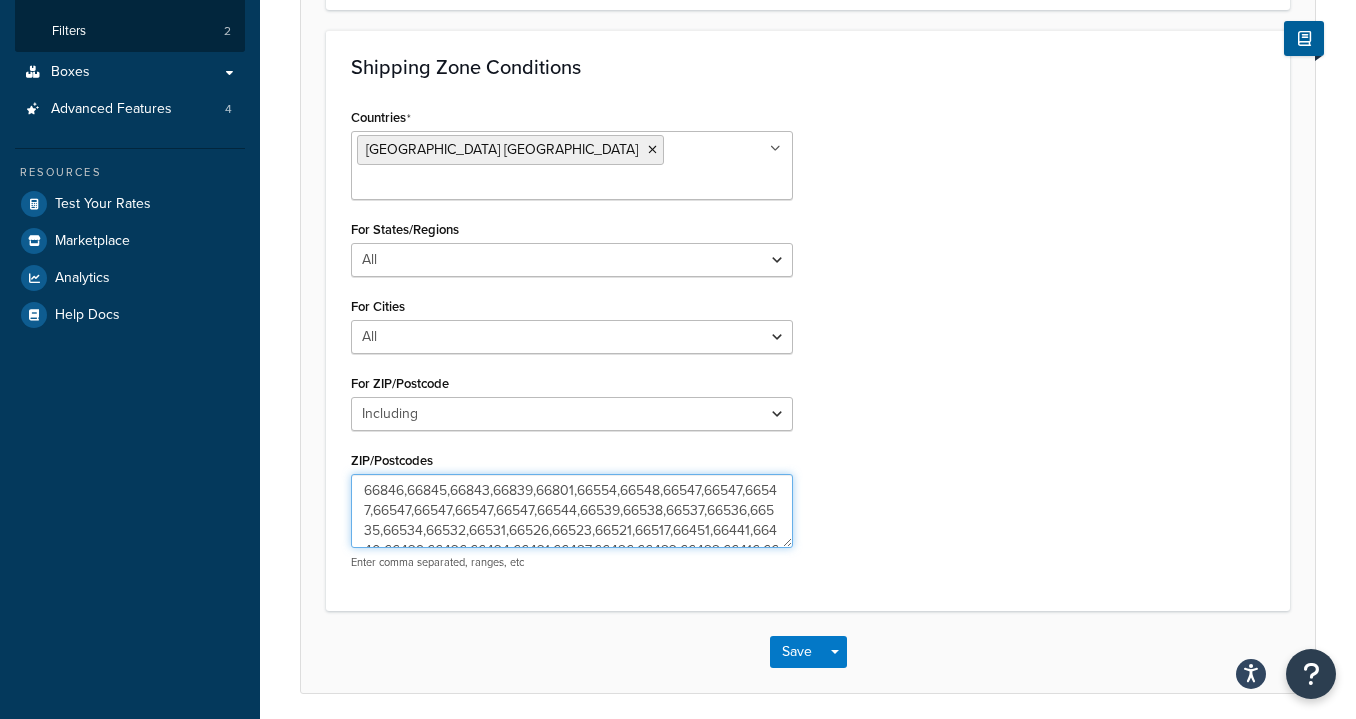 click on "66846,66845,66843,66839,66801,66554,66548,66547,66547,66547,66547,66547,66547,66547,66544,66539,66538,66537,66536,66535,66534,66532,66531,66526,66523,66521,66517,66451,66441,66440,66439,66436,66434,66431,66427,66426,66423,66422,66416,66415,66414,66413,66413,66097,66095,66094,66093,66090,66088,66087,66080,66078,66076,66075,66073,66072,66071,66070,66064,66056,66053,66048,66043,66042,66041,66040,66039,66035,66027,66024,66023,66020,66002,65355,65037,64746,64743,64701,64508,64507,64506,64505,64504,64503,64502,64501,64444,64167,64138,64137,64136,64134,64133,64098,64097,64093,64089,64086,64085,64084,64083,64082,64081,64080,64079,64078,64077,64076,64075,64070,64068,64064,64063,64062,64061,64060,64058,64057,64056,64055,64054,64053,64052,64051,64050,64048,64040,64039,64034,64030,64029,64028,64024,64021,64020,64019,64018,64016,64015,64014,64012,64007,64149,64148,64002,64063,64064,64065,64081,64082,64083,64086,64134,64149" at bounding box center (572, 511) 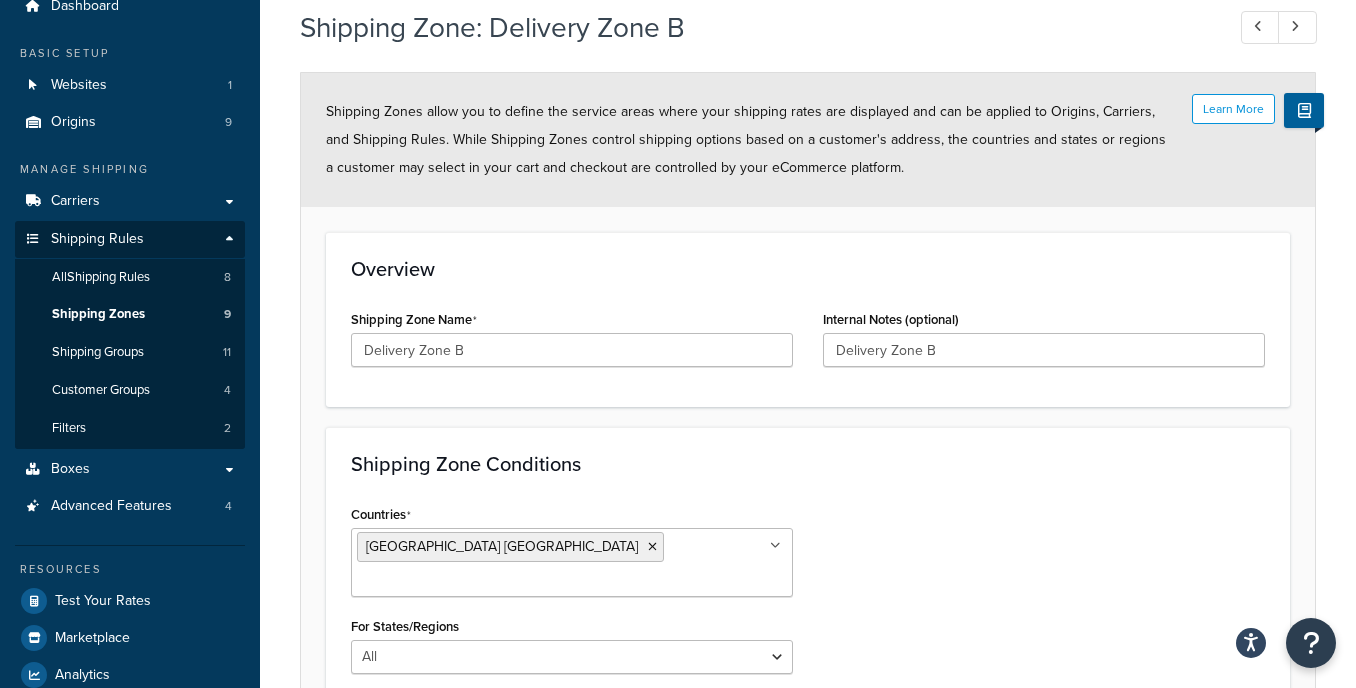 scroll, scrollTop: 40, scrollLeft: 0, axis: vertical 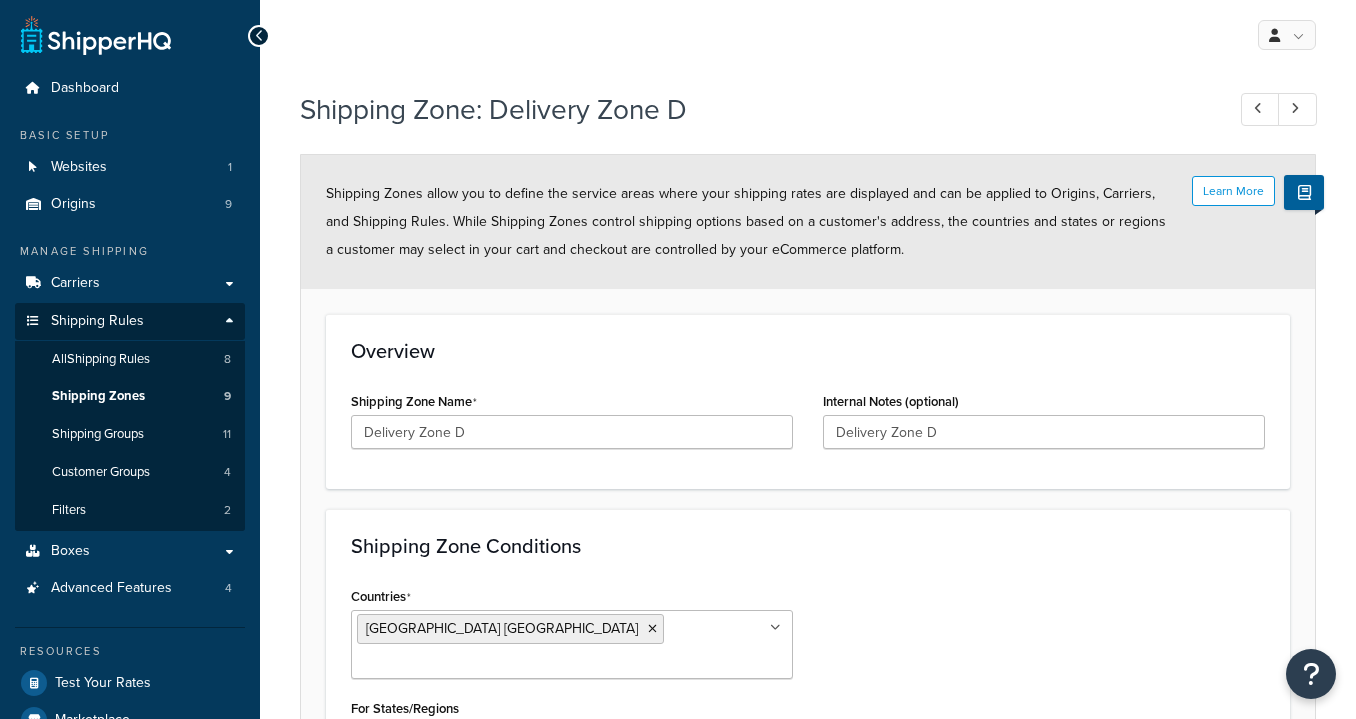 select on "including" 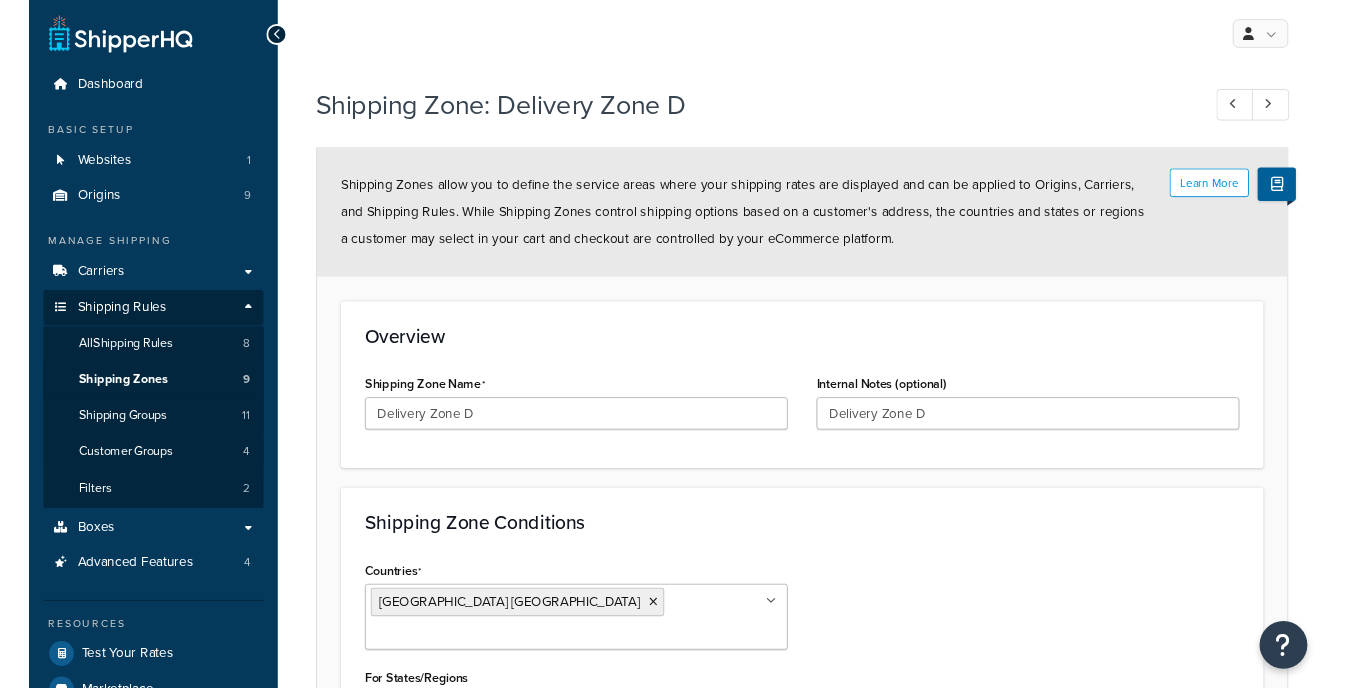 scroll, scrollTop: 332, scrollLeft: 0, axis: vertical 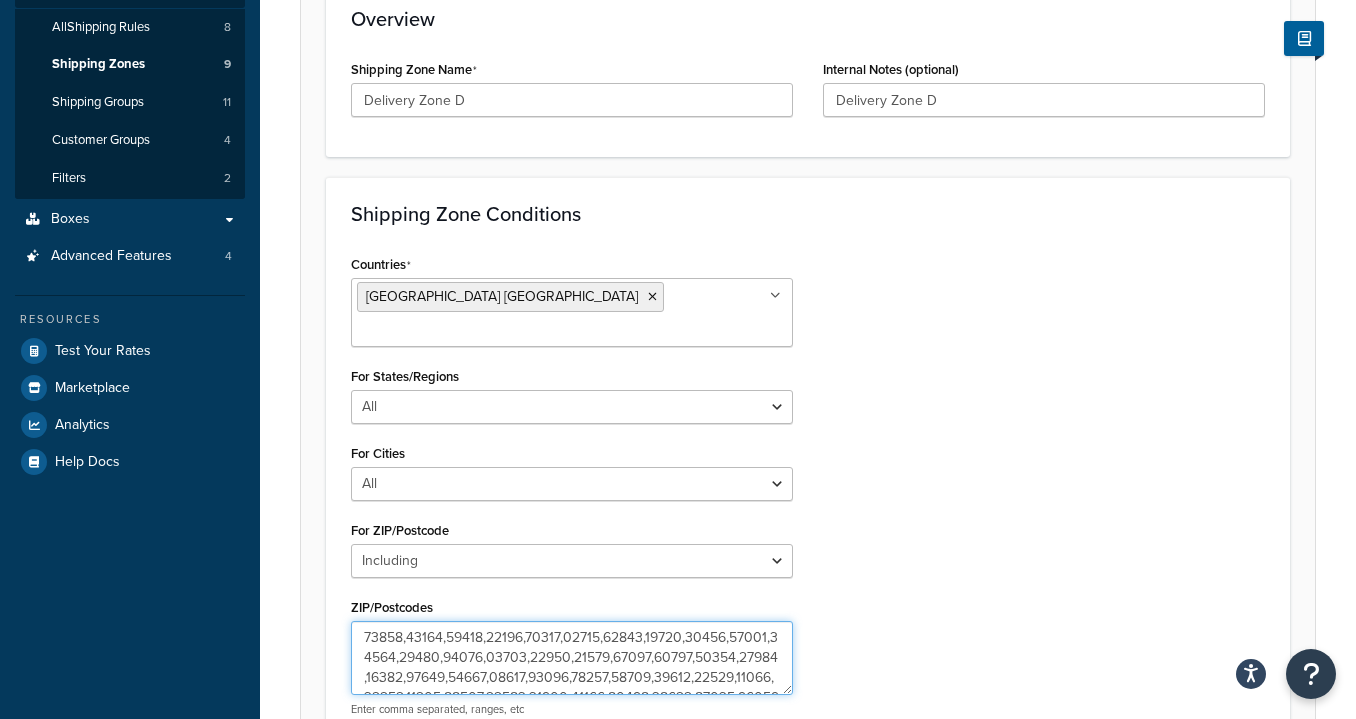 click on "ZIP/Postcodes" at bounding box center (572, 658) 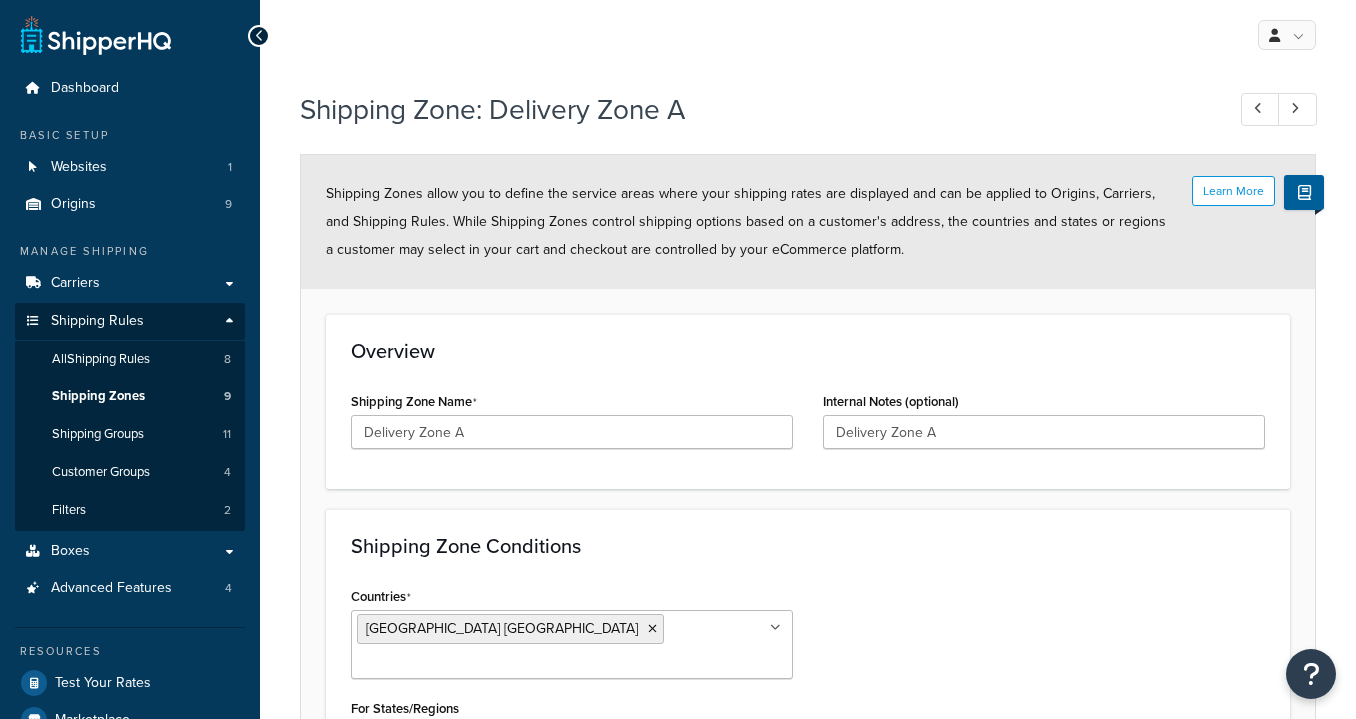 select on "including" 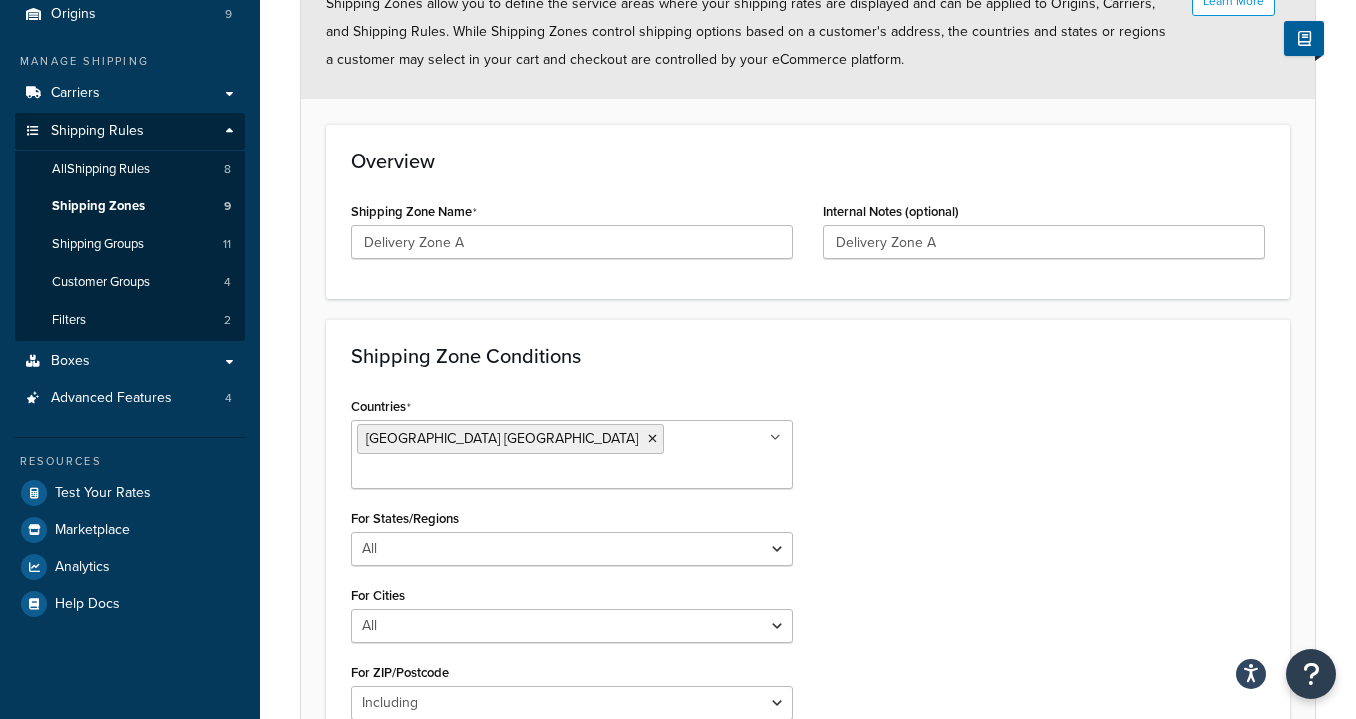 scroll, scrollTop: 509, scrollLeft: 0, axis: vertical 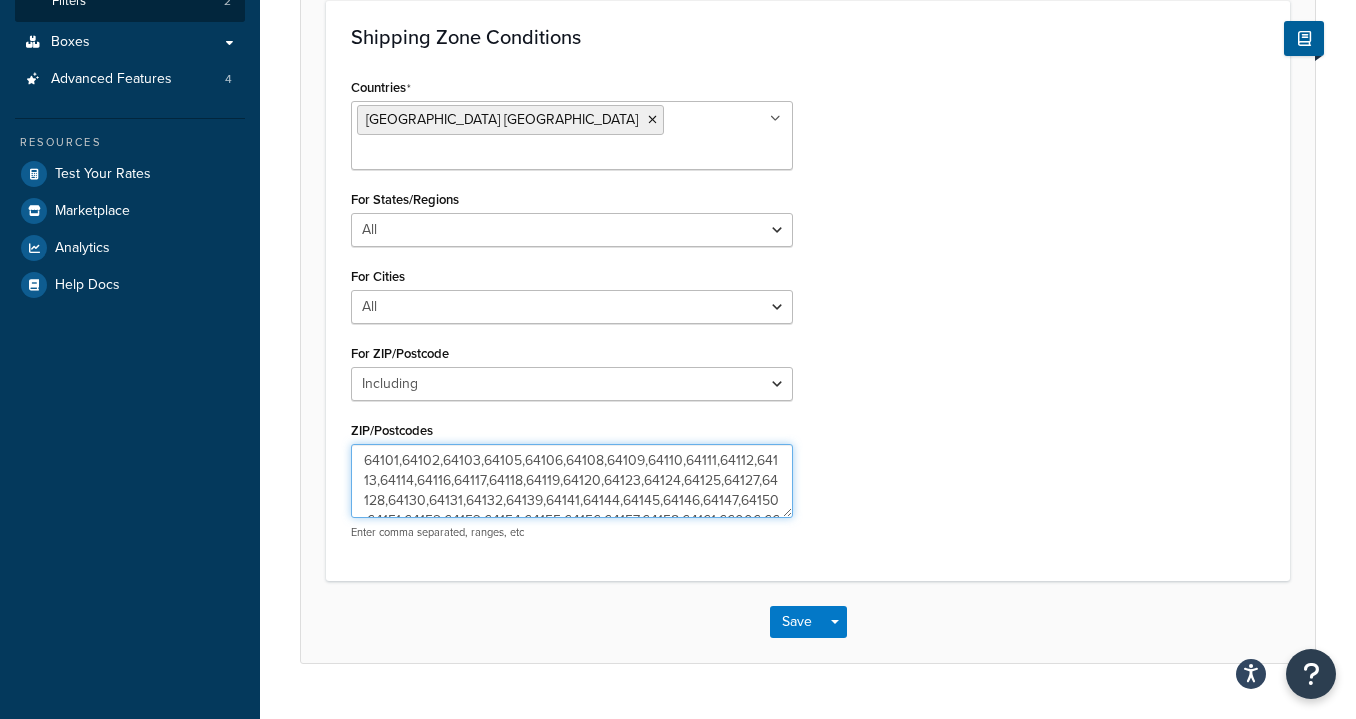 click on "64101,64102,64103,64105,64106,64108,64109,64110,64111,64112,64113,64114,64116,64117,64118,64119,64120,64123,64124,64125,64127,64128,64130,64131,64132,64139,64141,64144,64145,64146,64147,64150,64151,64152,64153,64154,64155,64156,64157,64158,64161,66006,66007,66010,66012,66013,66014,66018,66025,66030,66032,66044,66045,66046,66047,66049,66050,66051,66052,66054,66061,66062,66063,66066,66067,66076,66068,66083,66085,66086,66092,66101,66102,66103,66104,66106,66109,66111,66112,66125,66202,66203,66204,66205,66206,66207,66208,66209,66210,66211,66212,66213,66214,66215,66216,66217,66218,66219,66220,66221,66223,66224,66226,66227,66283,66401,66402,66404,66409,66512,66524,66542,66546,66603,66604,66605,66606,66607,66608,66609,66610,66611,66612,66614,66615,66616,66617,66618,66619,66621" at bounding box center (572, 481) 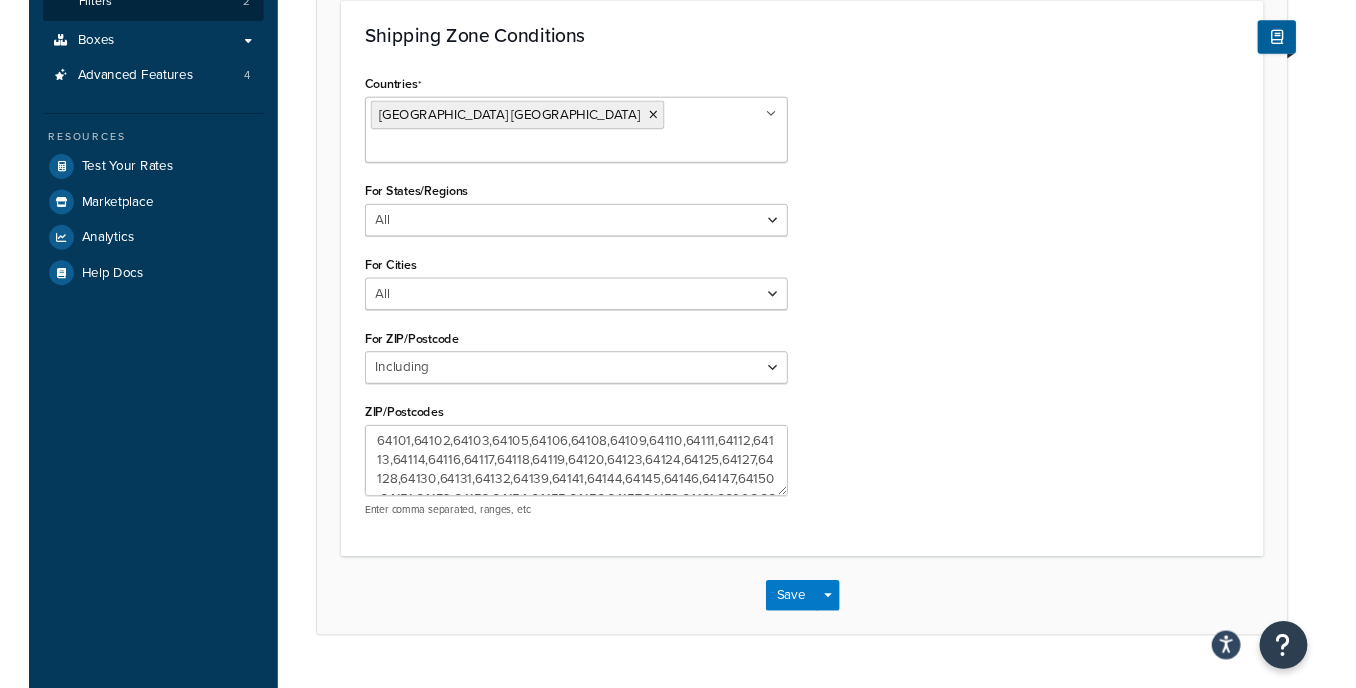 scroll, scrollTop: 491, scrollLeft: 0, axis: vertical 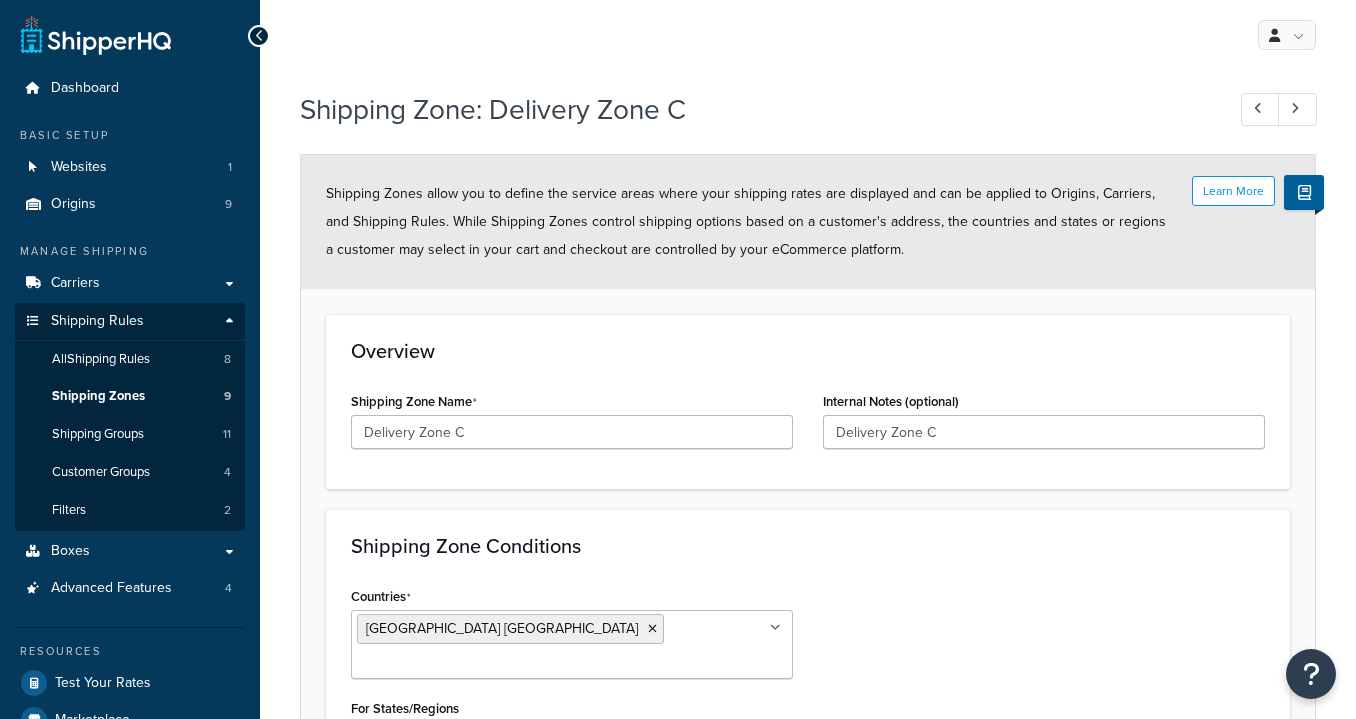 select on "including" 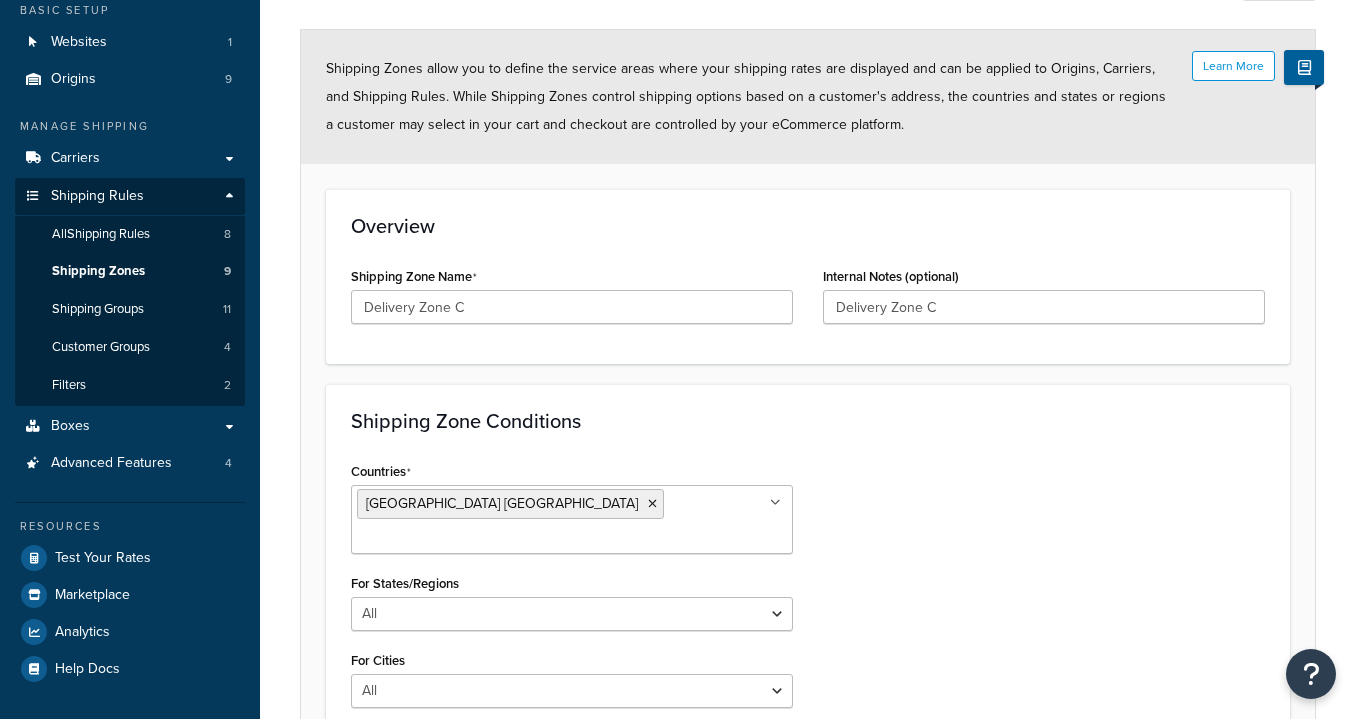 scroll, scrollTop: 353, scrollLeft: 0, axis: vertical 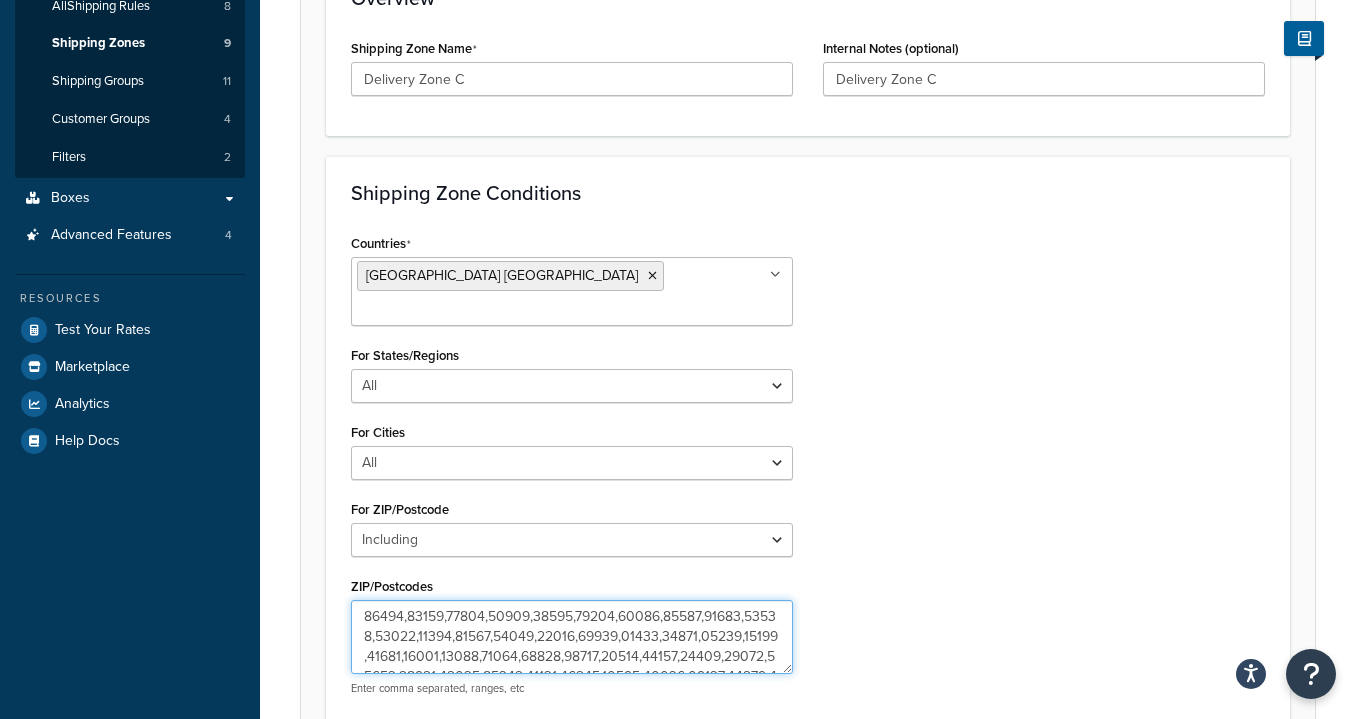 click on "ZIP/Postcodes" at bounding box center (572, 637) 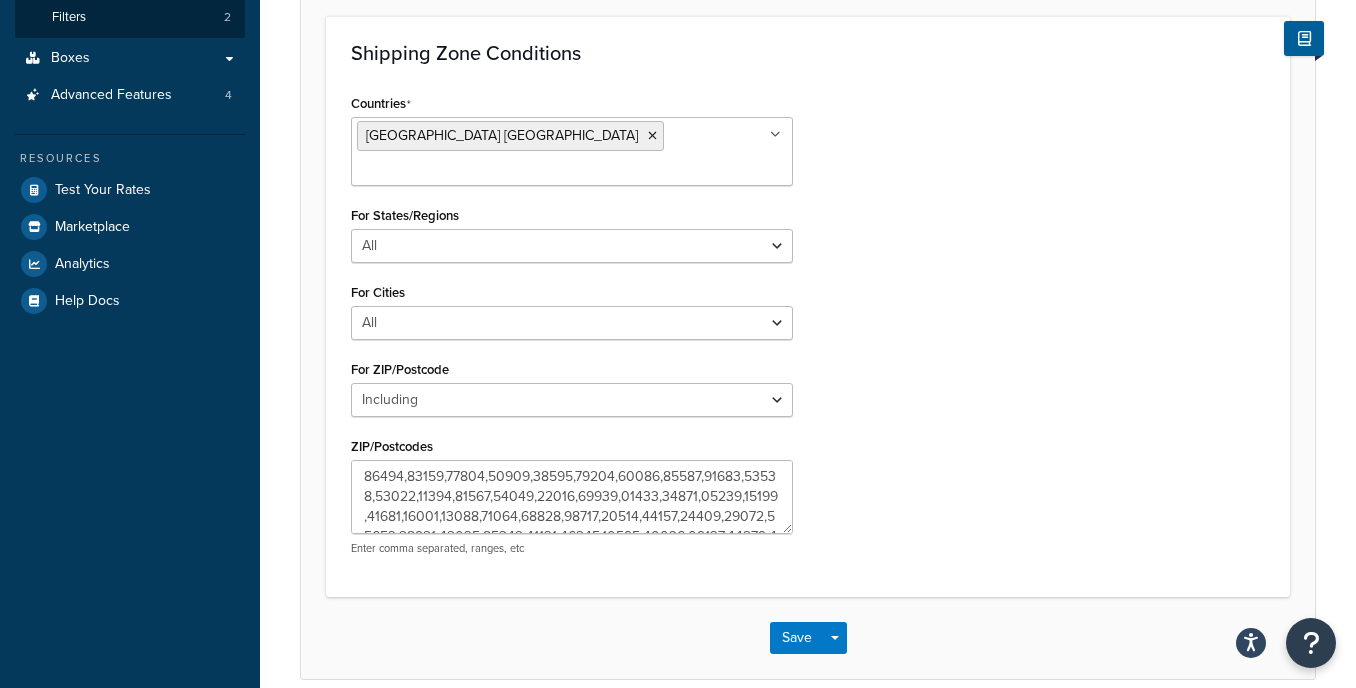 scroll, scrollTop: 504, scrollLeft: 0, axis: vertical 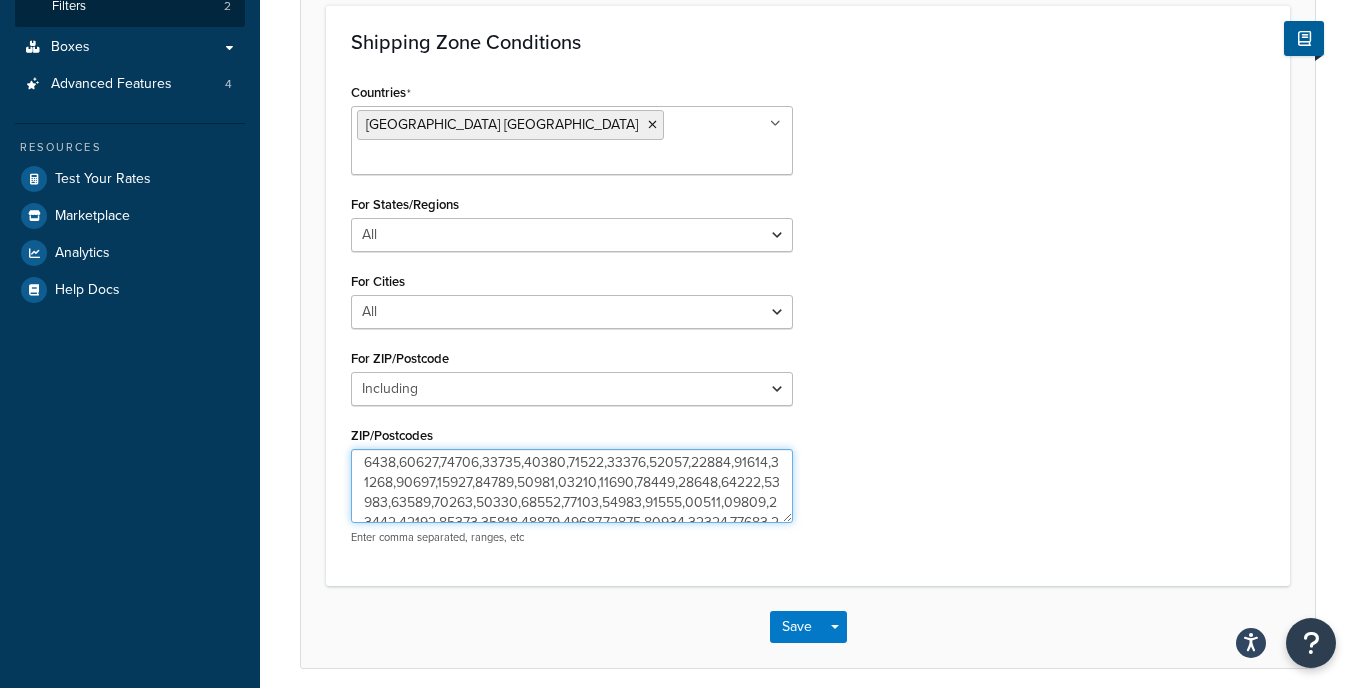 click on "ZIP/Postcodes" at bounding box center (572, 486) 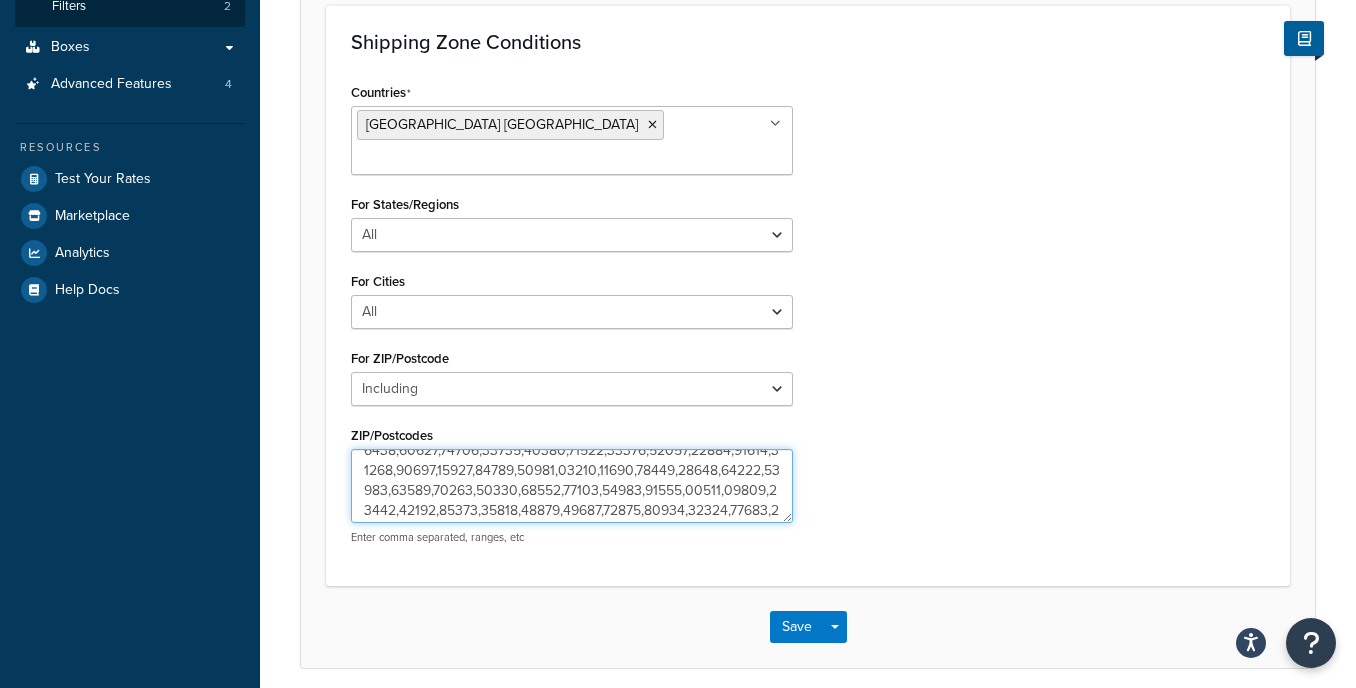 scroll, scrollTop: 94, scrollLeft: 0, axis: vertical 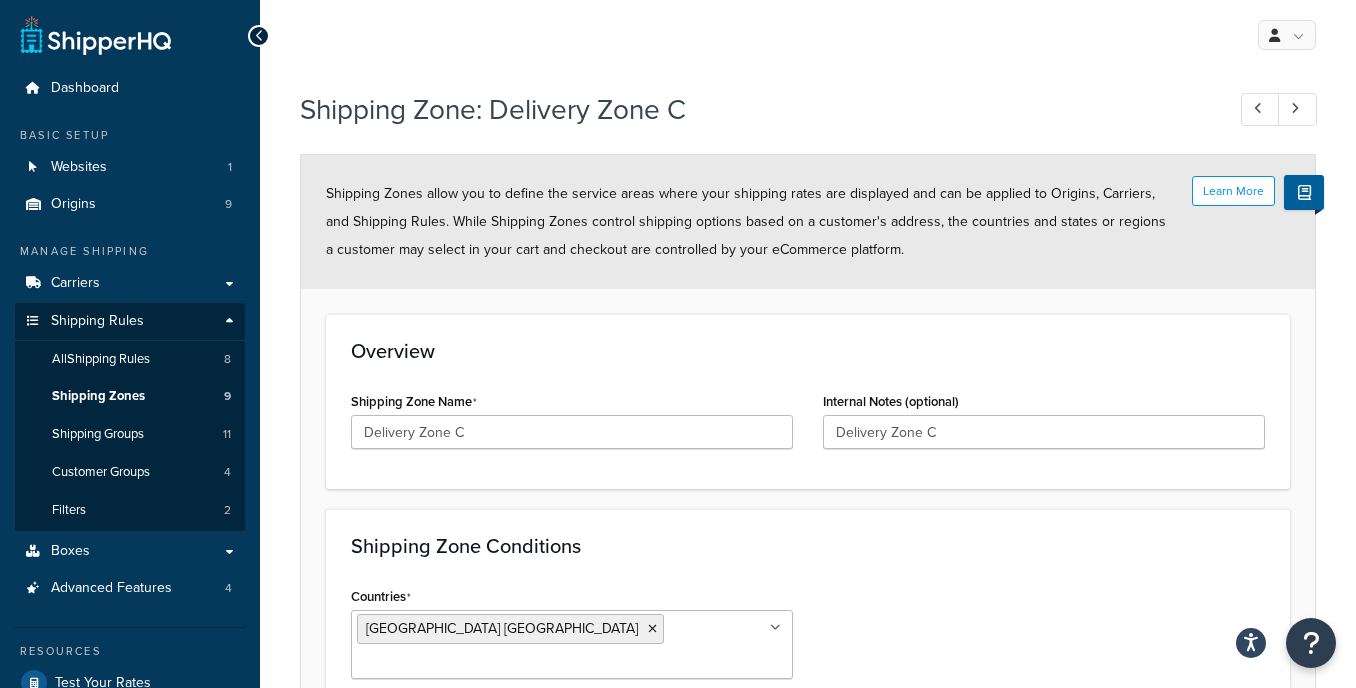 click at bounding box center [259, 36] 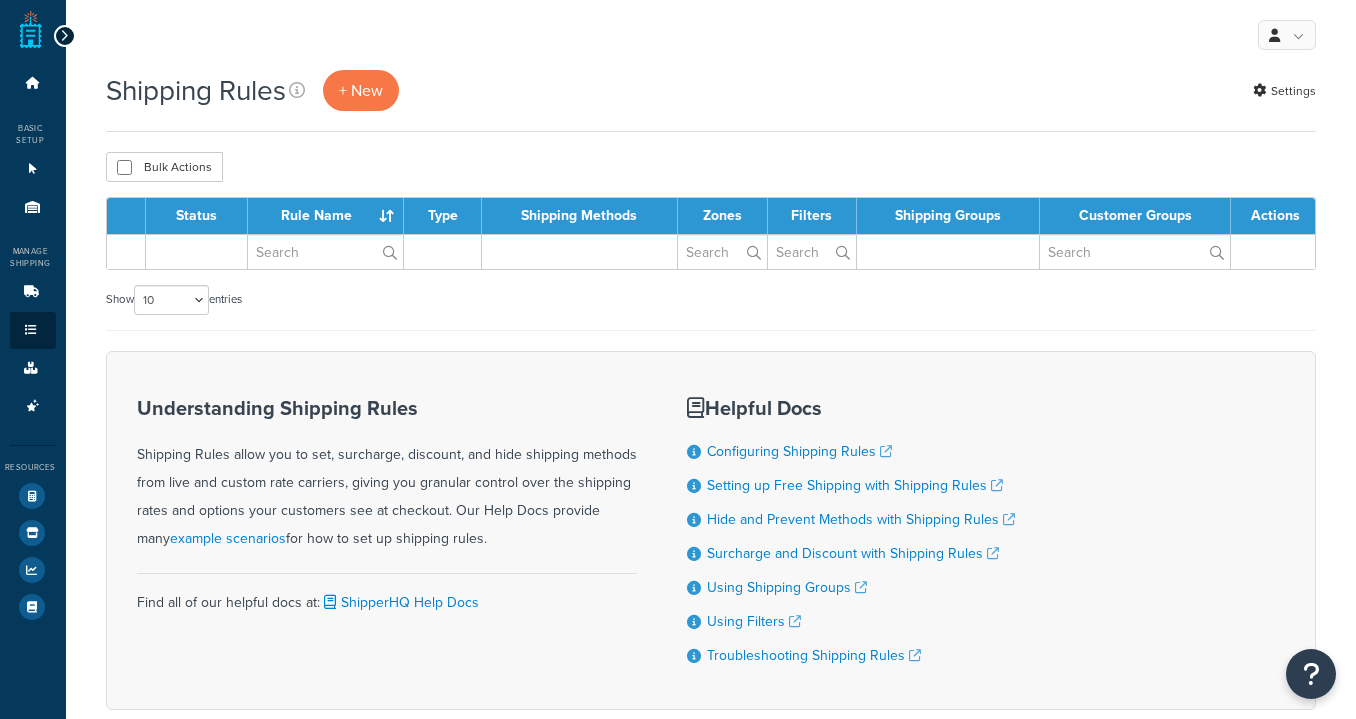 scroll, scrollTop: 25, scrollLeft: 0, axis: vertical 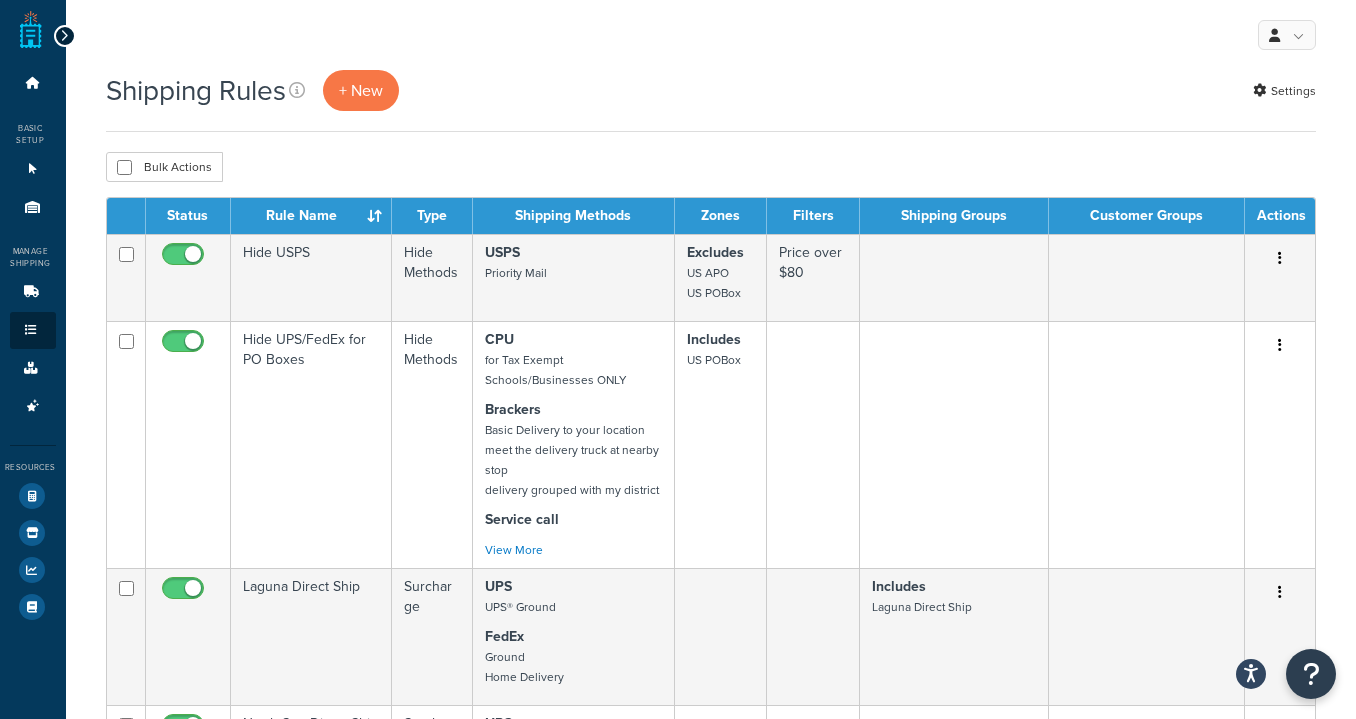 click at bounding box center [64, 36] 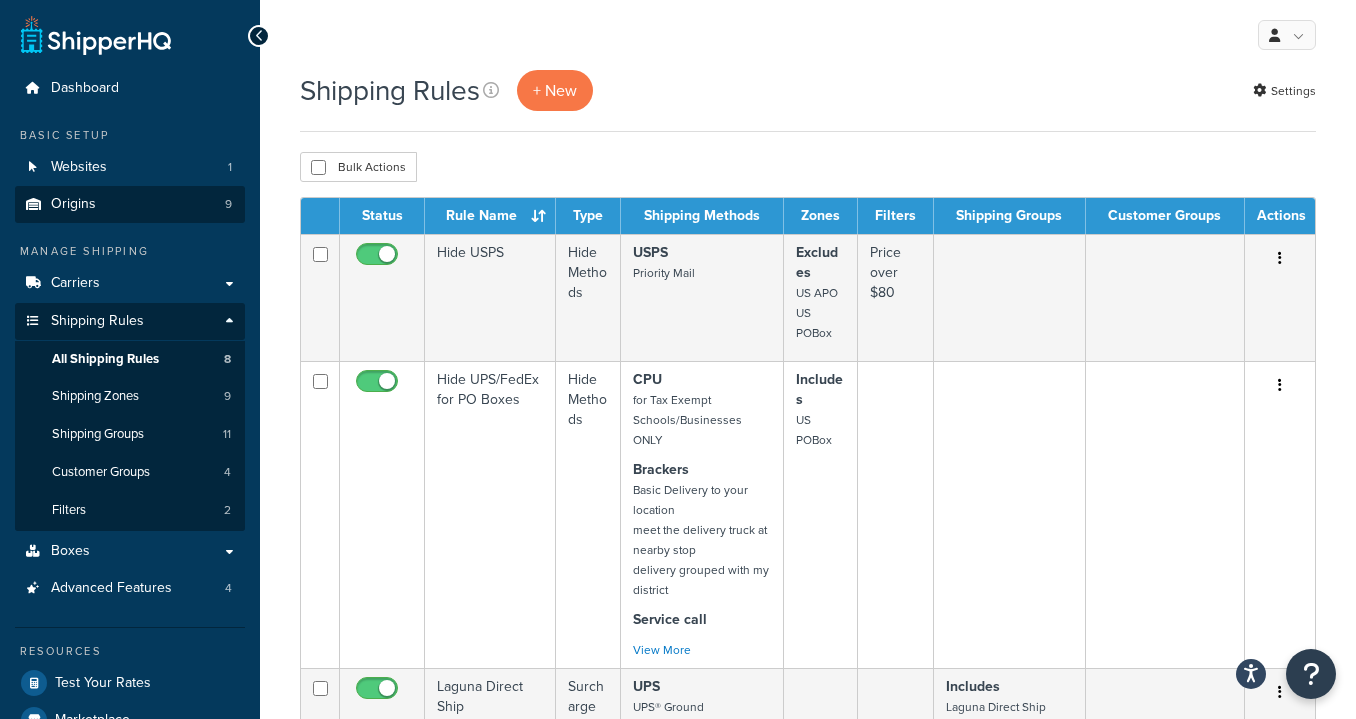 scroll, scrollTop: 0, scrollLeft: 0, axis: both 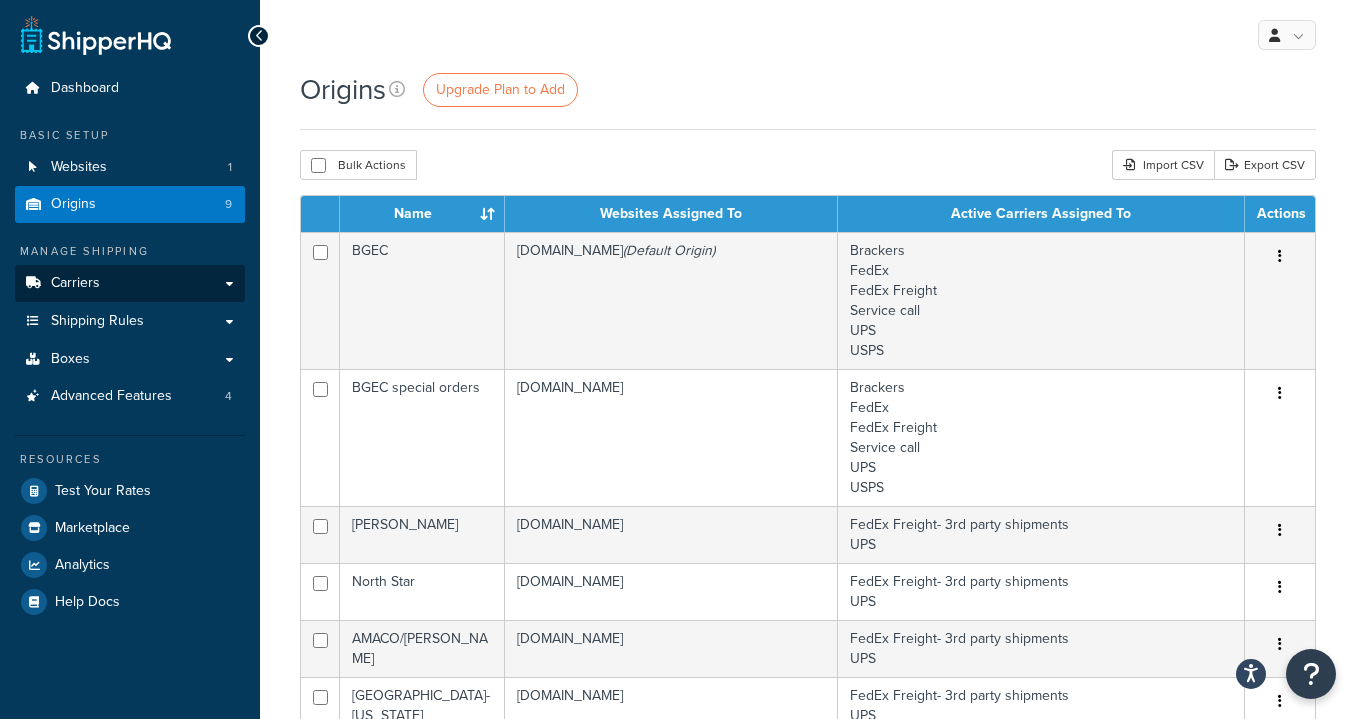 click on "Carriers" at bounding box center [75, 283] 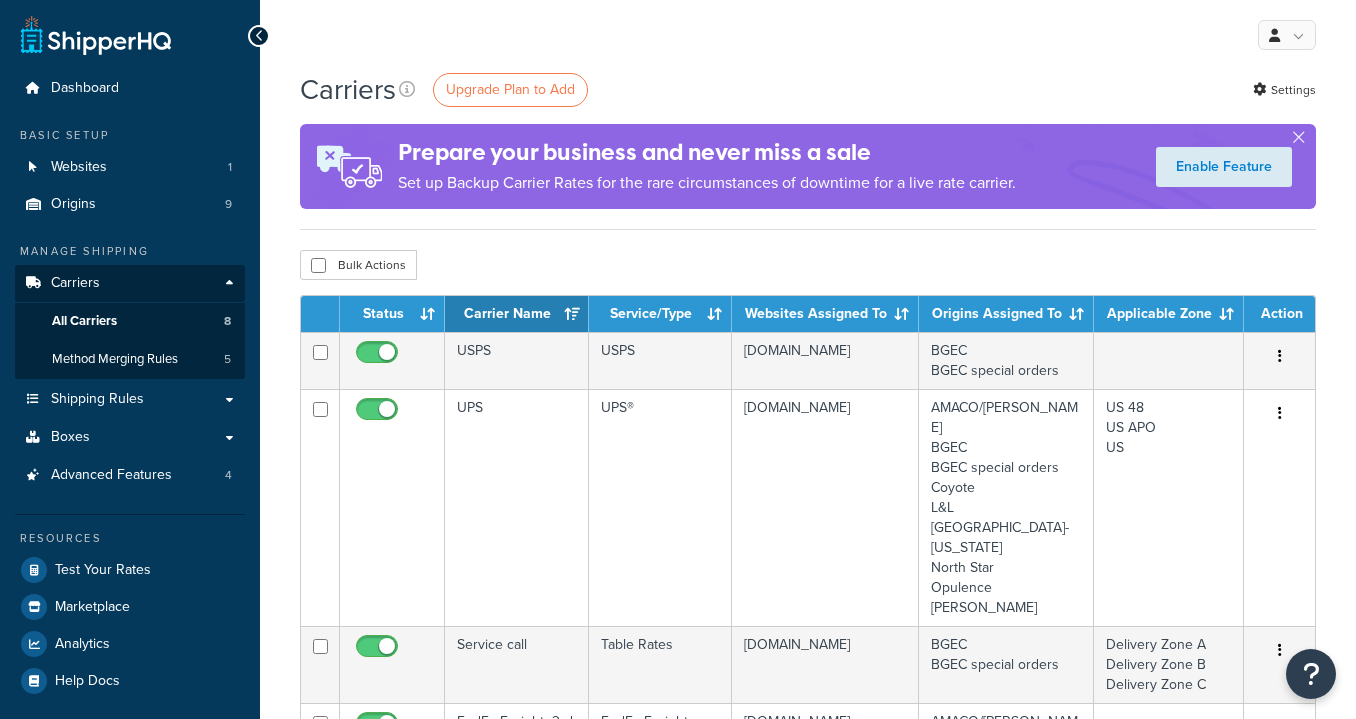 scroll, scrollTop: 0, scrollLeft: 0, axis: both 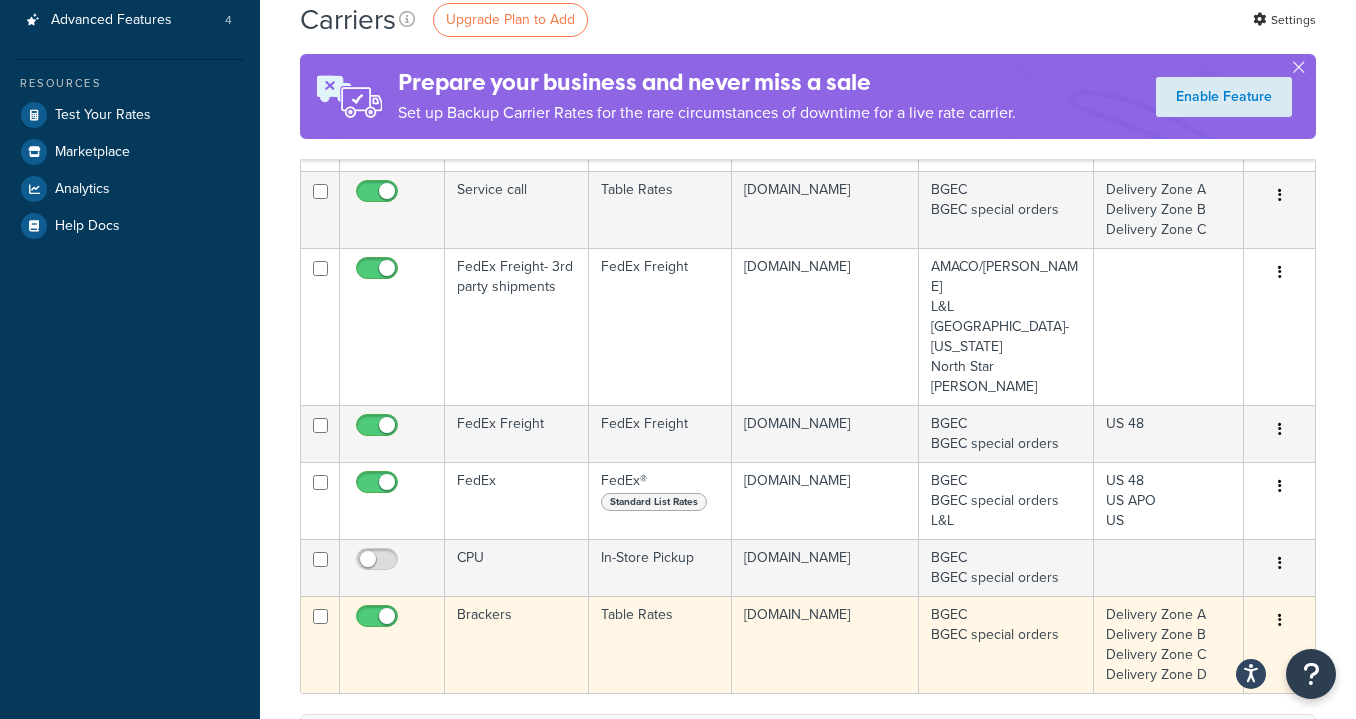 click on "Brackers" at bounding box center [517, 644] 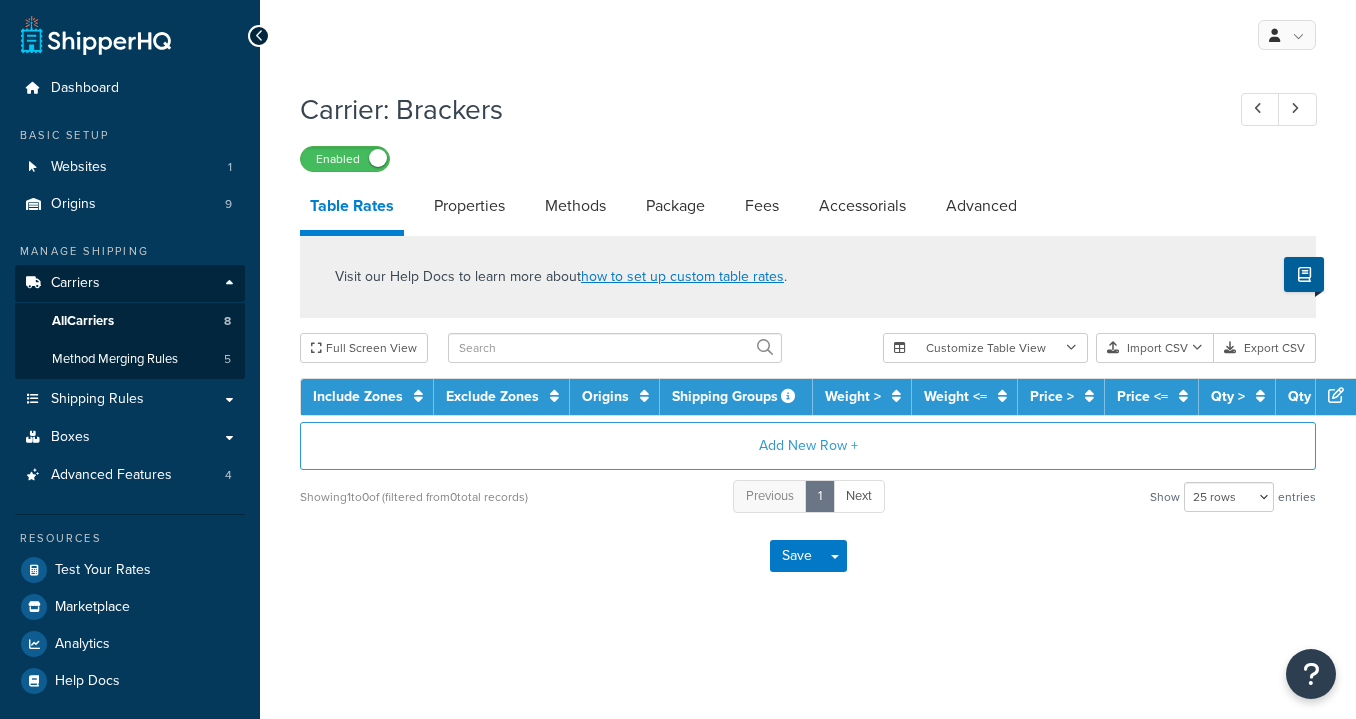 select on "25" 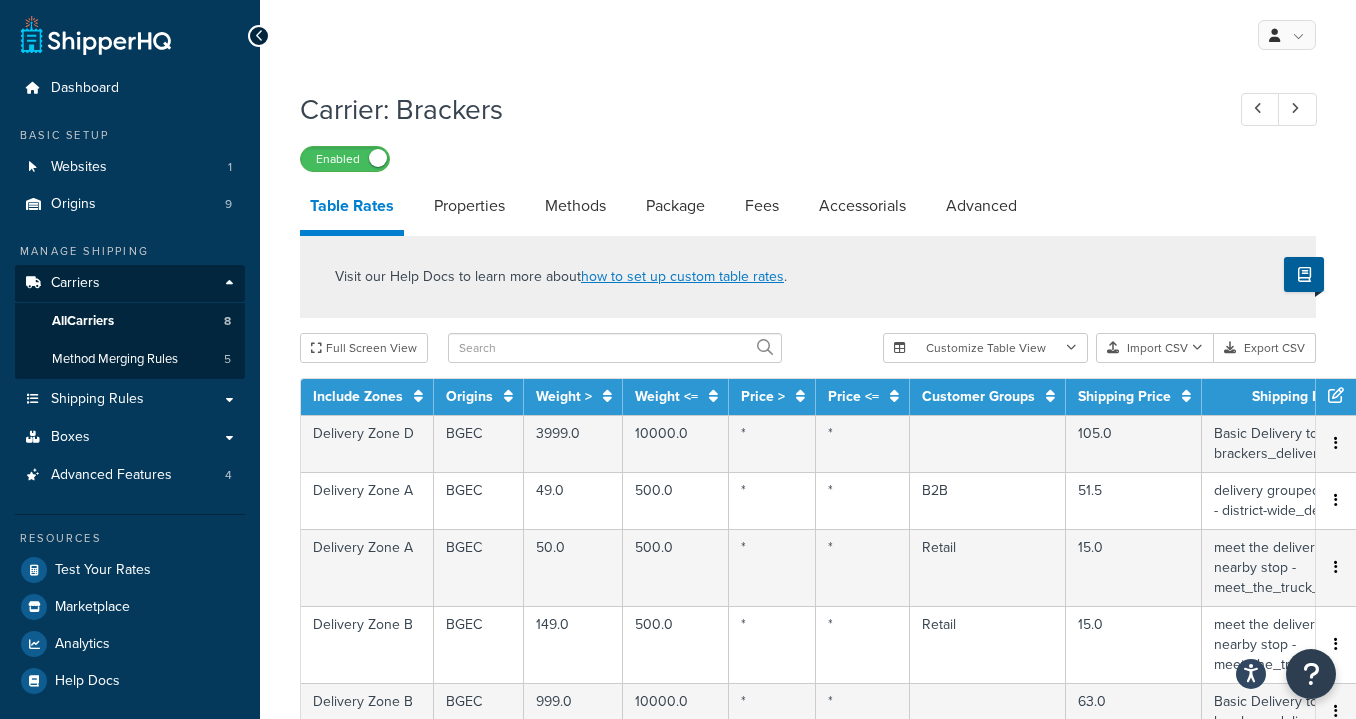 scroll, scrollTop: 0, scrollLeft: 0, axis: both 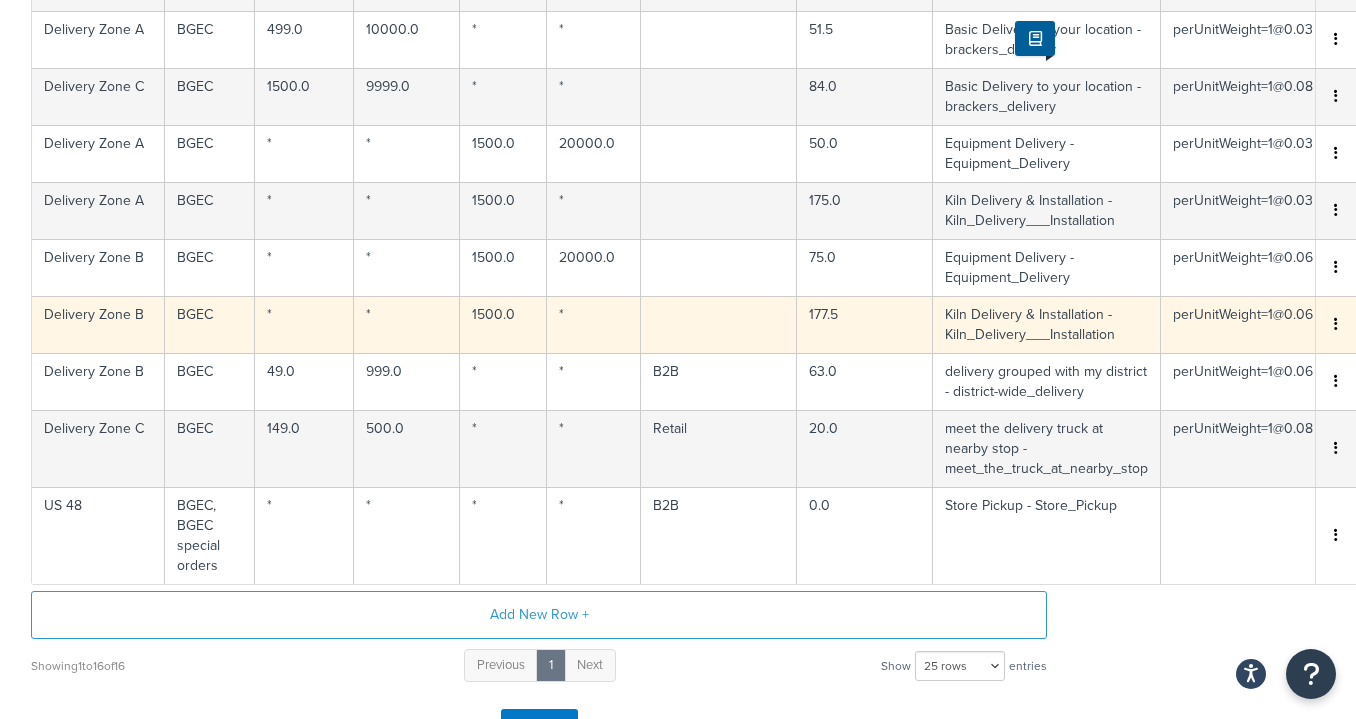 click on "Delivery Zone B" at bounding box center [98, 324] 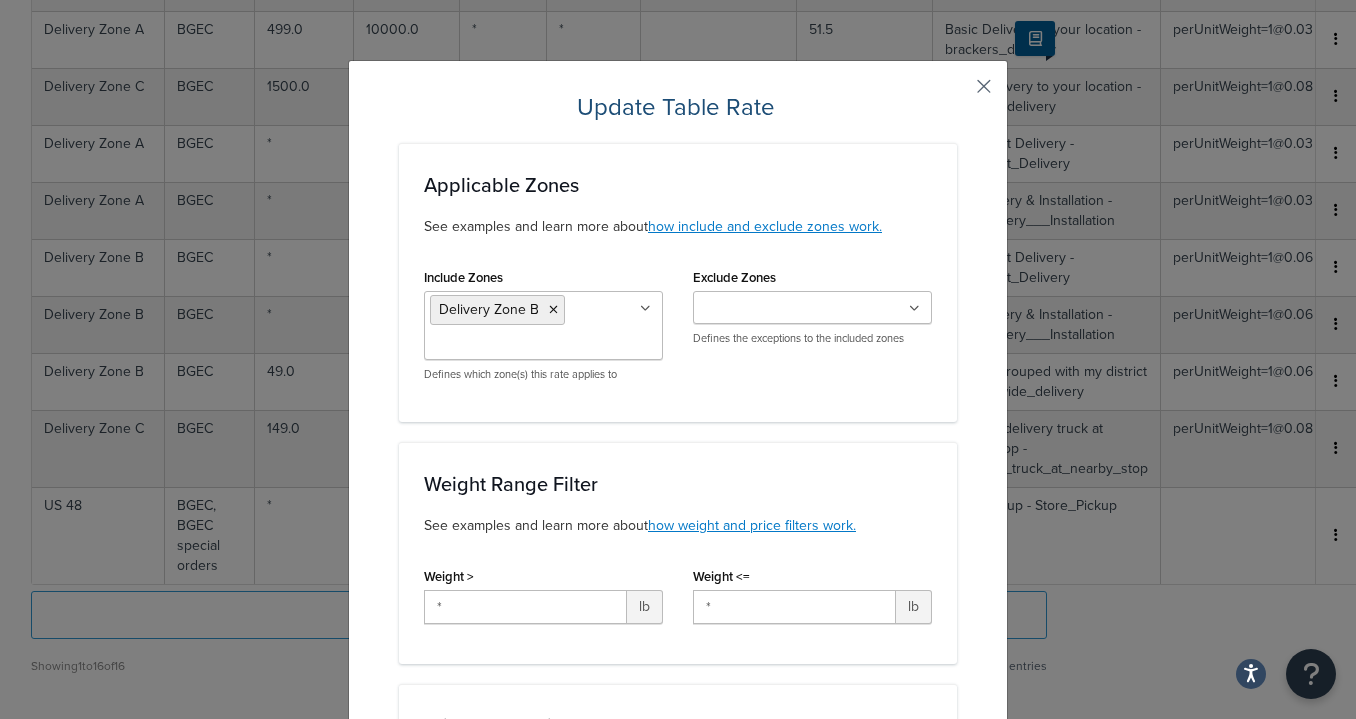 scroll, scrollTop: 0, scrollLeft: 0, axis: both 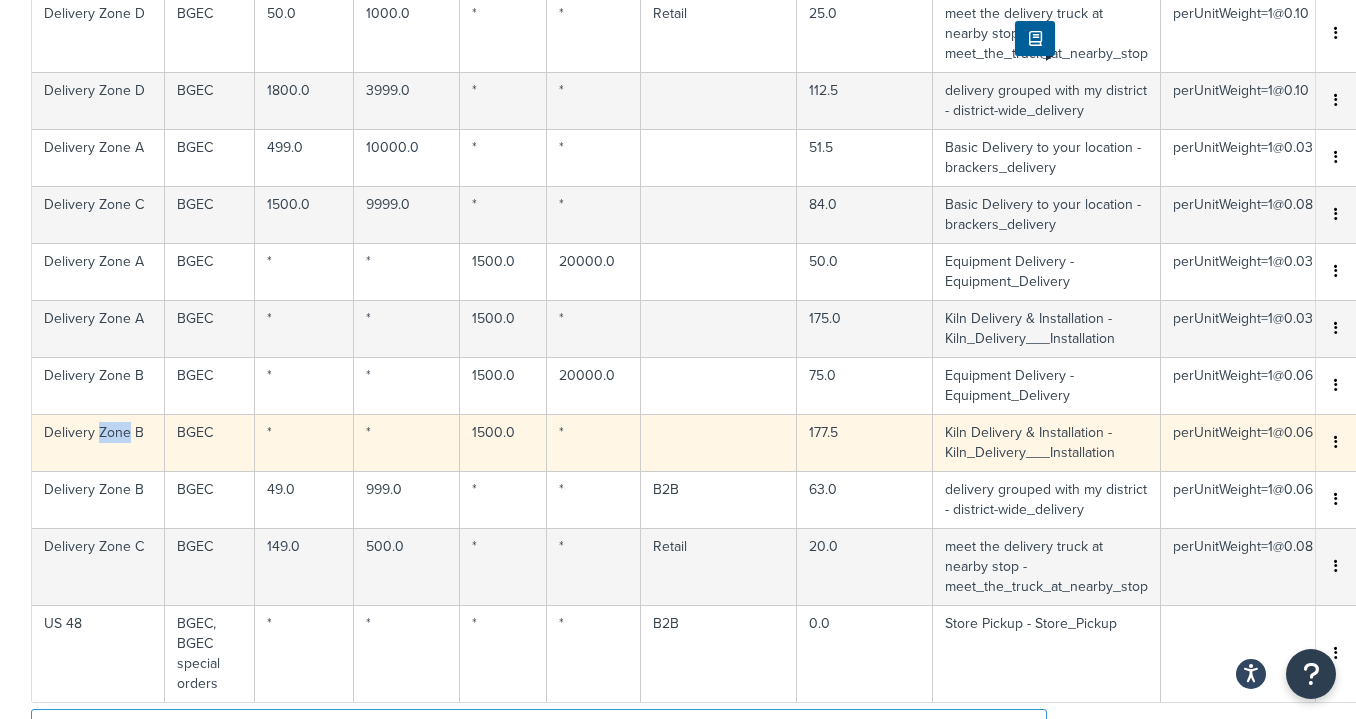click on "Delivery Zone B" at bounding box center [98, 442] 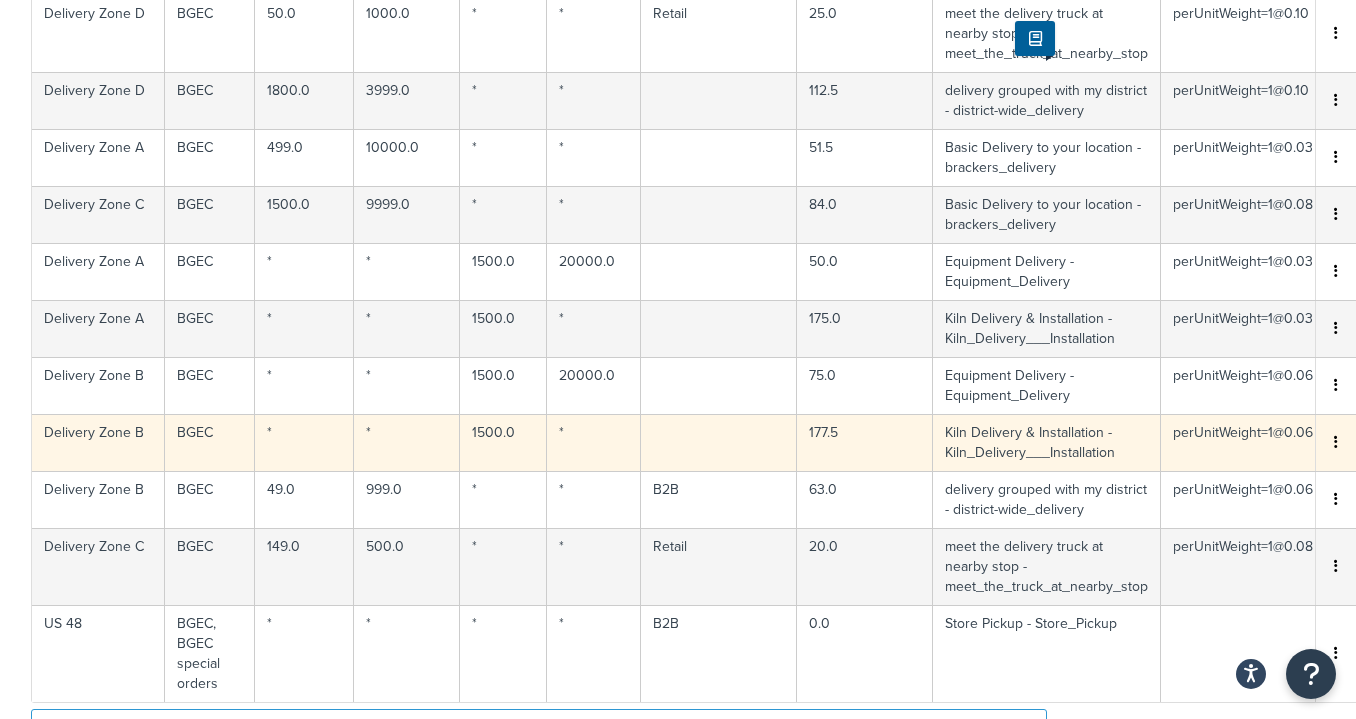 select on "173431" 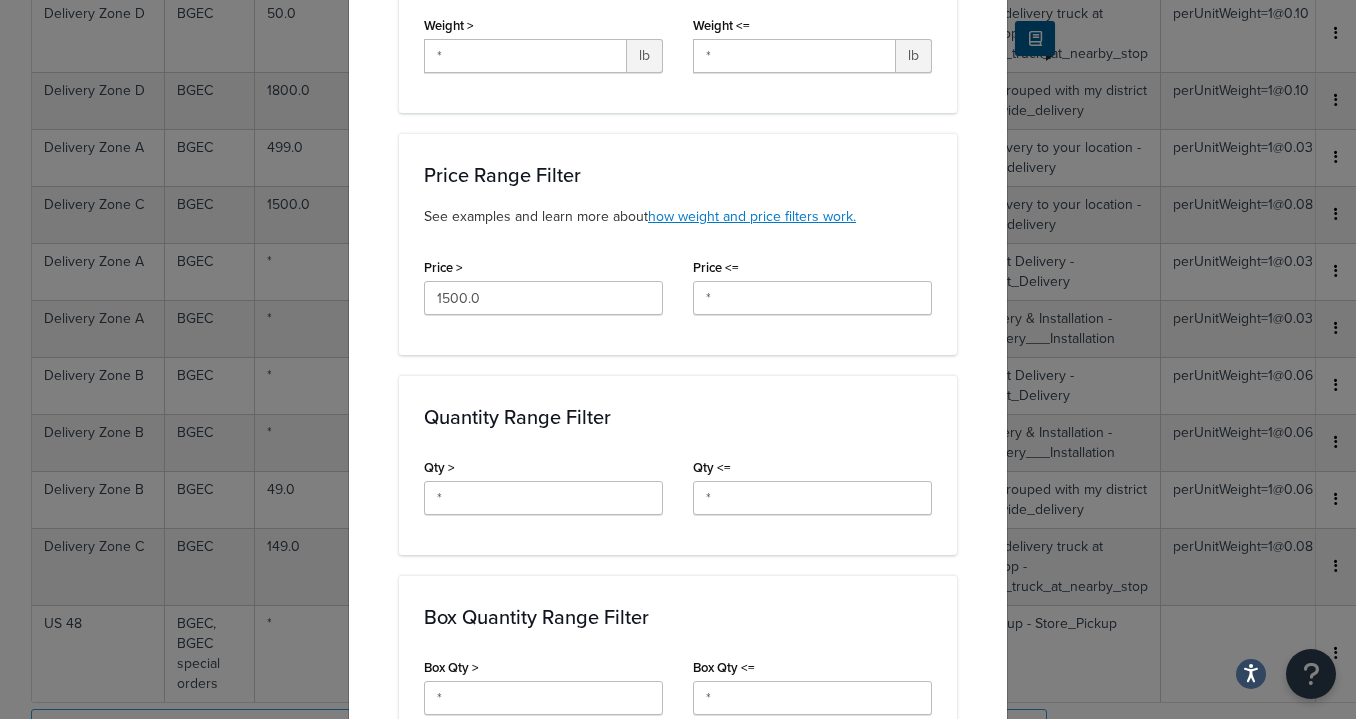 scroll, scrollTop: 553, scrollLeft: 0, axis: vertical 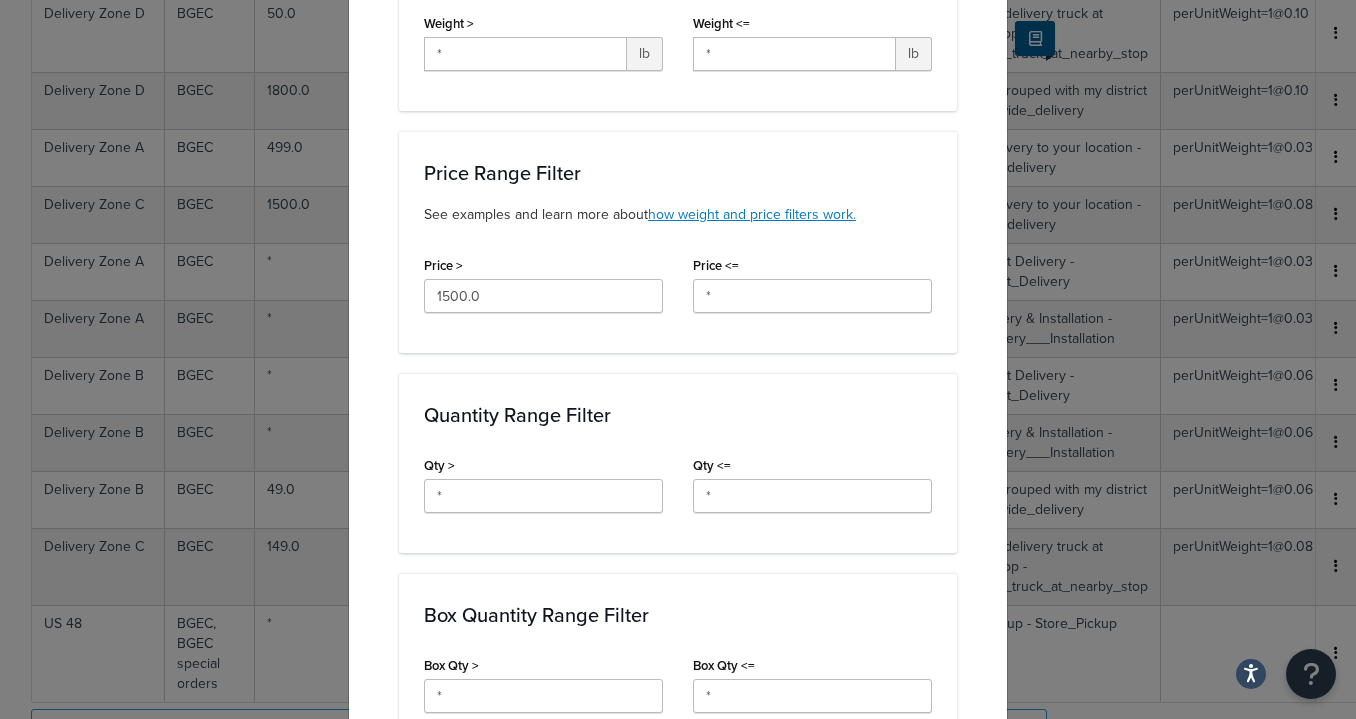 click on "Qty >   *" at bounding box center [543, 482] 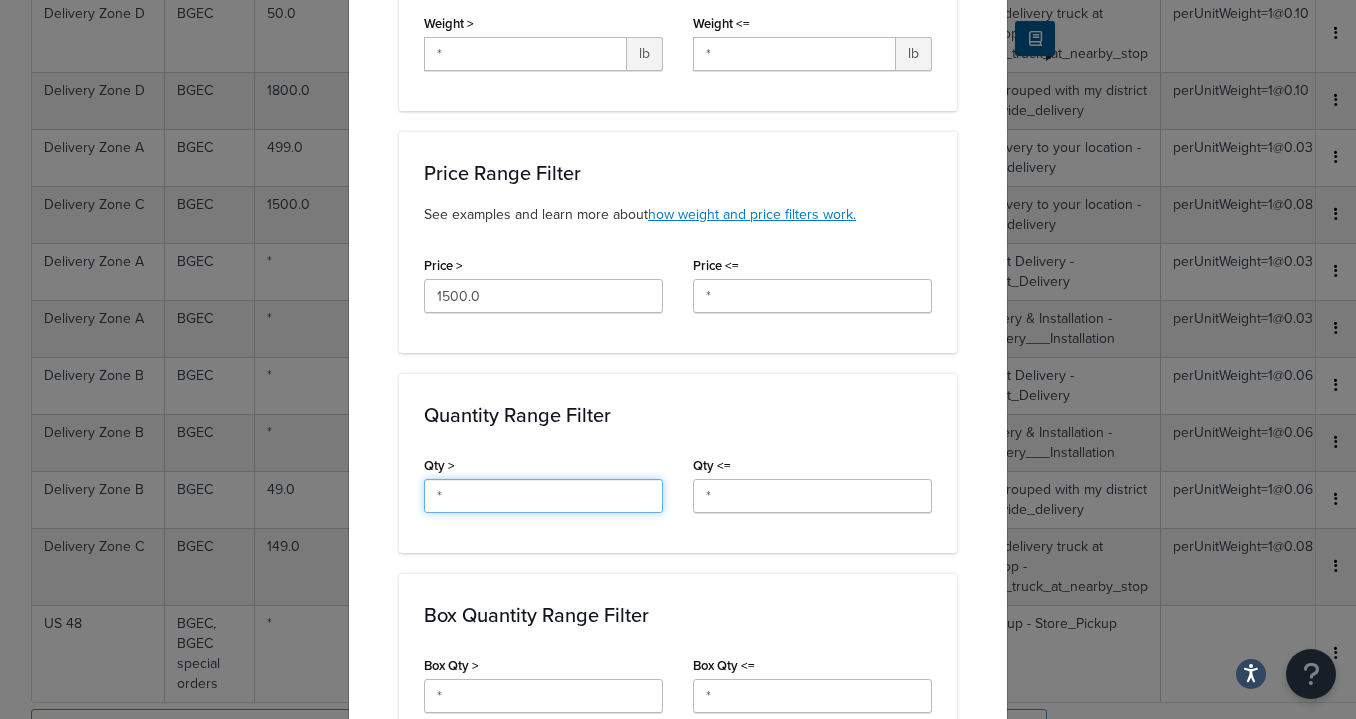 click on "*" at bounding box center (543, 496) 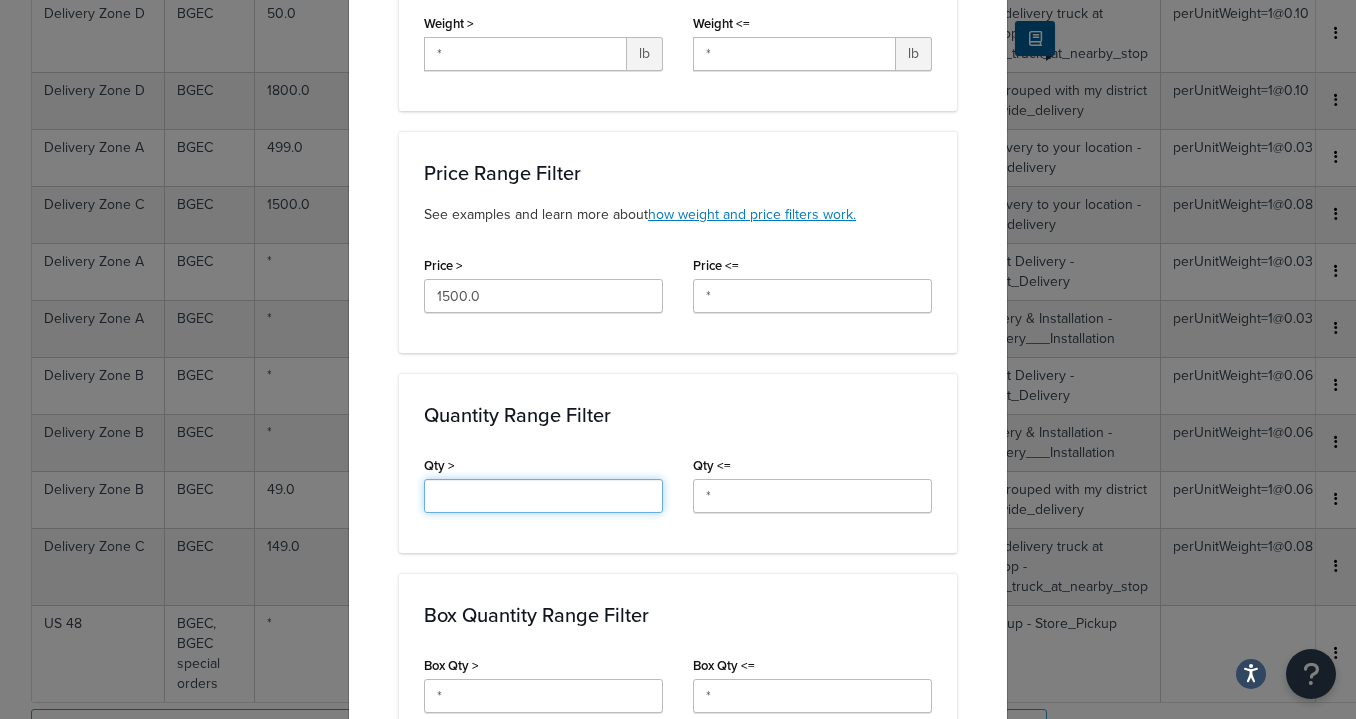 type 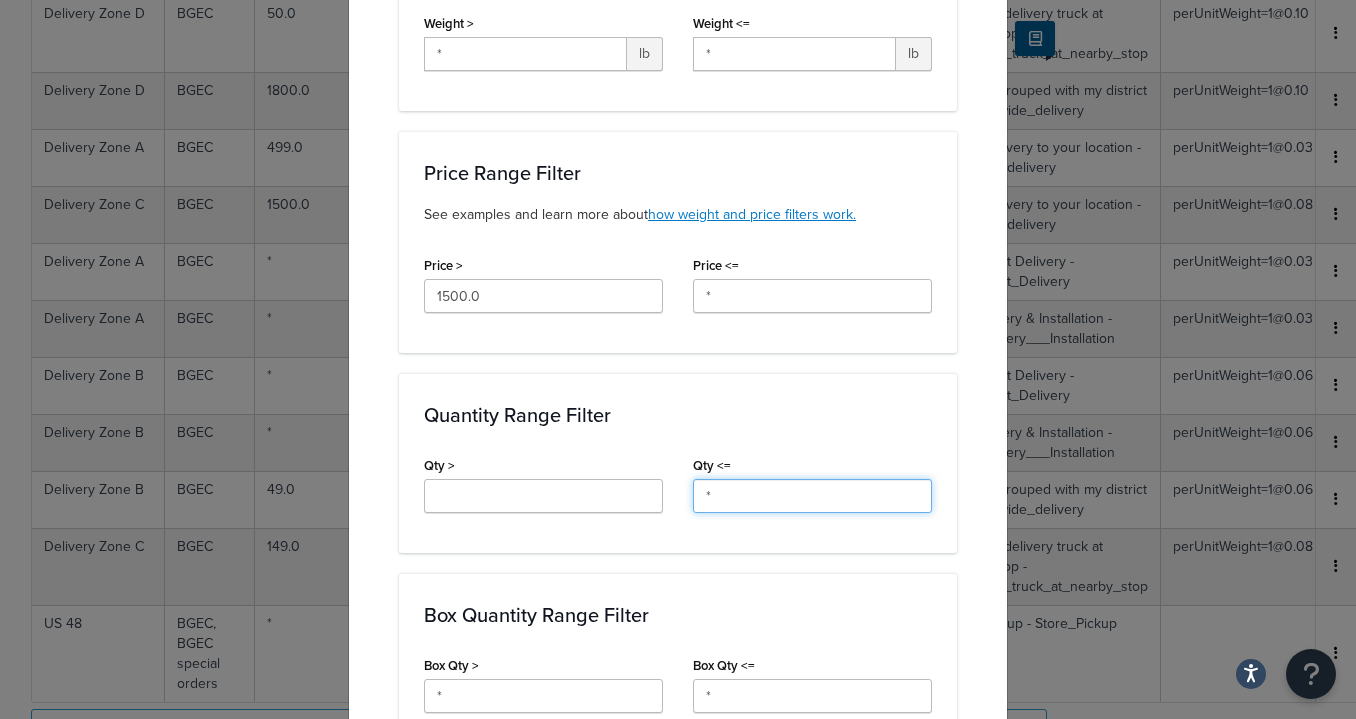 click on "*" at bounding box center (812, 496) 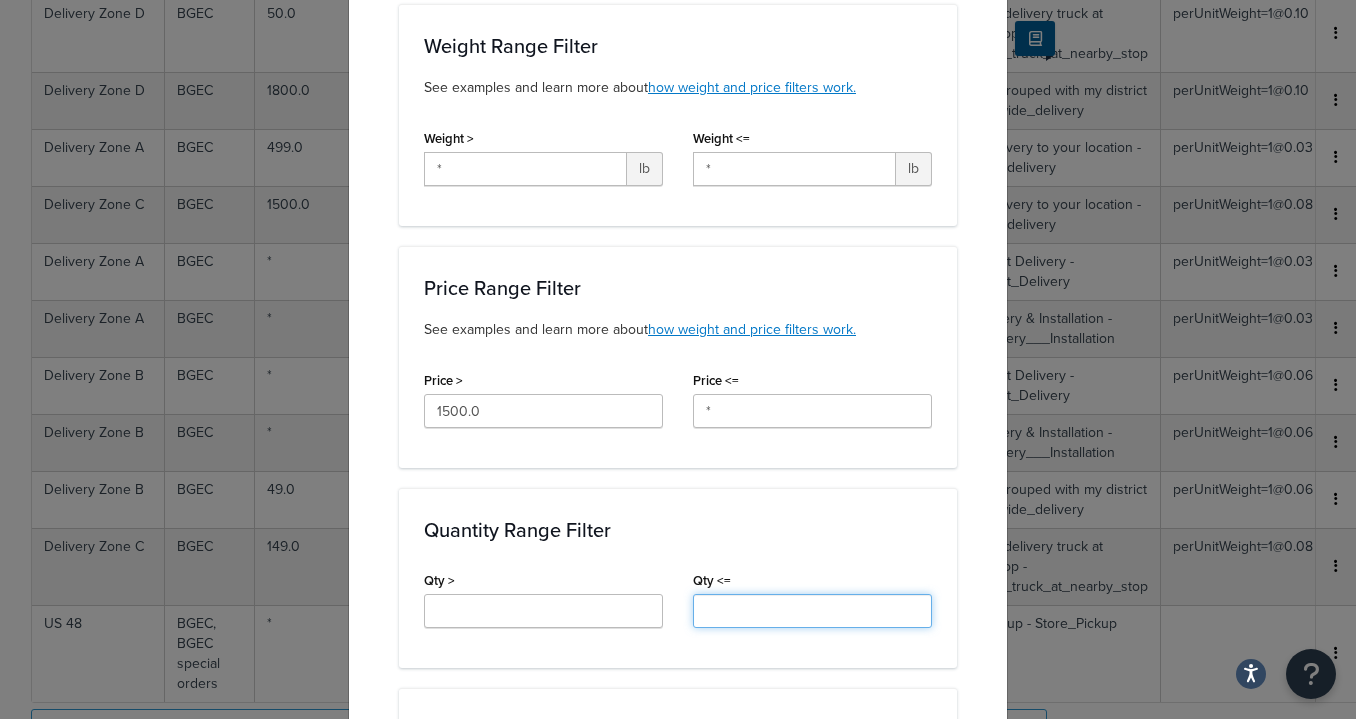 scroll, scrollTop: 490, scrollLeft: 0, axis: vertical 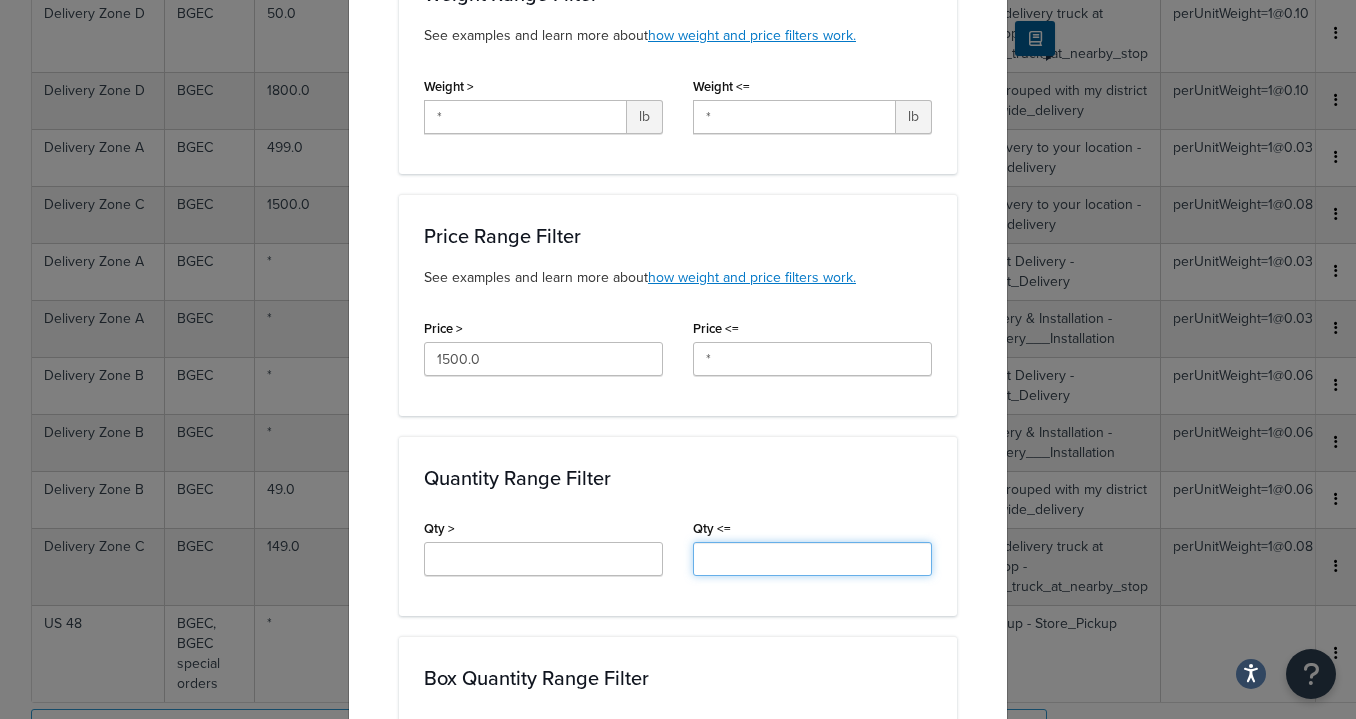 type 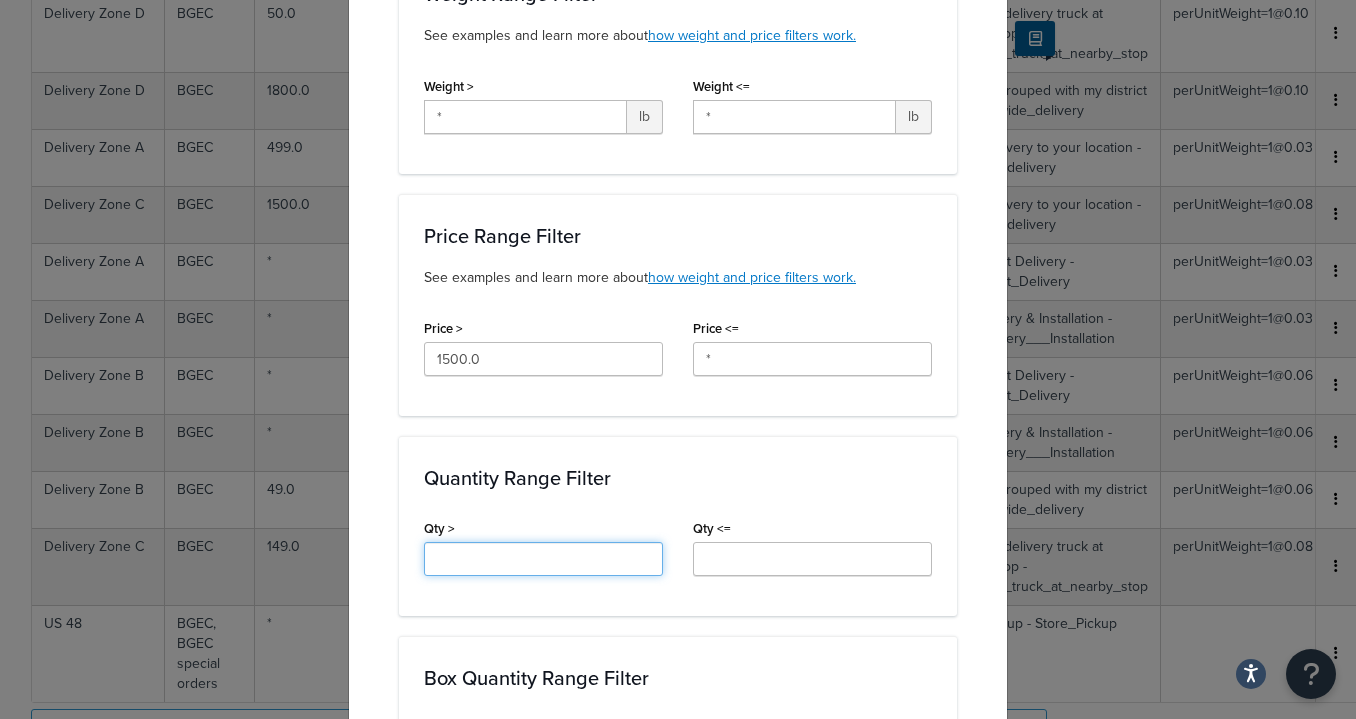 click on "Qty >" at bounding box center [543, 559] 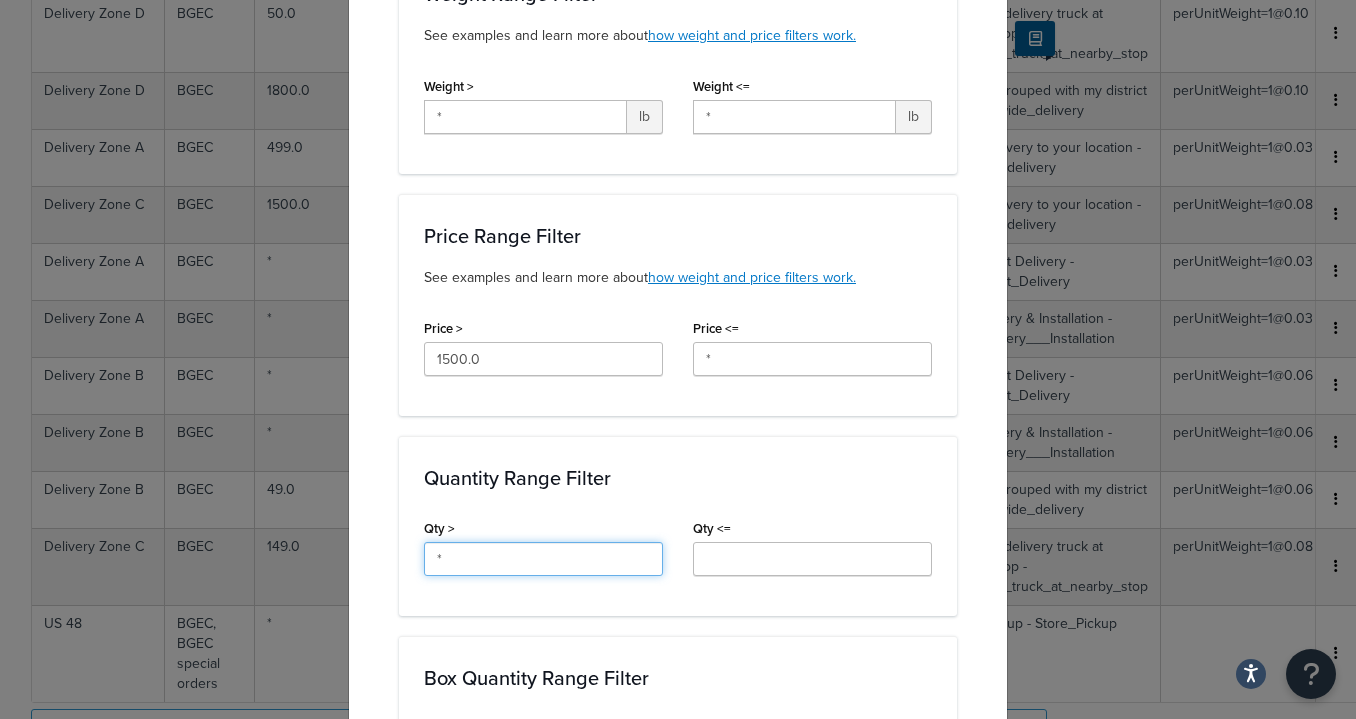 type on "*" 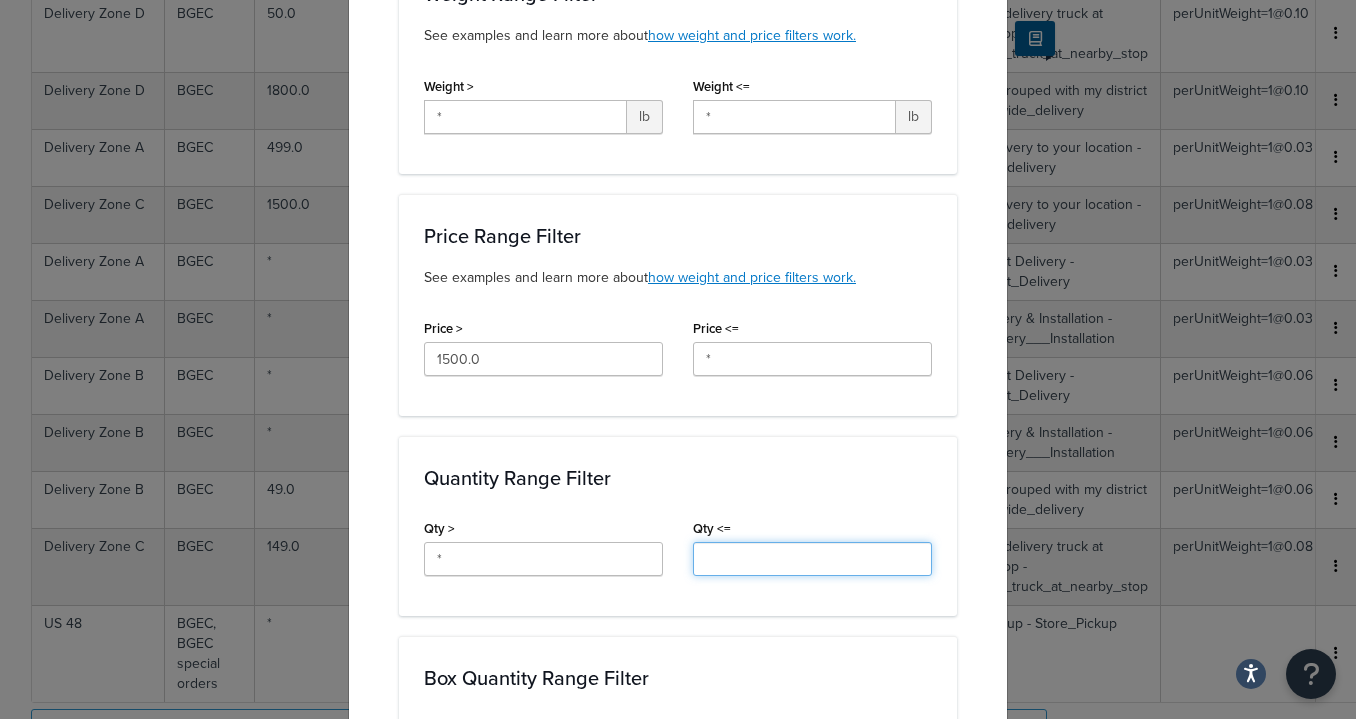 click on "Qty <=" at bounding box center [812, 559] 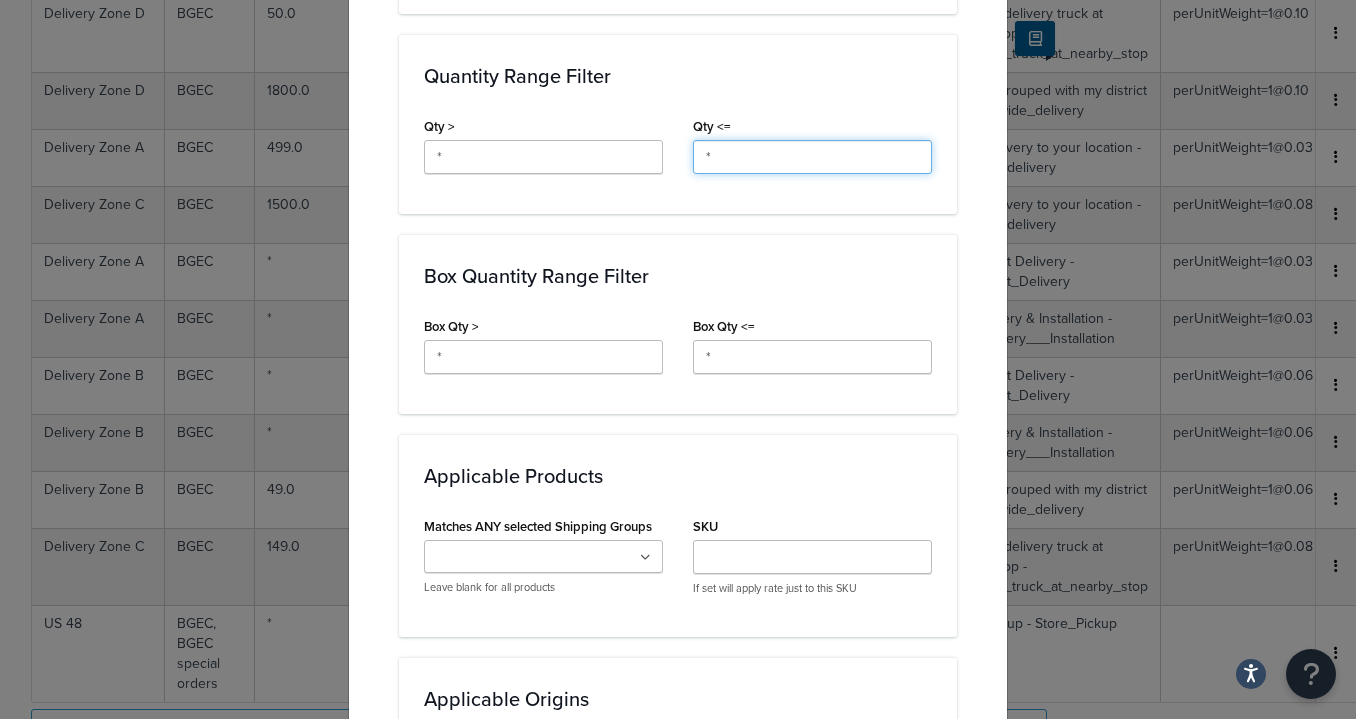scroll, scrollTop: 944, scrollLeft: 0, axis: vertical 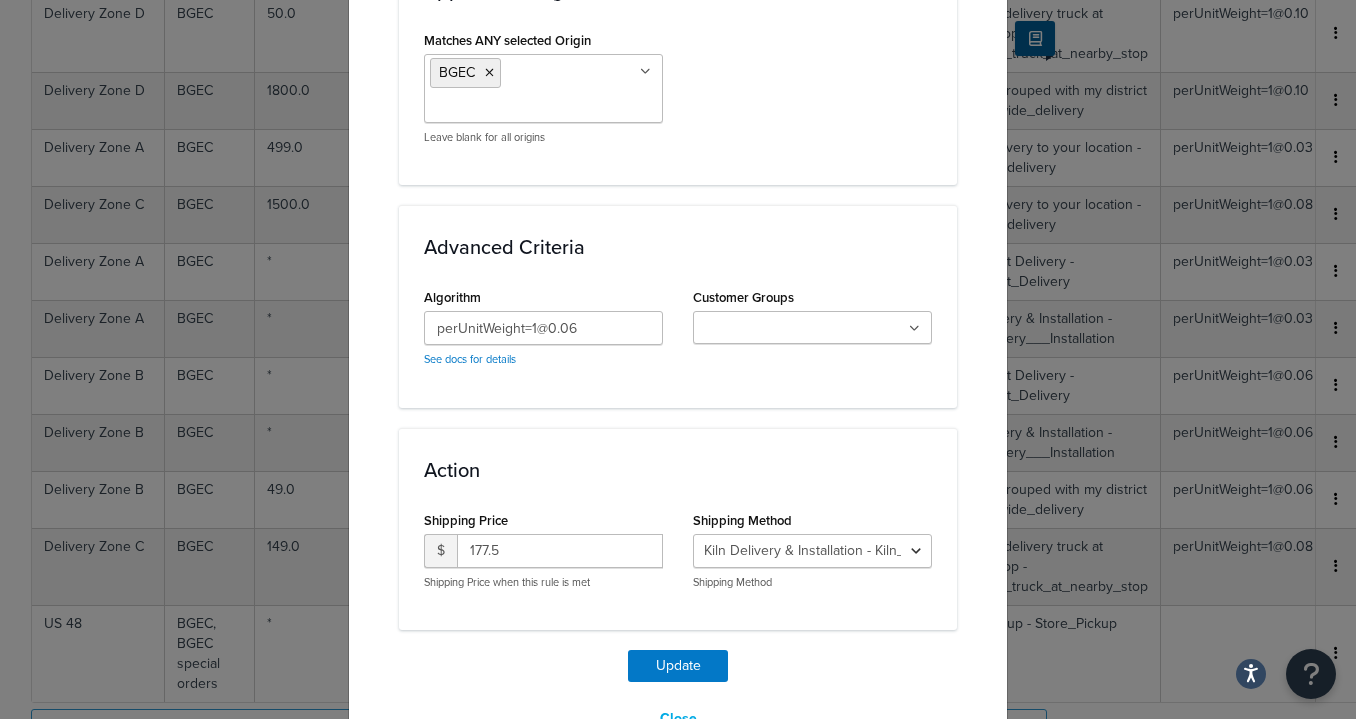 type on "*" 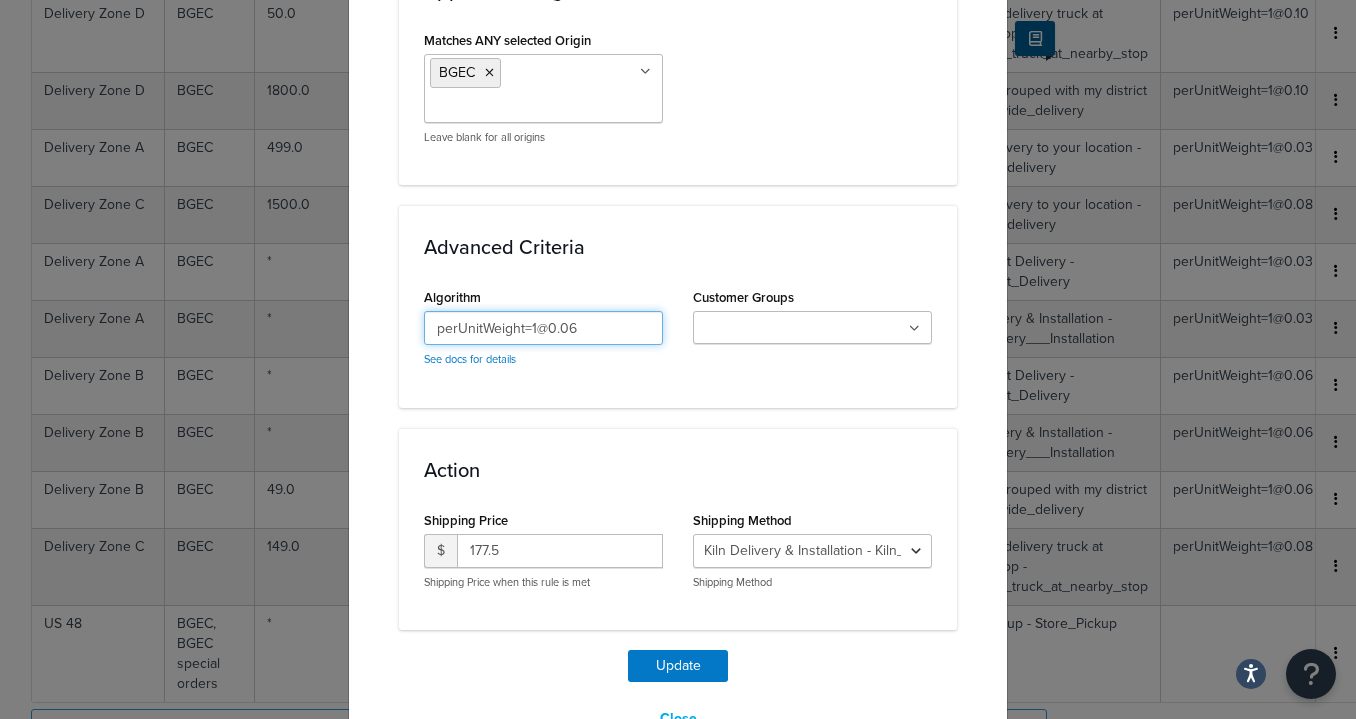 click on "perUnitWeight=1@0.06" at bounding box center (543, 328) 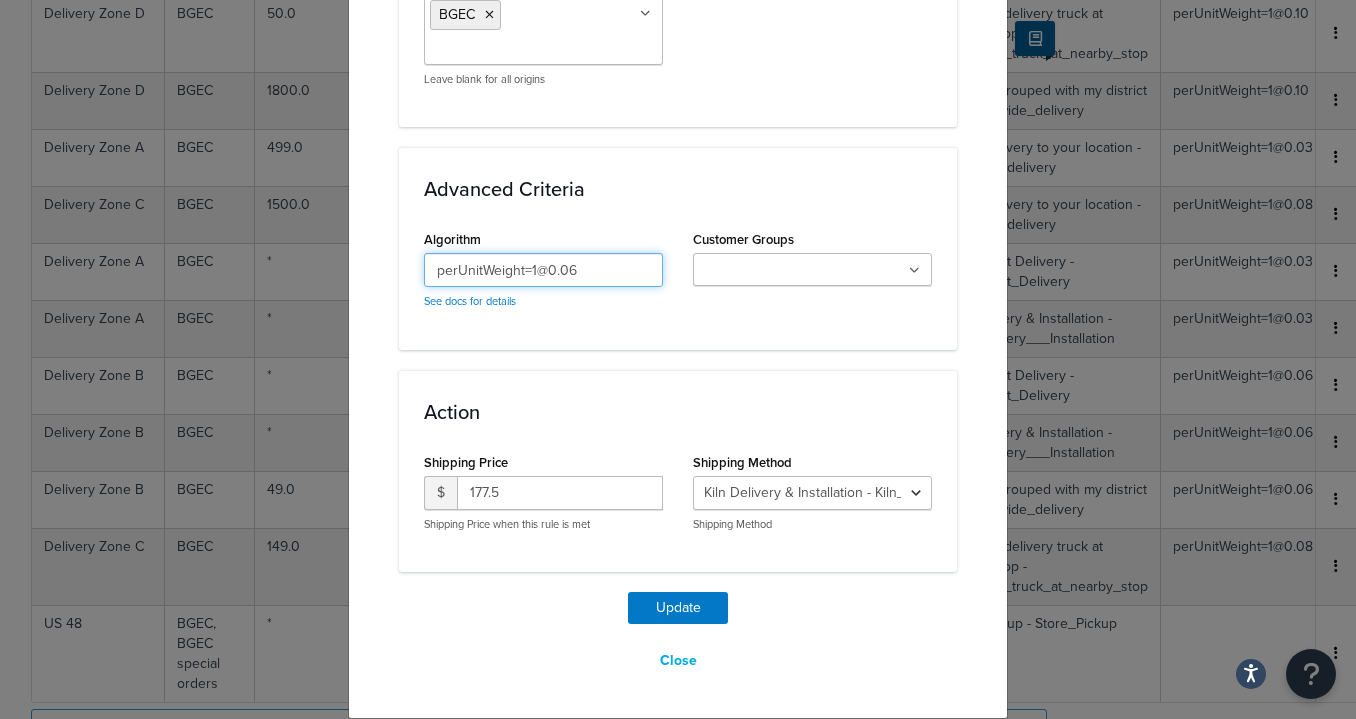 scroll, scrollTop: 1659, scrollLeft: 0, axis: vertical 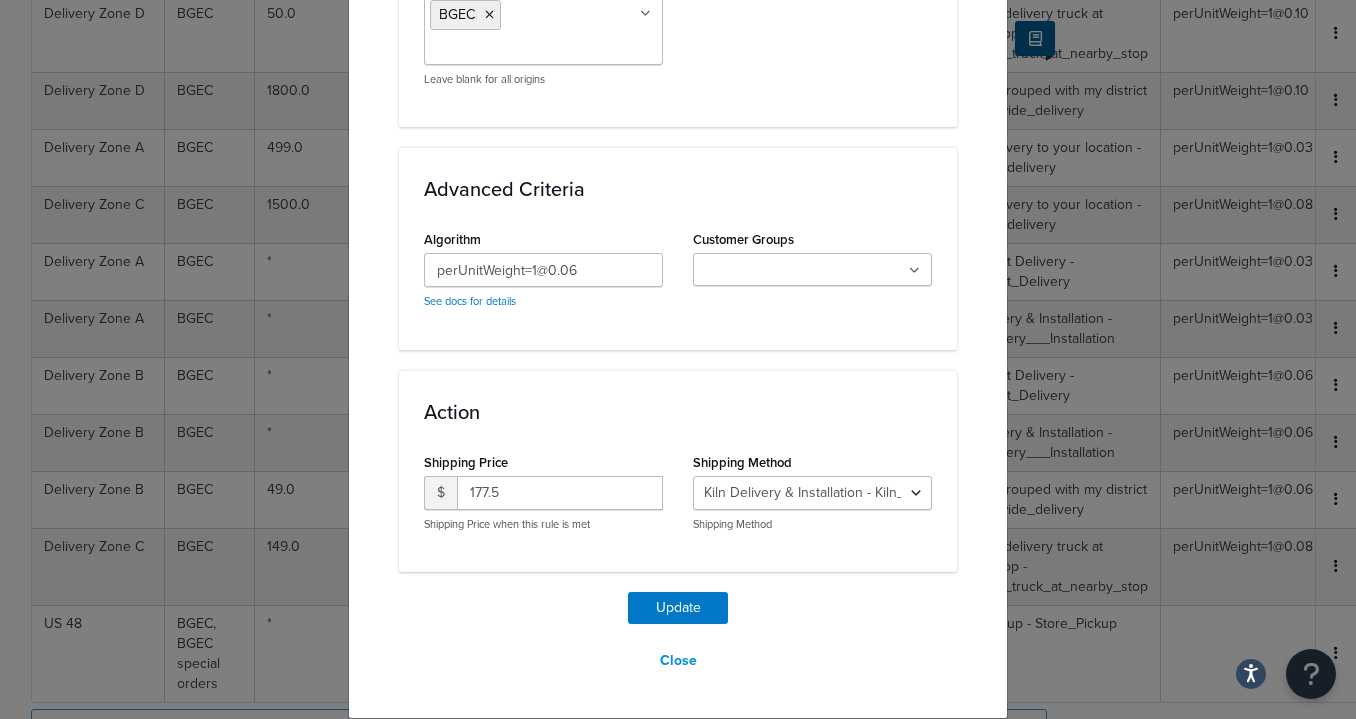 click on "Close" at bounding box center (678, 661) 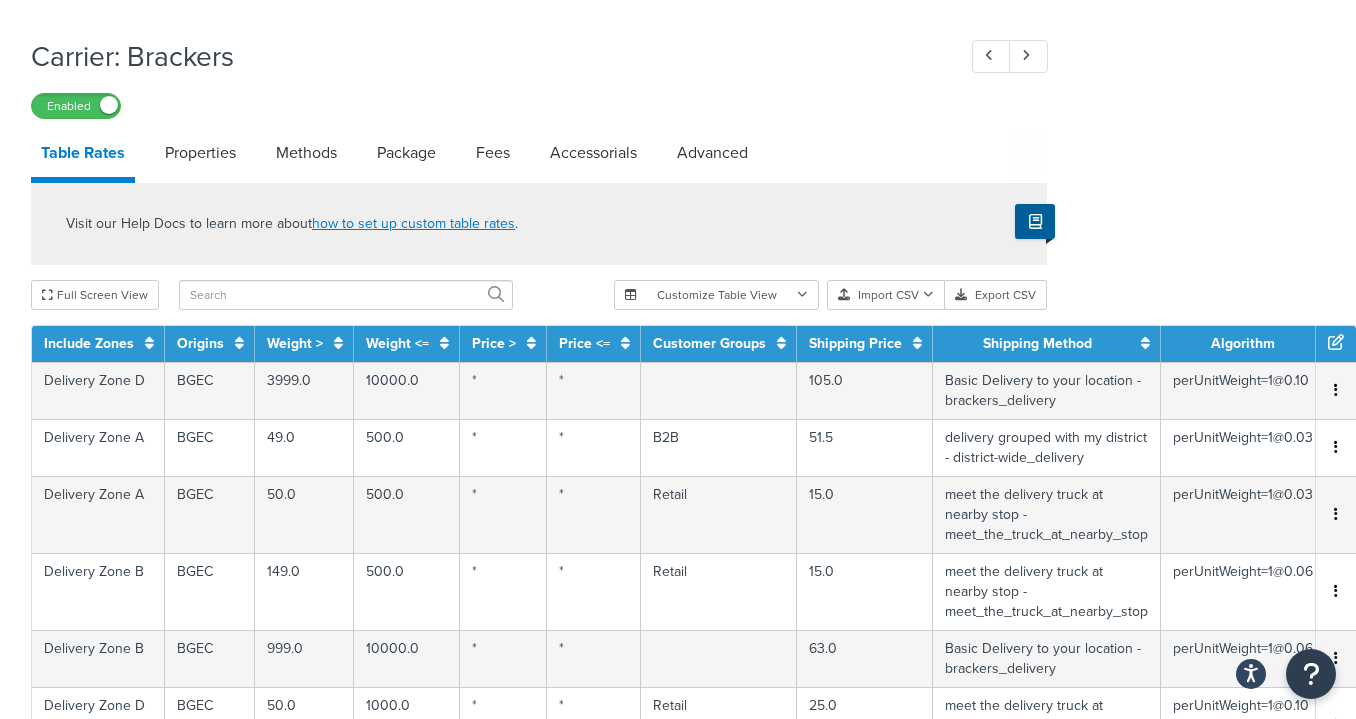 scroll, scrollTop: 57, scrollLeft: 269, axis: both 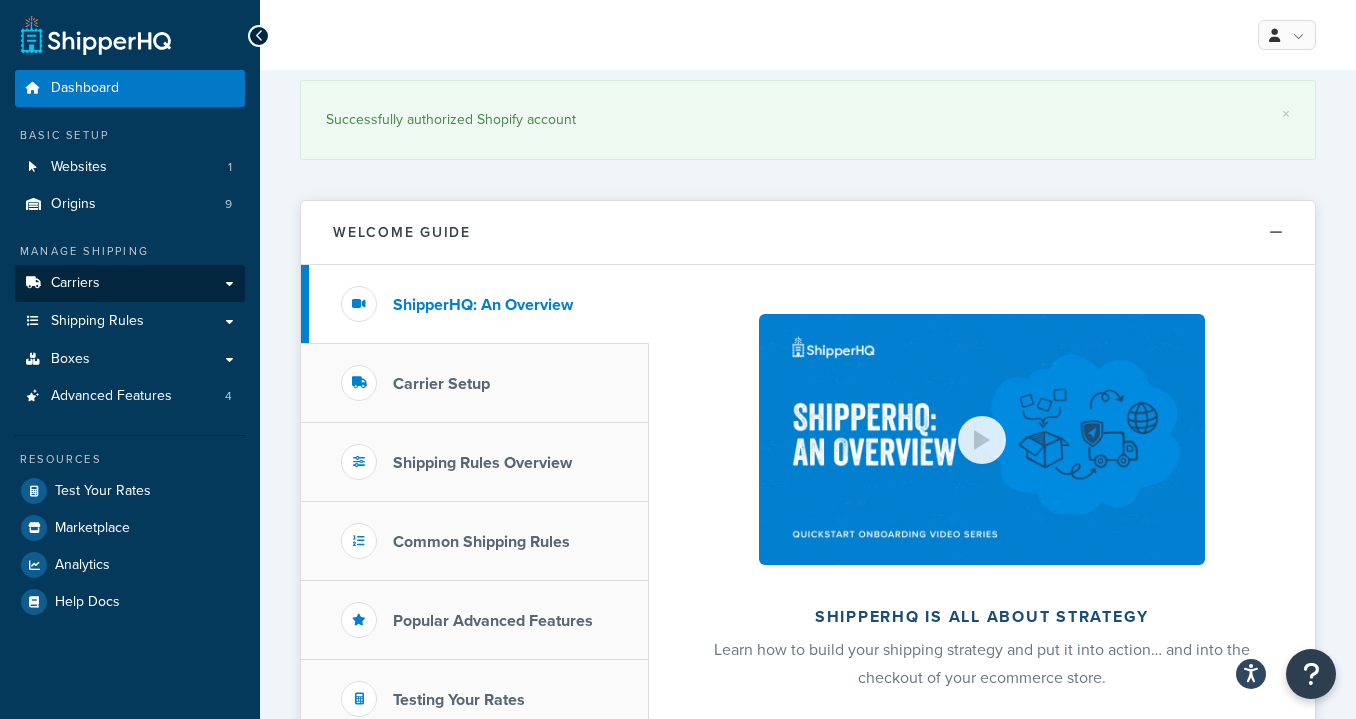 click on "Carriers" at bounding box center [75, 283] 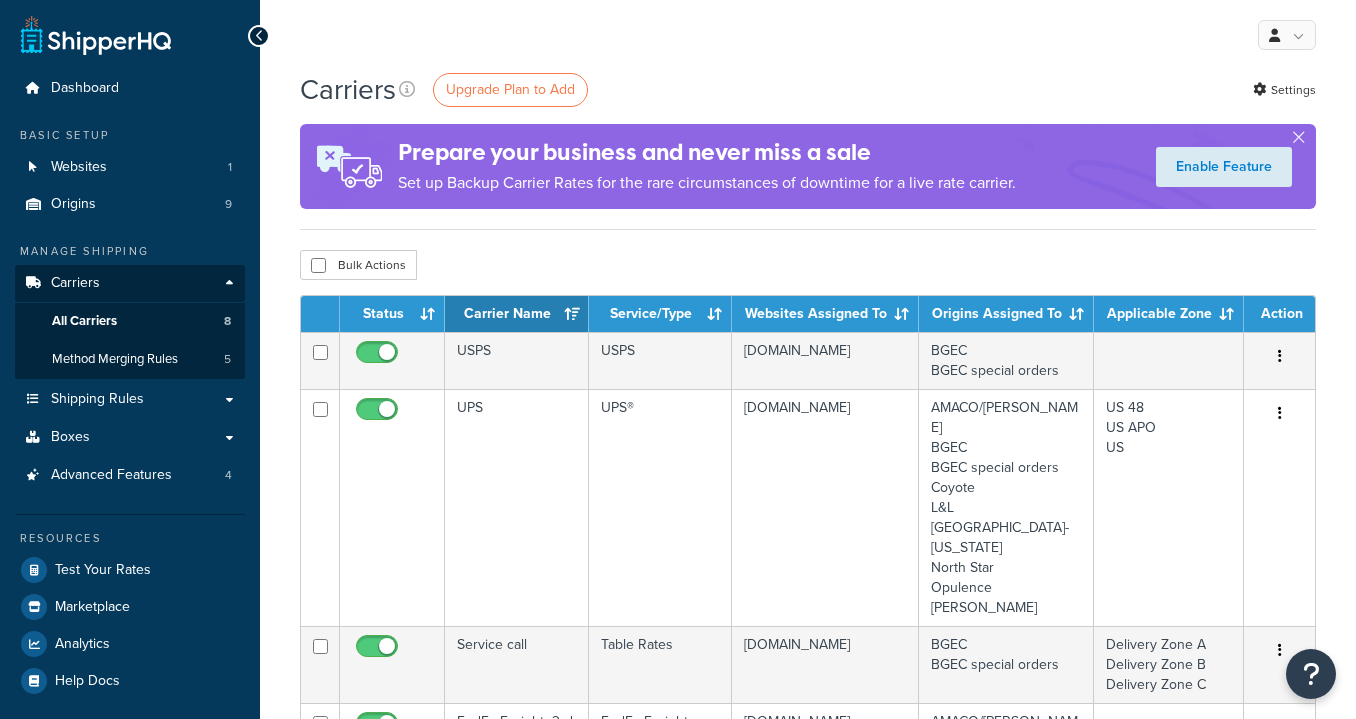 scroll, scrollTop: 127, scrollLeft: 0, axis: vertical 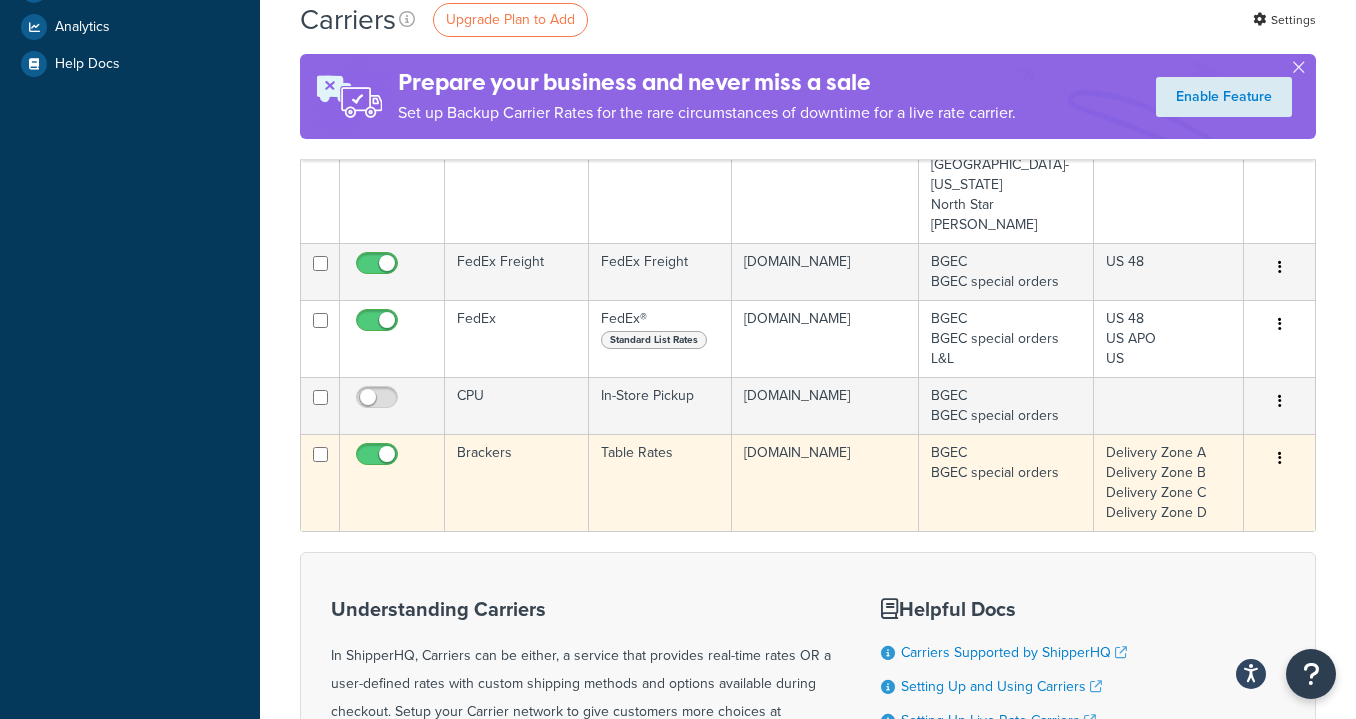 click on "Brackers" at bounding box center (517, 482) 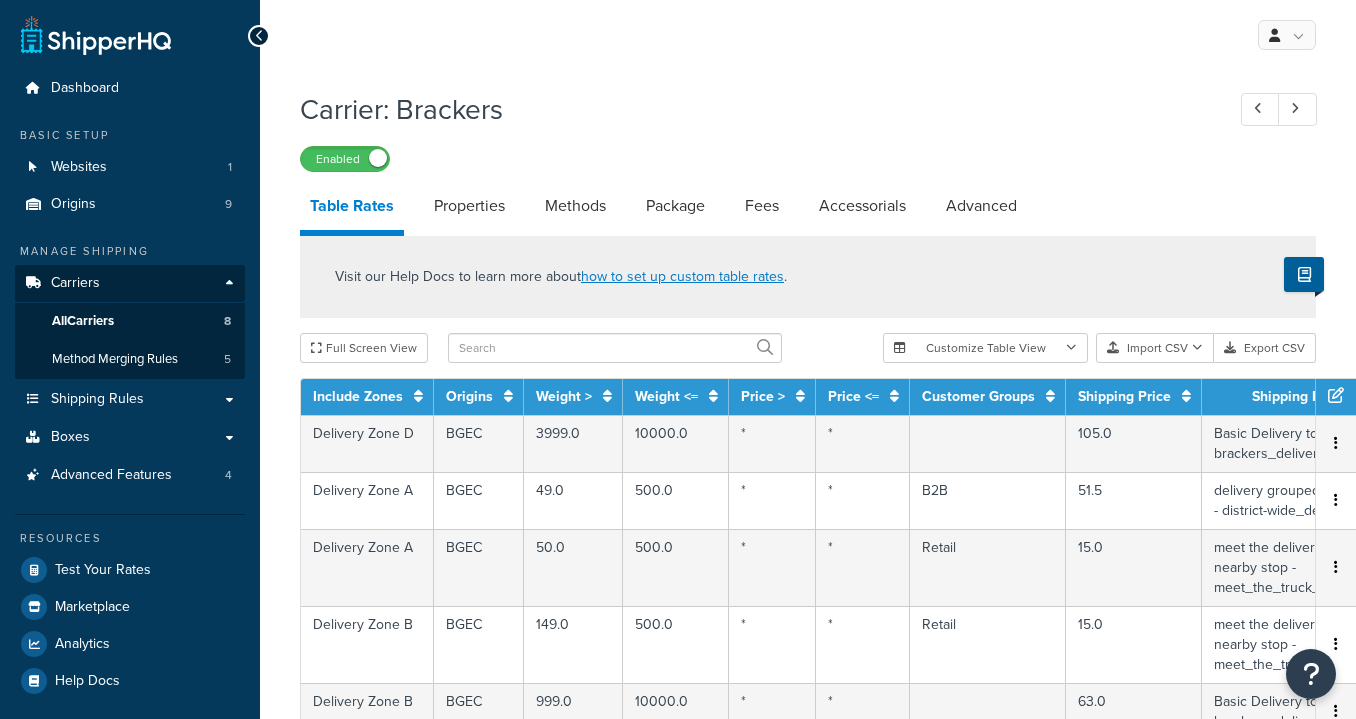select on "25" 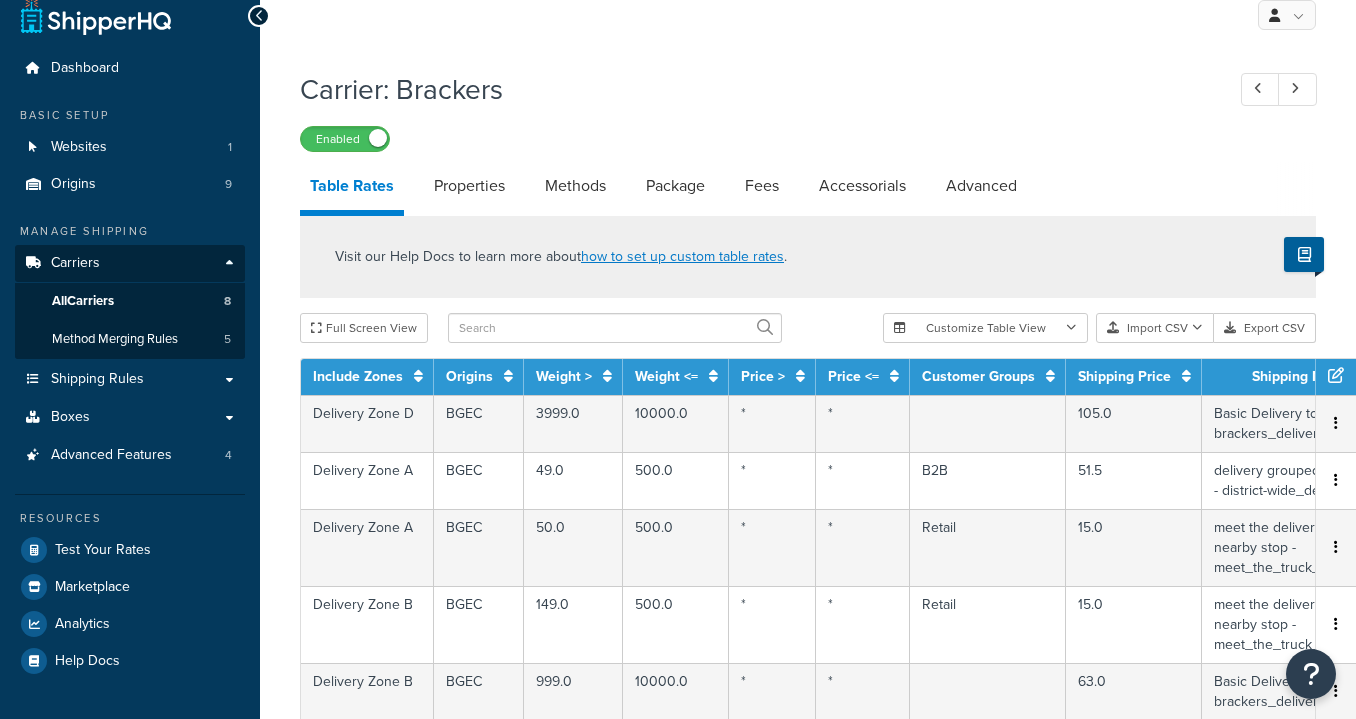 scroll, scrollTop: 29, scrollLeft: 0, axis: vertical 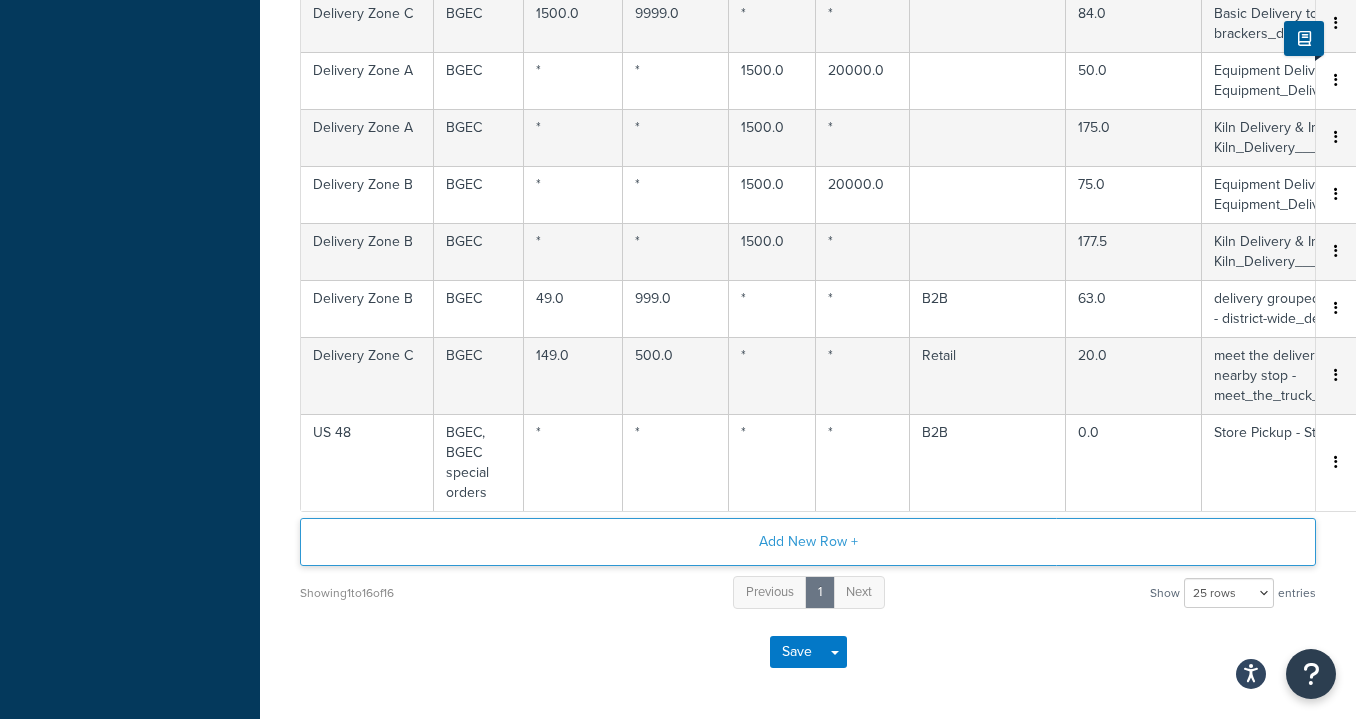click on "Add New Row +" at bounding box center [808, 542] 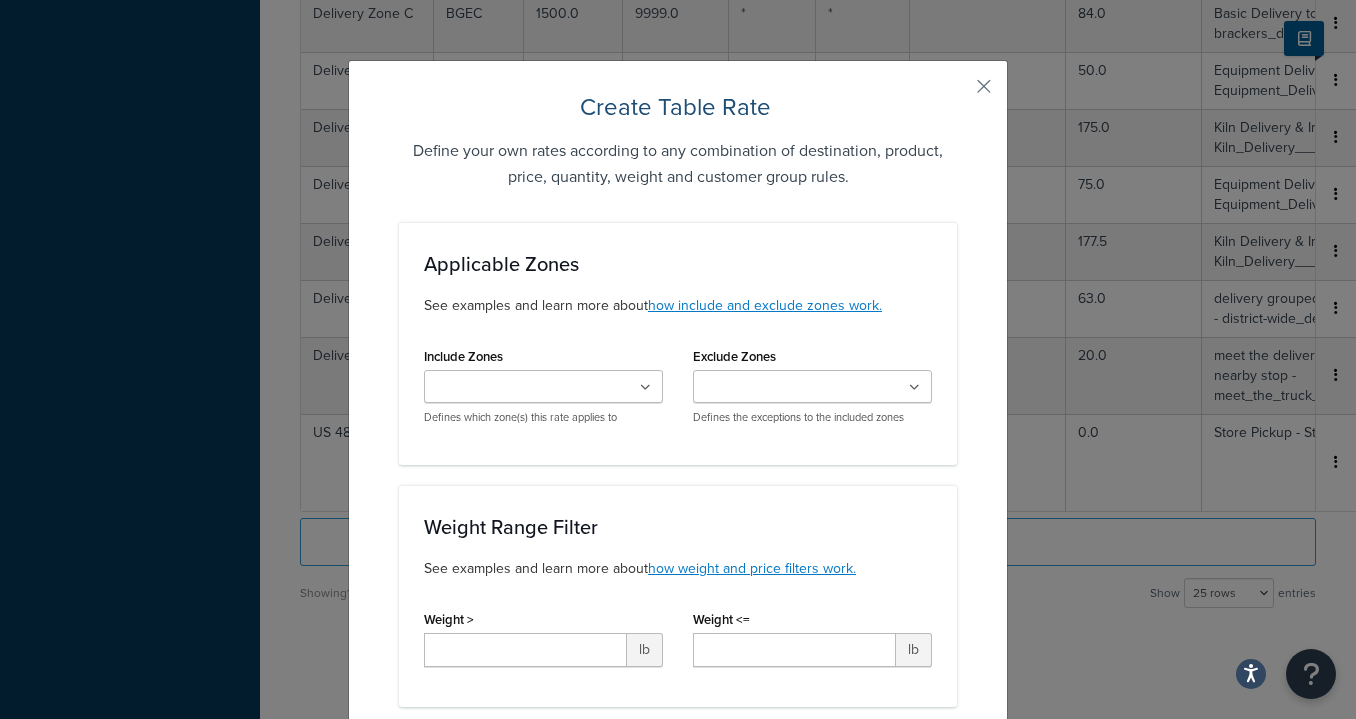 click on "Include Zones" at bounding box center [518, 388] 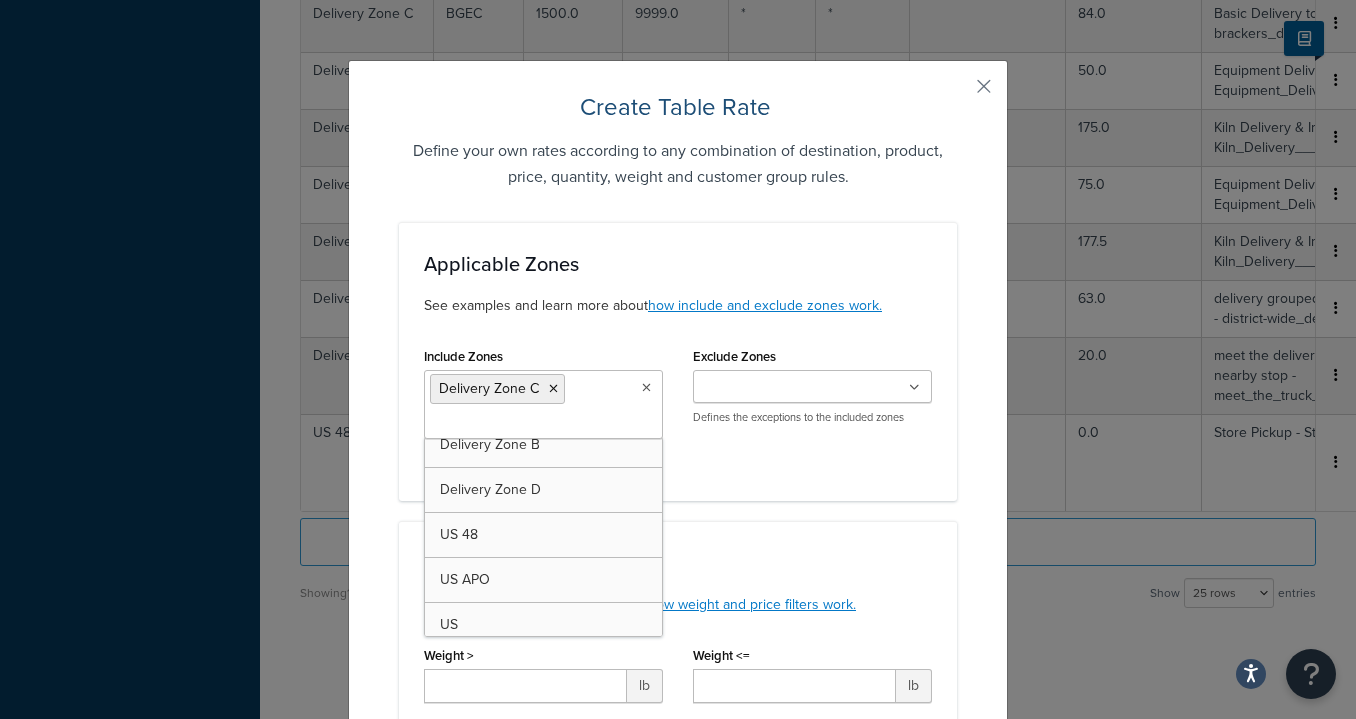 scroll, scrollTop: 116, scrollLeft: 0, axis: vertical 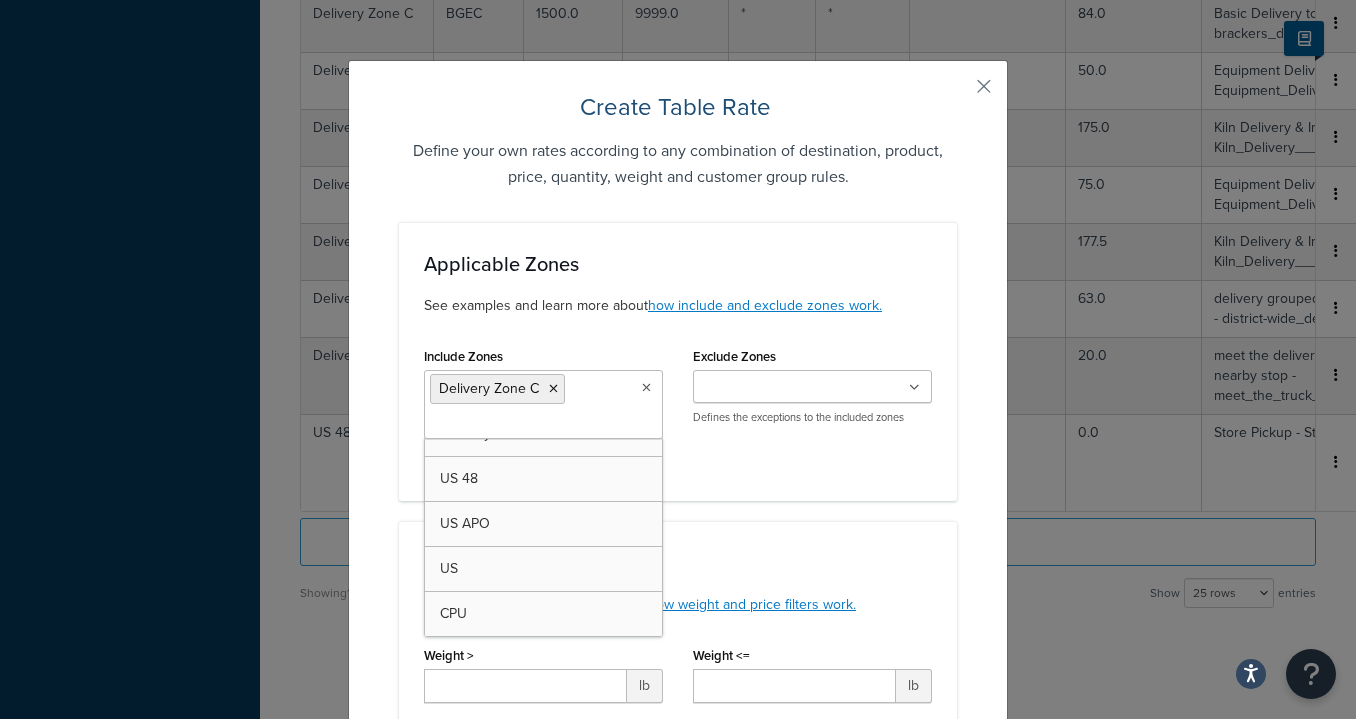 click on "Include Zones   Delivery Zone C   Delivery Zone A Delivery Zone B Delivery Zone D US 48 US APO US CPU US POBox Defines which zone(s) this rate applies to Exclude Zones   Delivery Zone A Delivery Zone B Delivery Zone C Delivery Zone D US 48 US APO US CPU US POBox Defines the exceptions to the included zones" at bounding box center [678, 409] 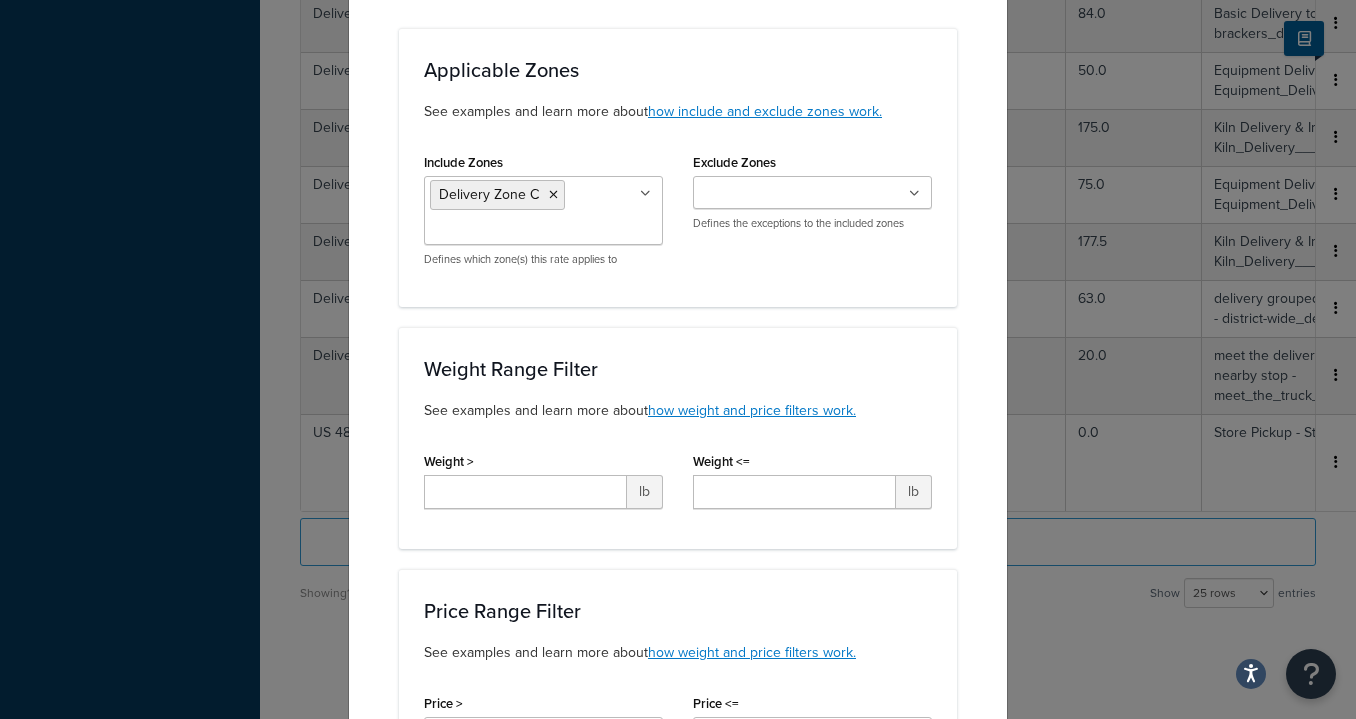 scroll, scrollTop: 269, scrollLeft: 0, axis: vertical 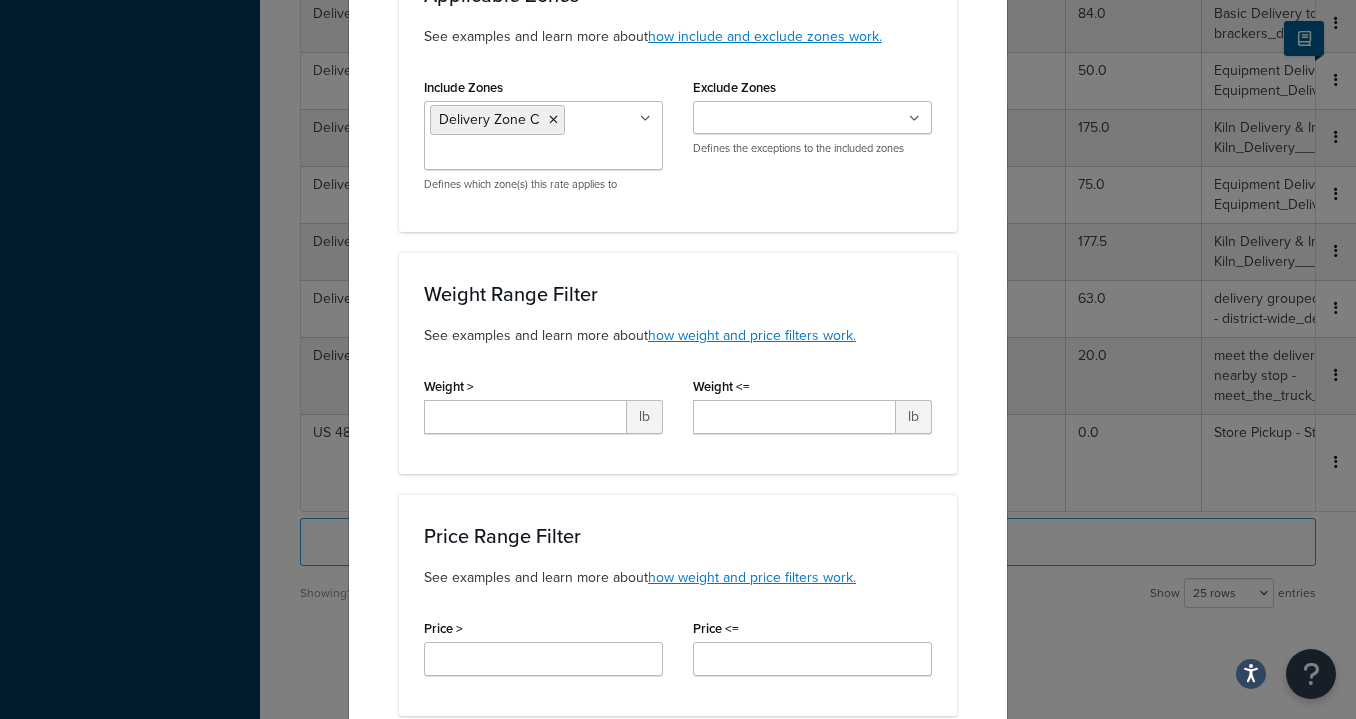 click on "Weight >   lb" at bounding box center [543, 410] 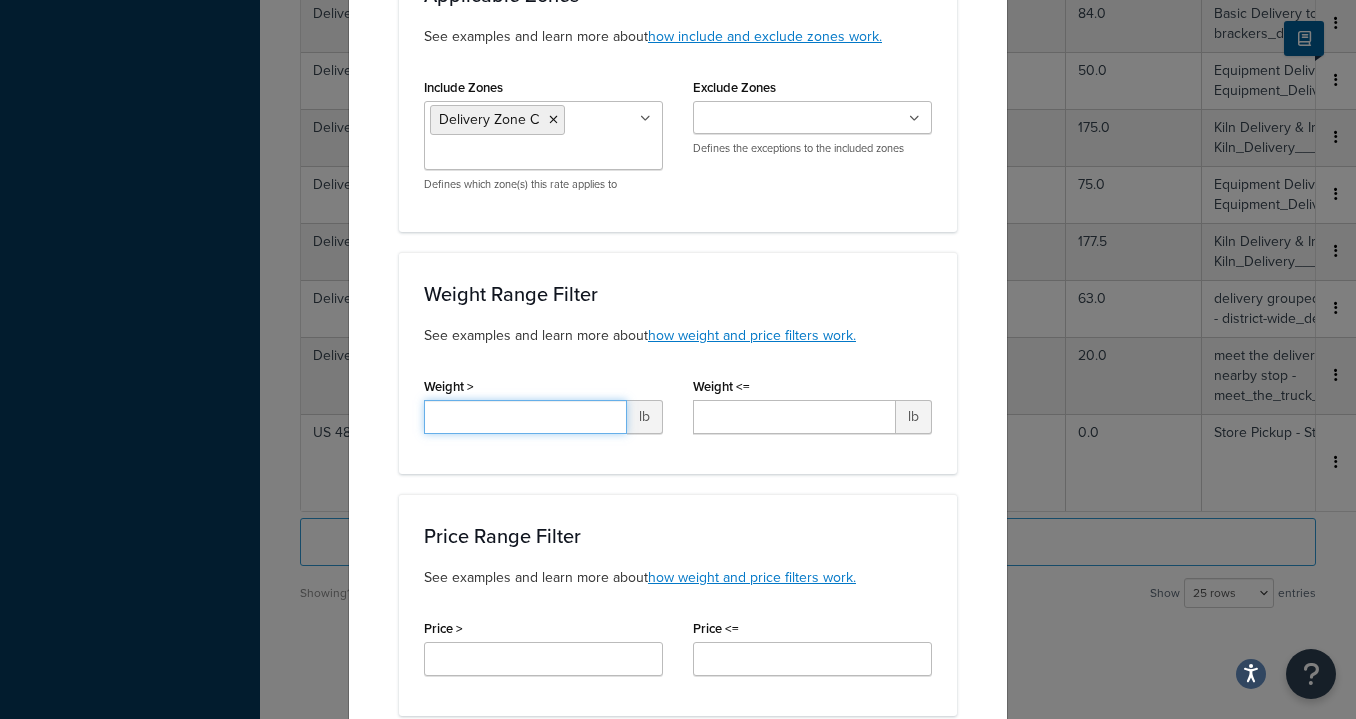 click on "Weight >" at bounding box center [525, 417] 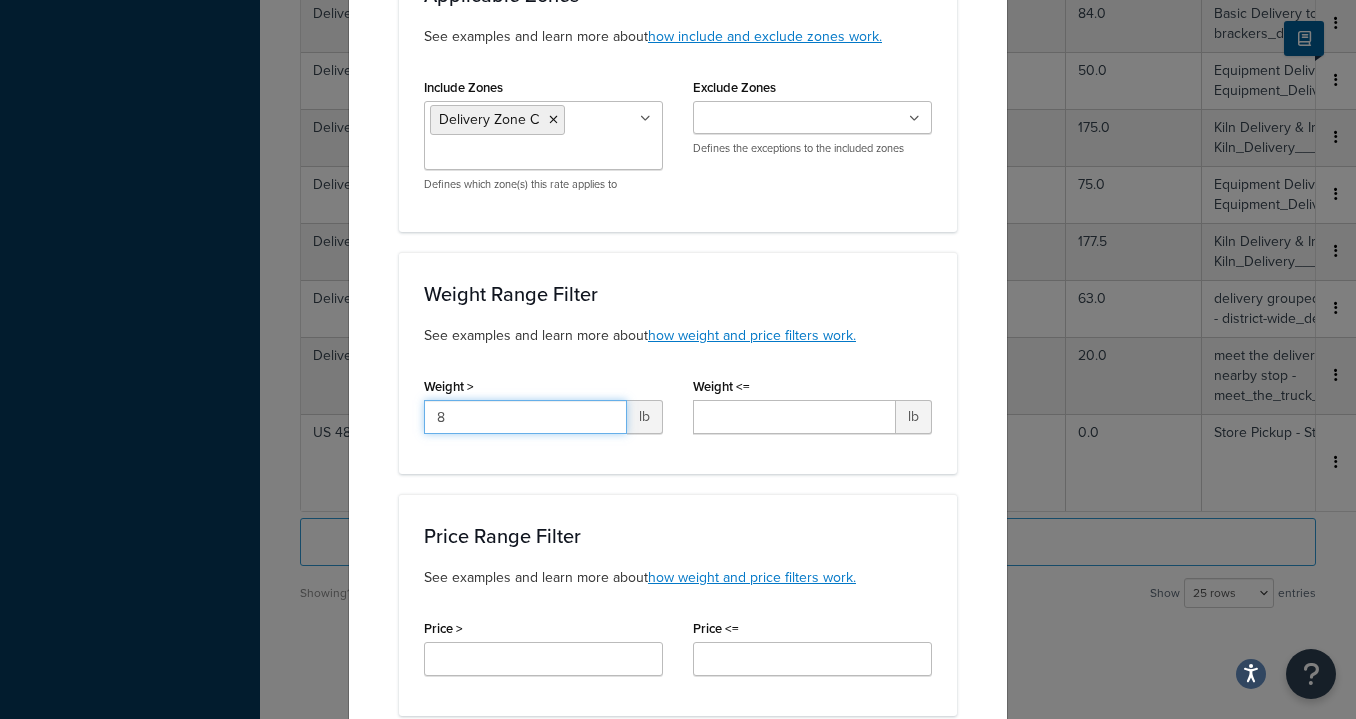 type on "8" 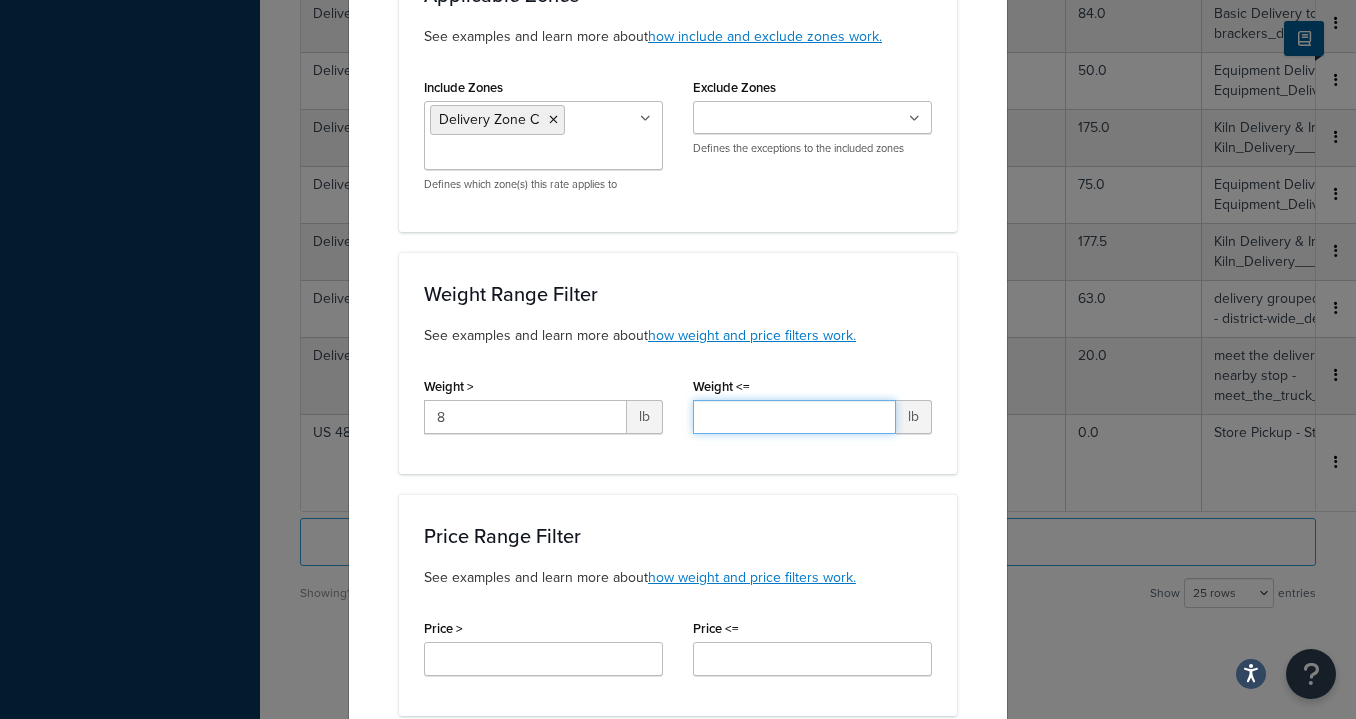 click on "Weight <=" at bounding box center [794, 417] 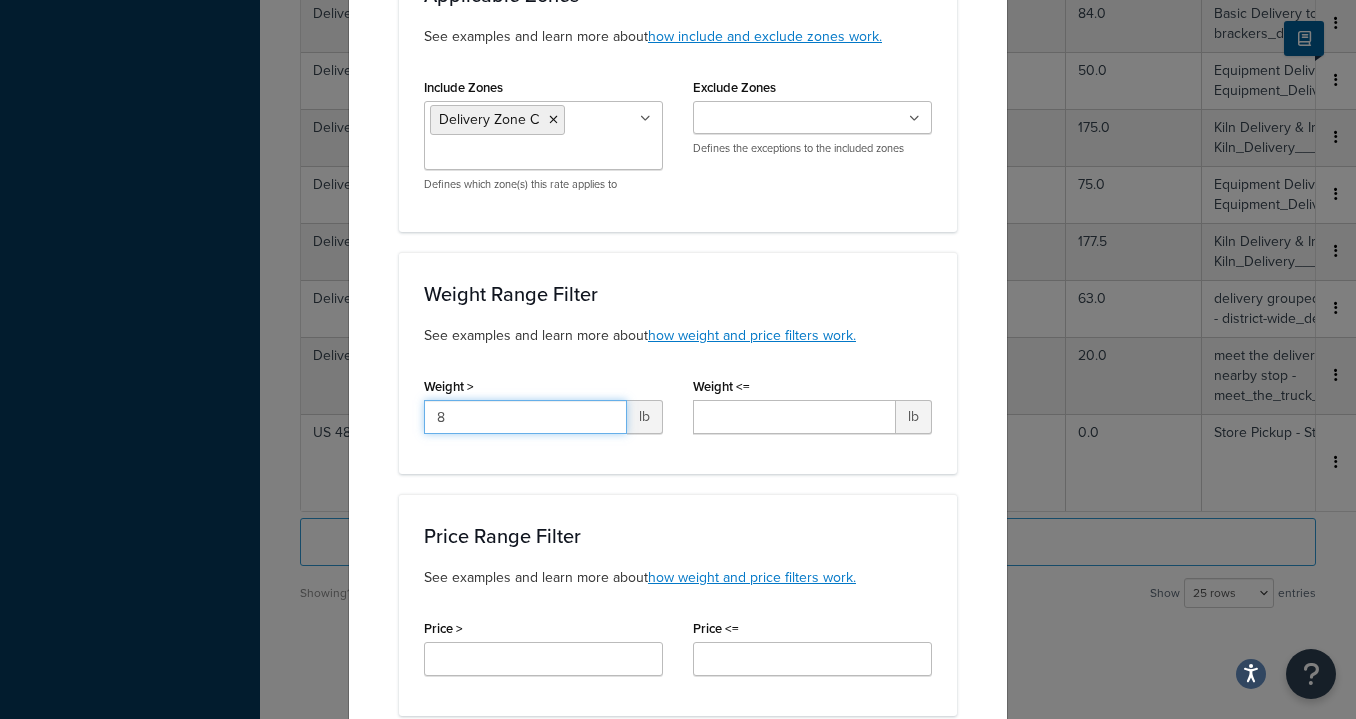 click on "8" at bounding box center (525, 417) 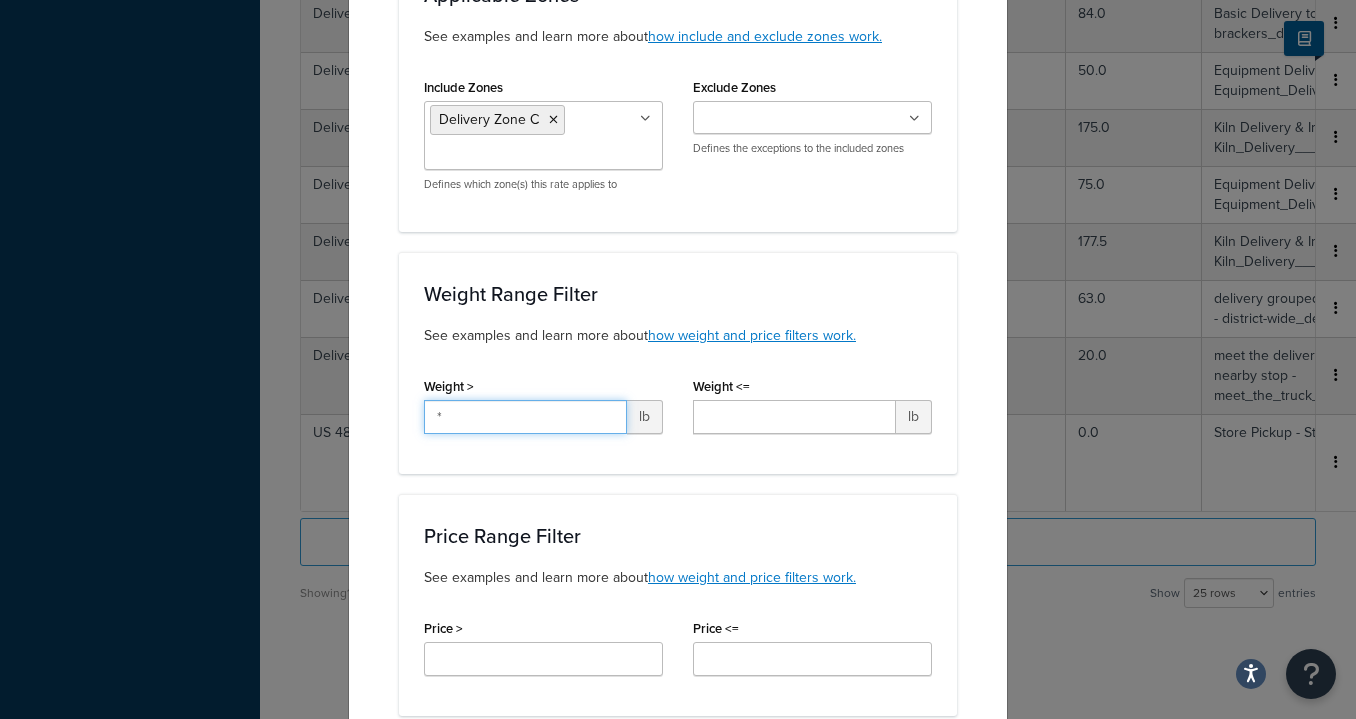 type on "*" 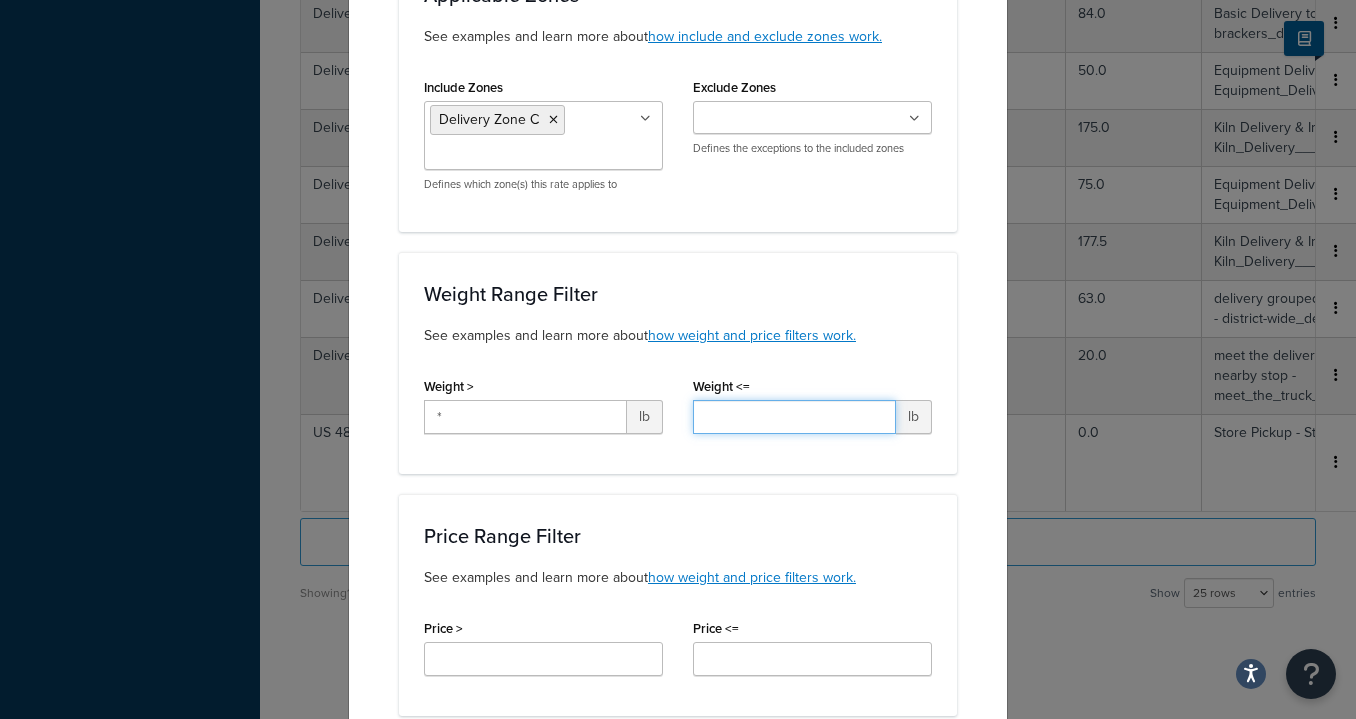 click on "Weight <=" at bounding box center [794, 417] 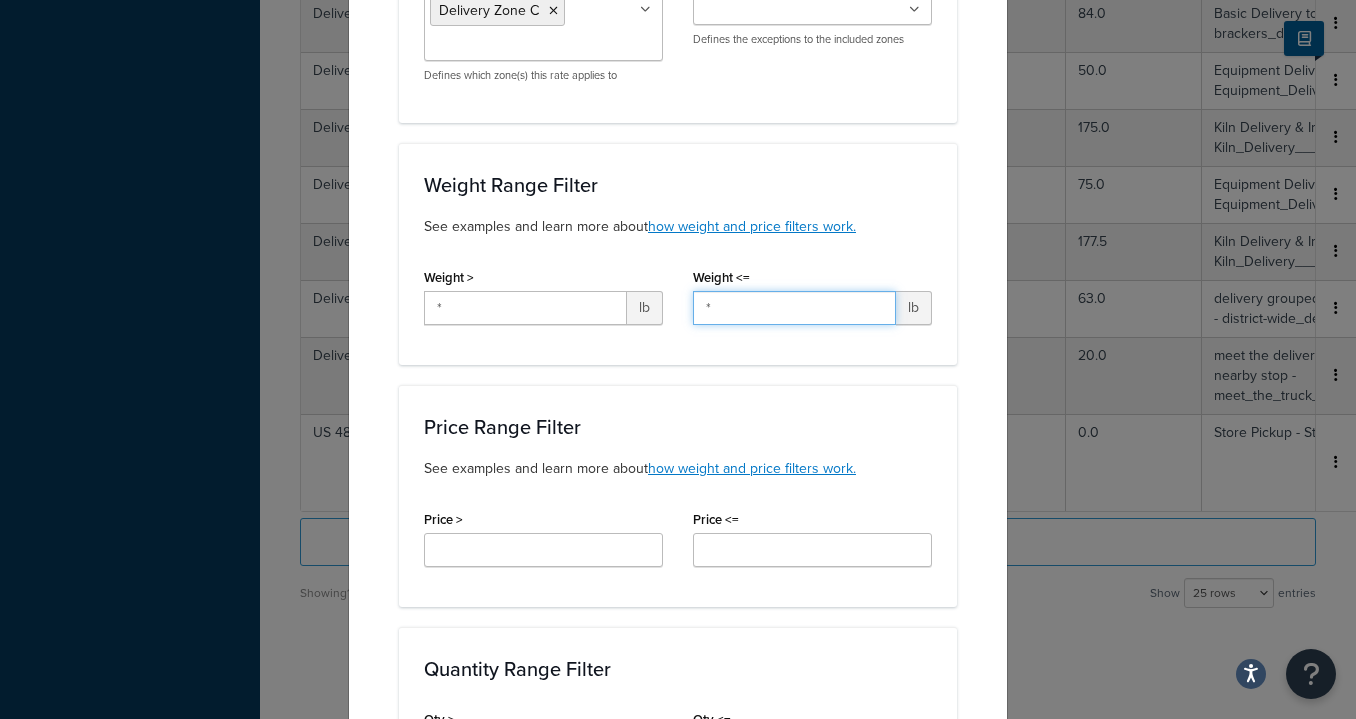 scroll, scrollTop: 508, scrollLeft: 0, axis: vertical 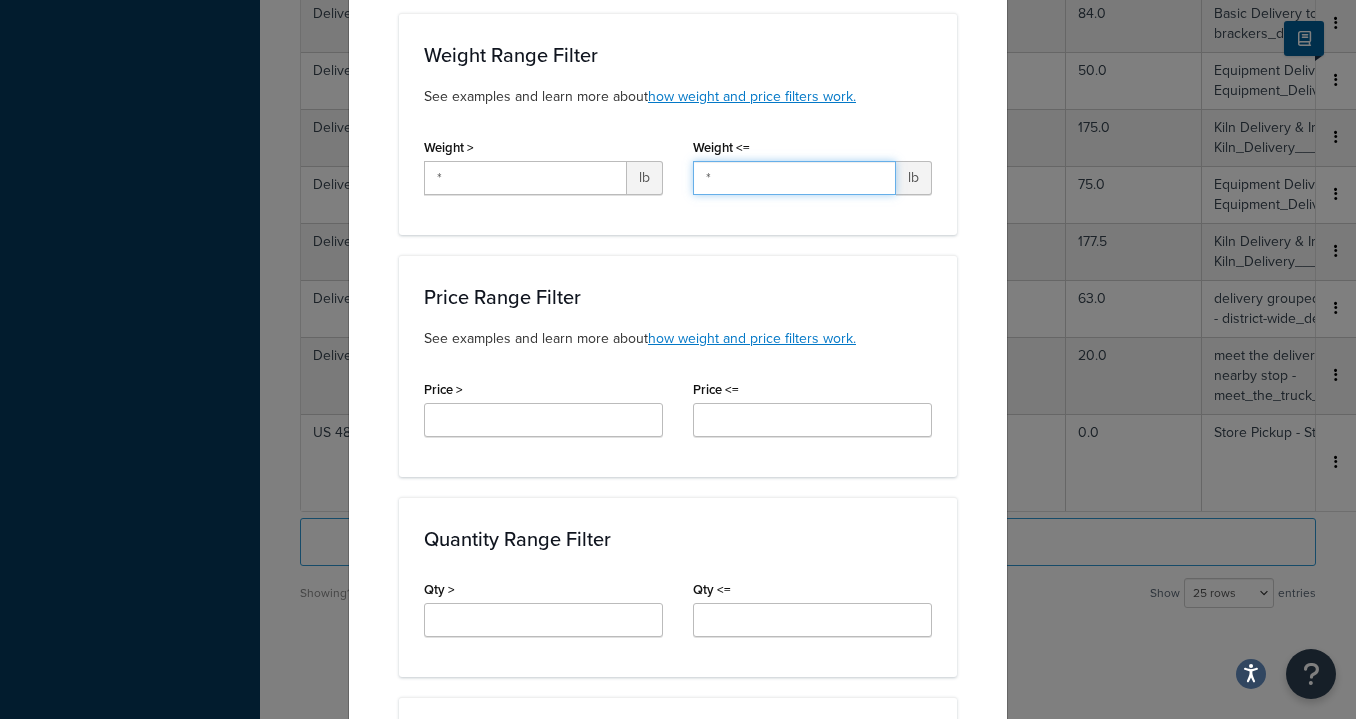 type on "*" 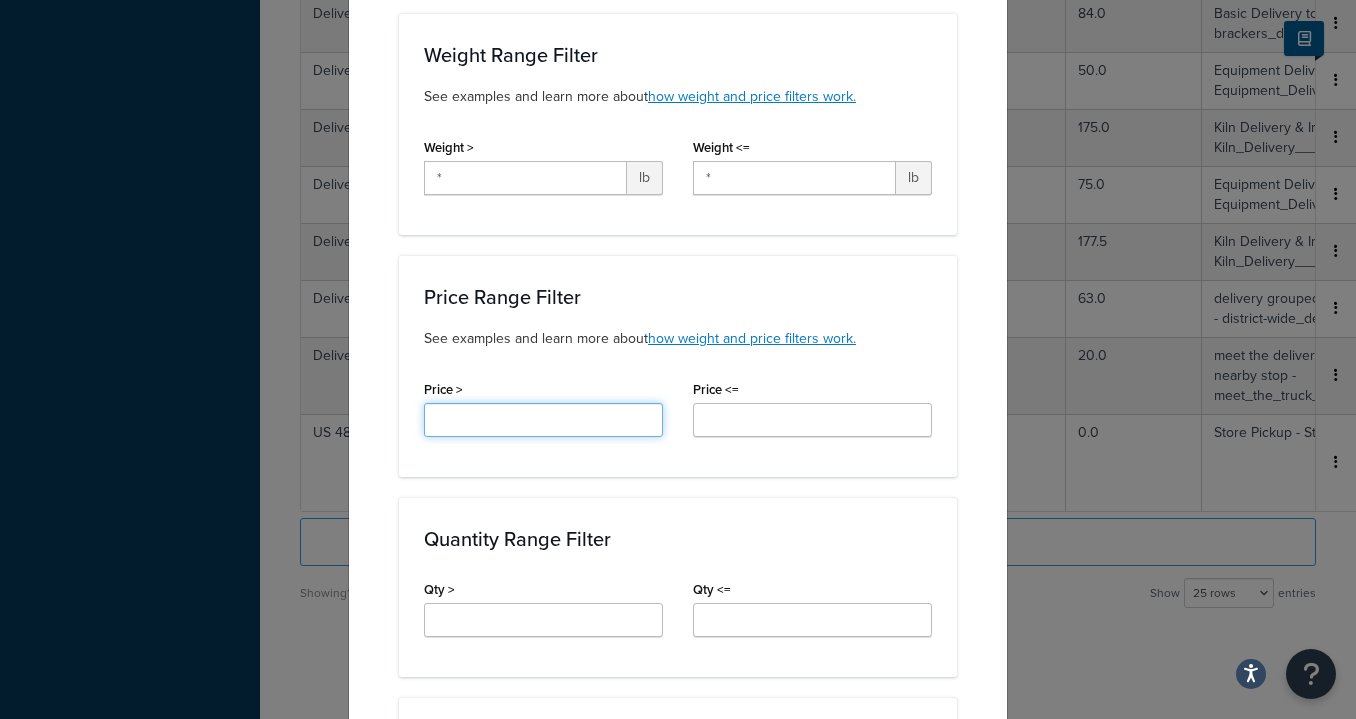 click on "Price >" at bounding box center [543, 420] 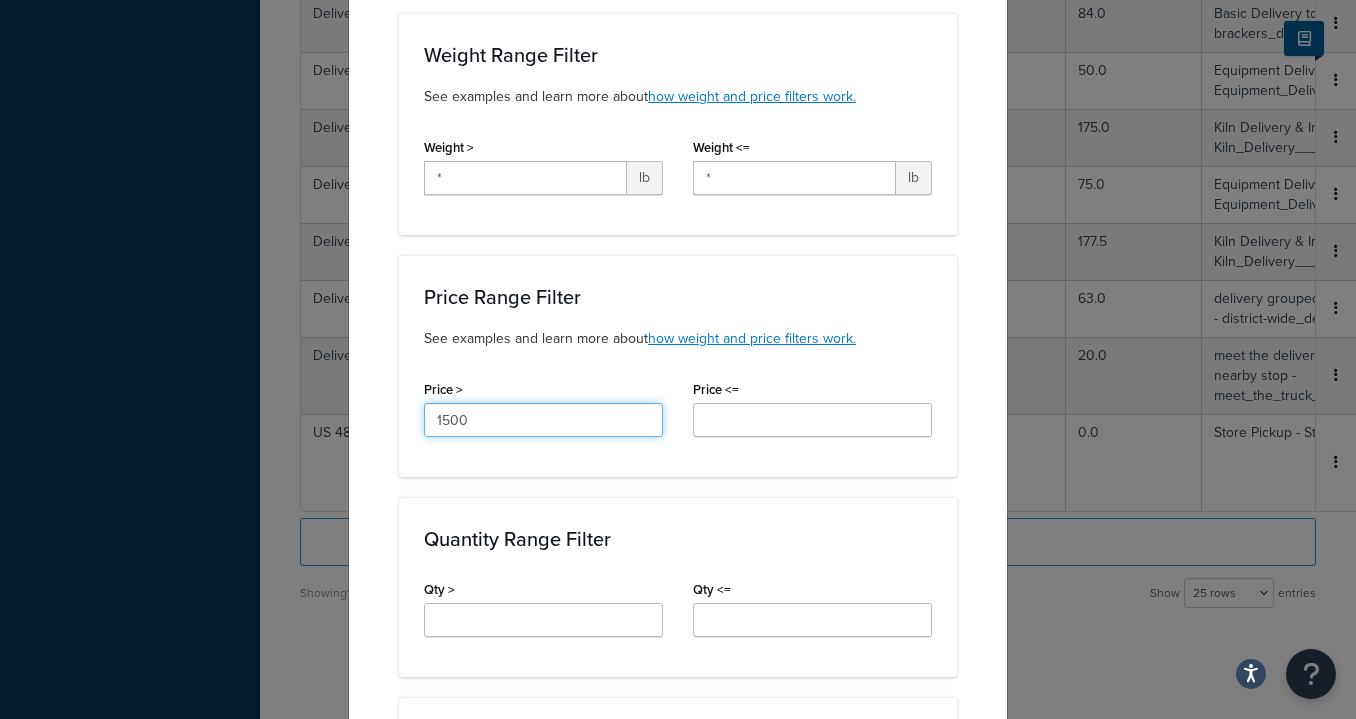 type on "1500" 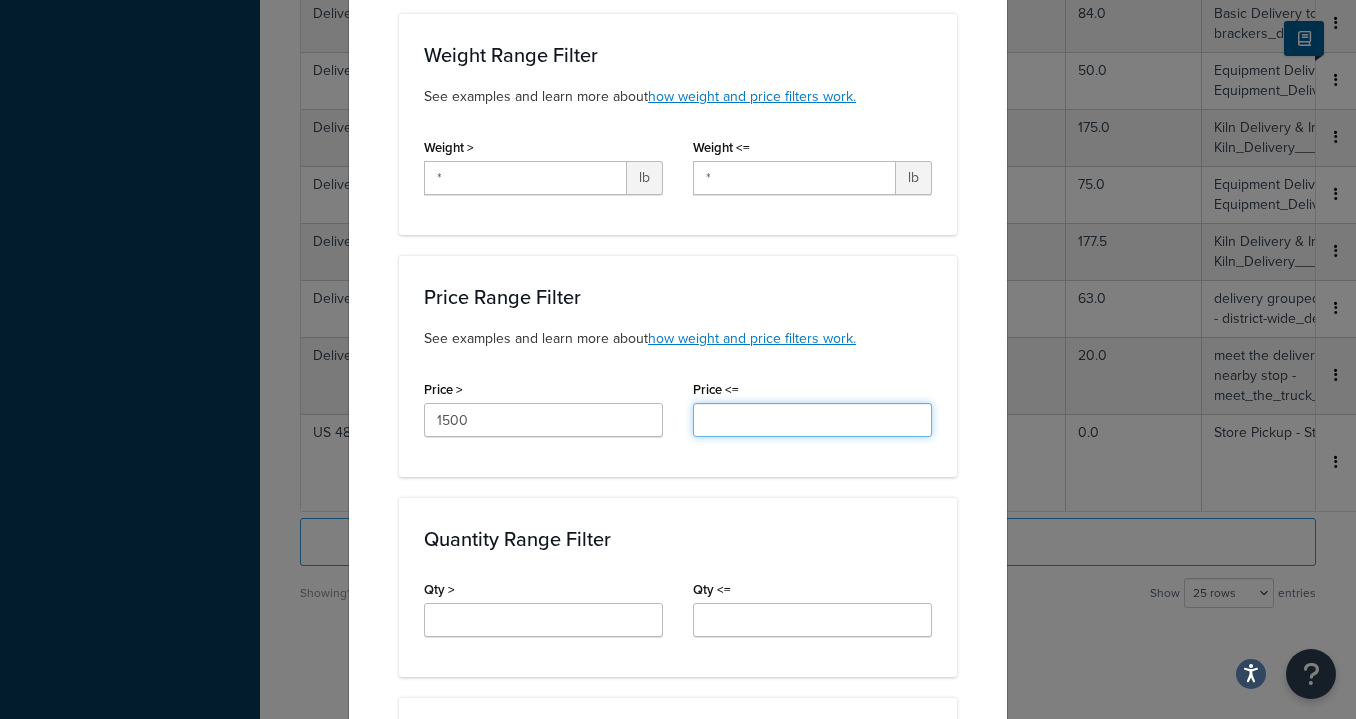 click on "Price <=" at bounding box center [812, 420] 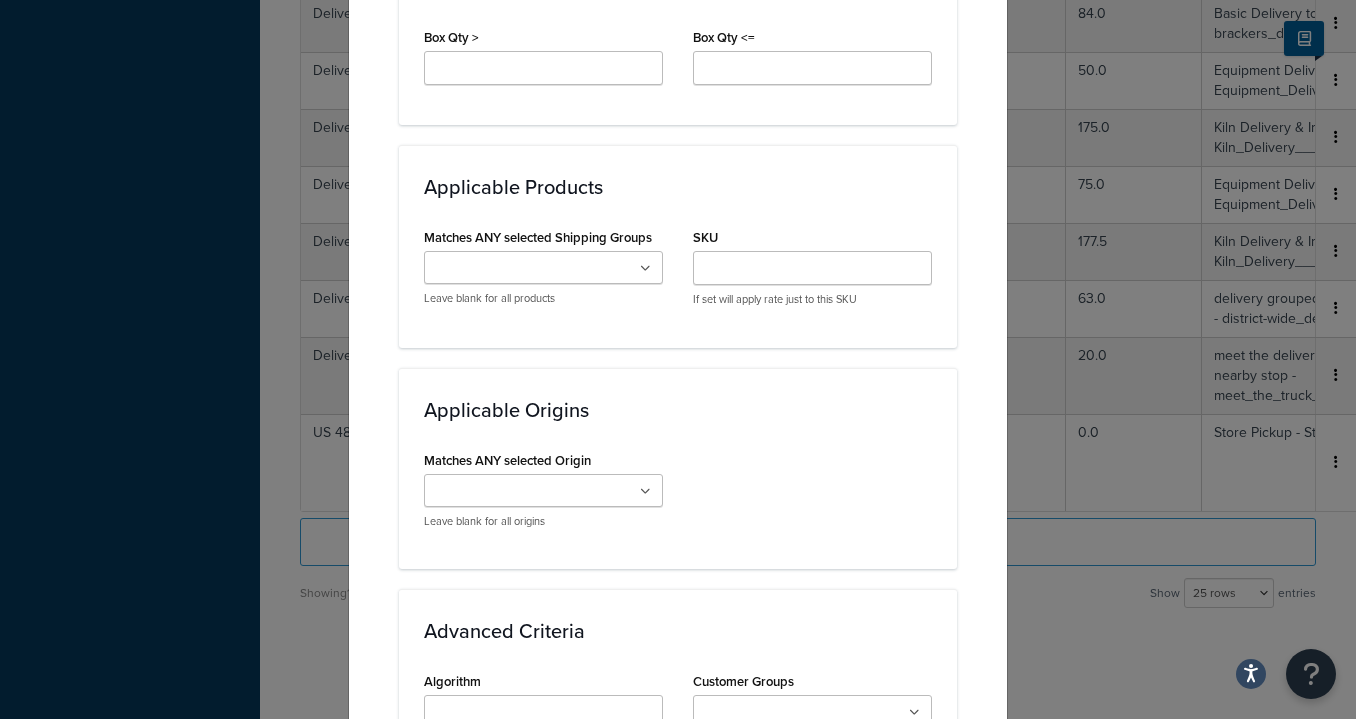 scroll, scrollTop: 1273, scrollLeft: 0, axis: vertical 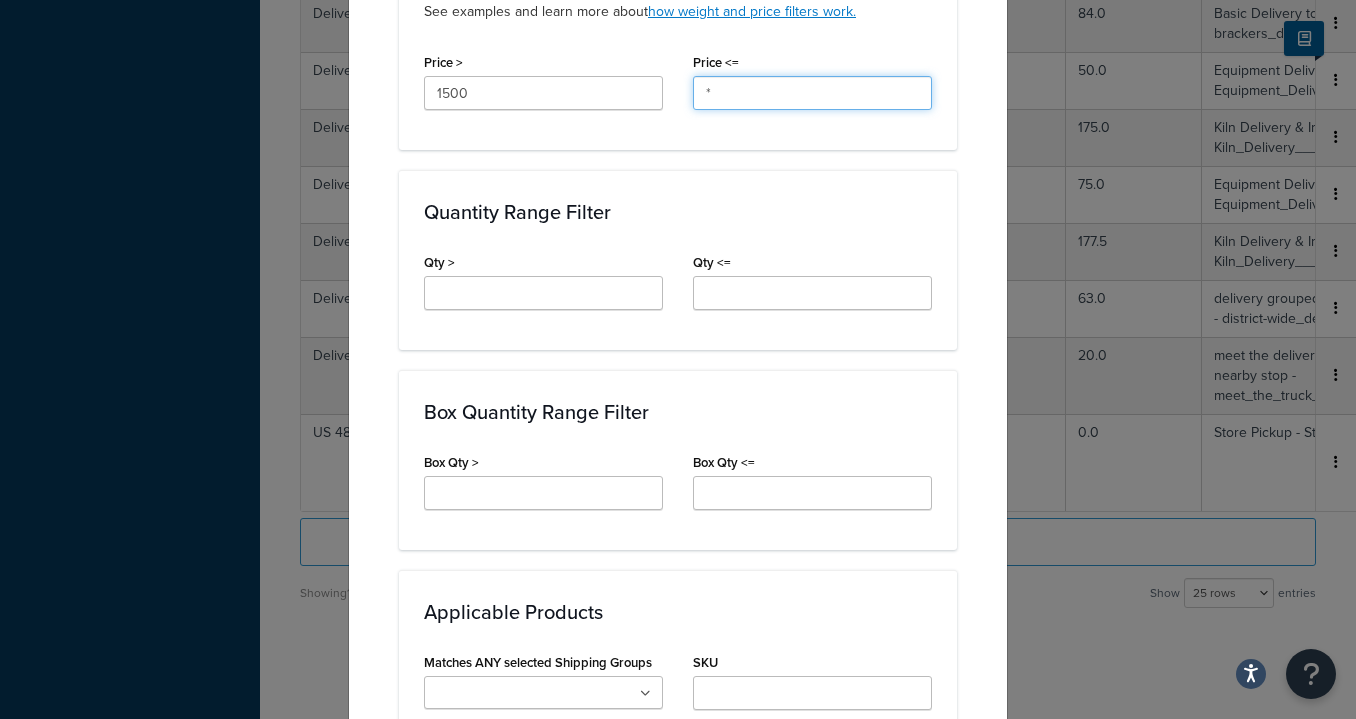 type on "*" 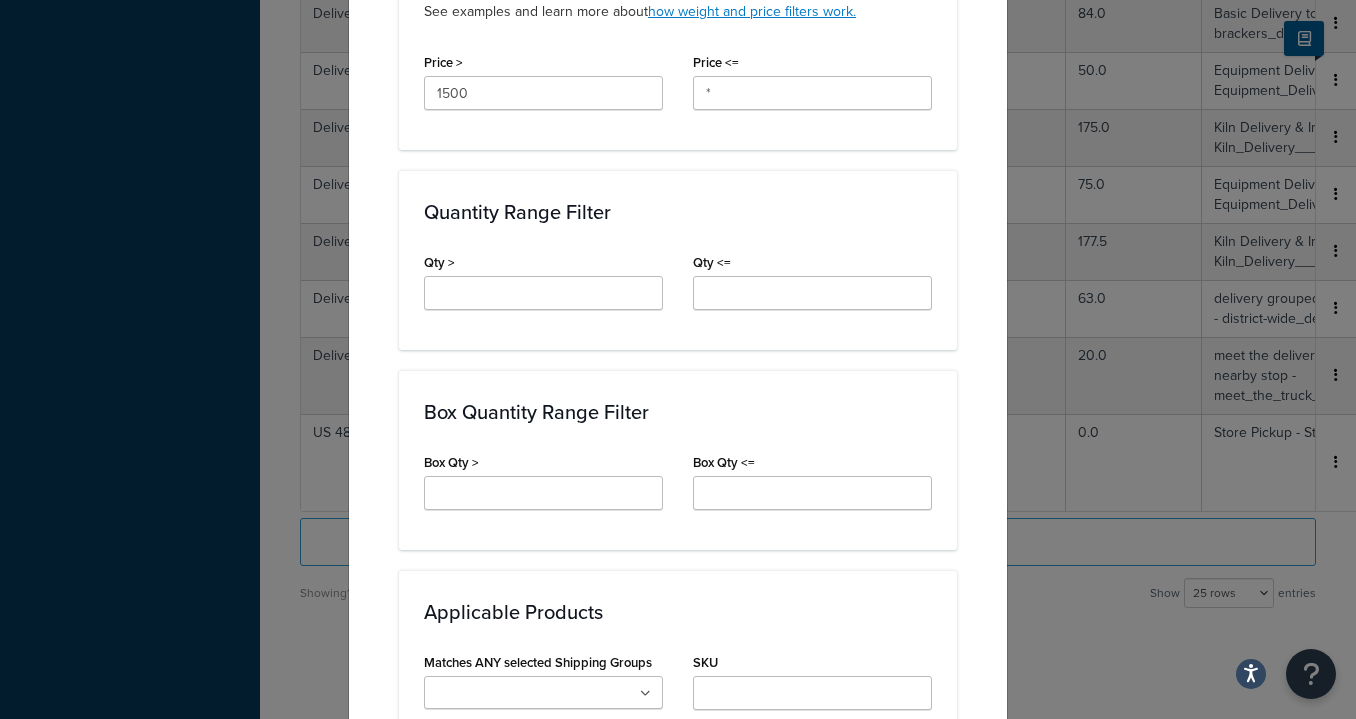 click on "Qty >" at bounding box center (543, 279) 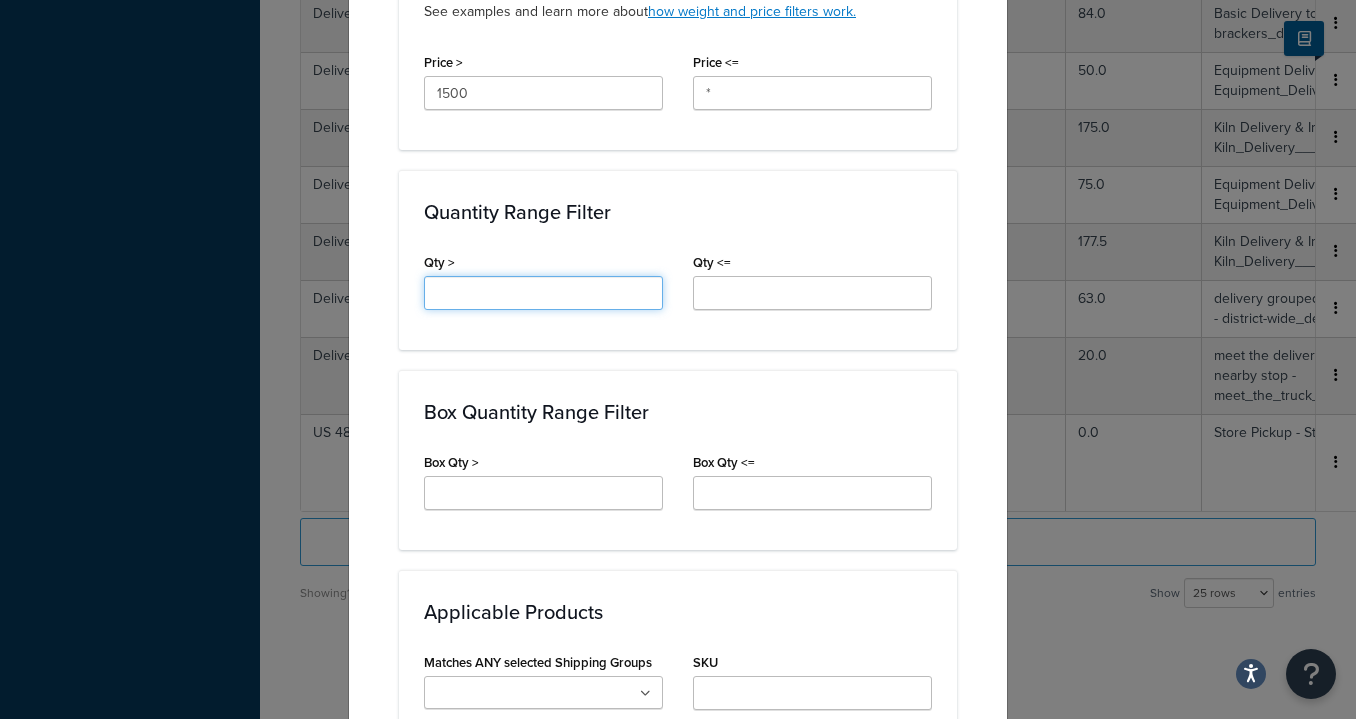 click on "Qty >" at bounding box center [543, 293] 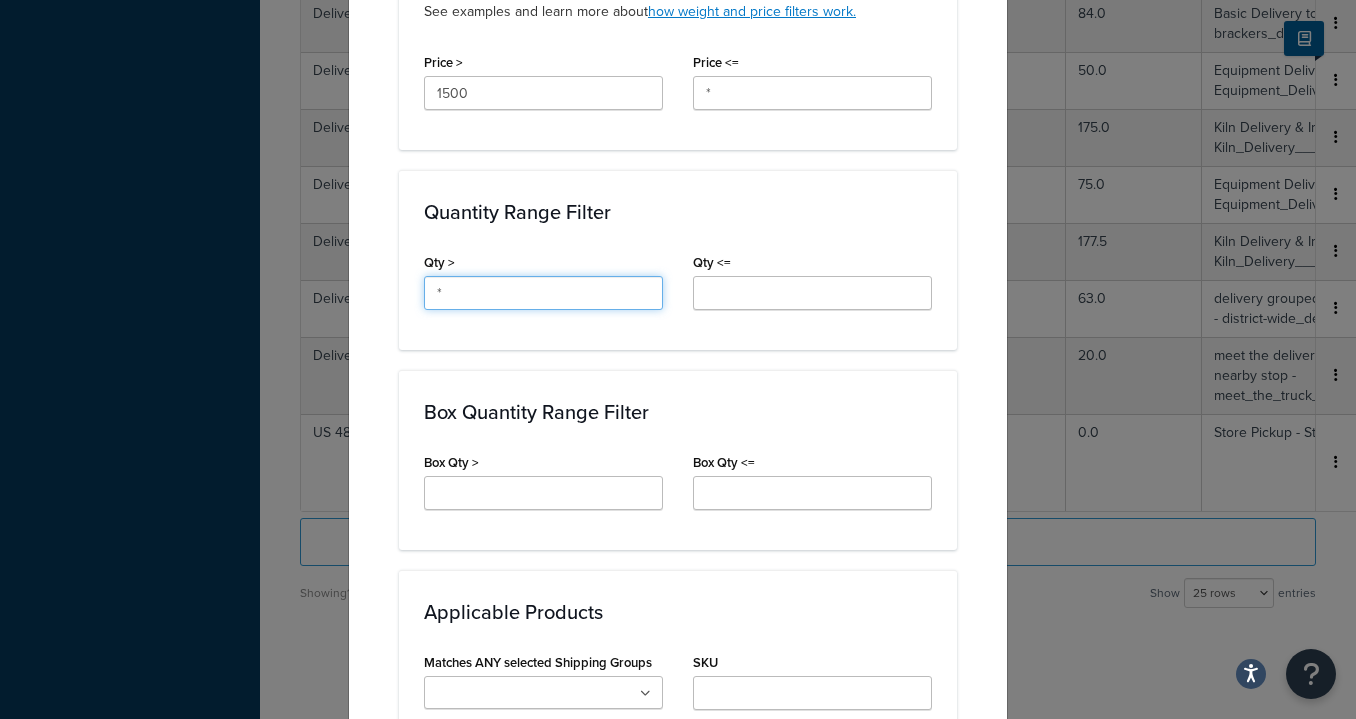 type on "*" 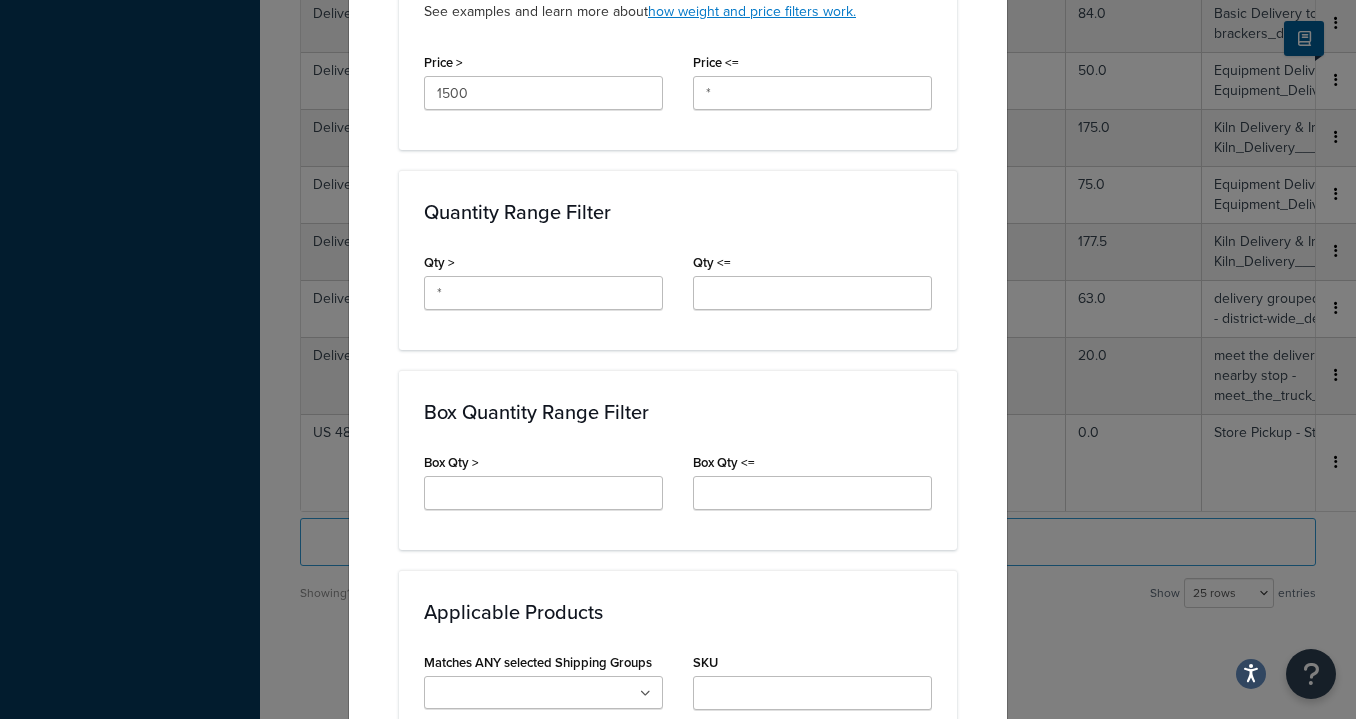 click on "Qty <=" at bounding box center [812, 286] 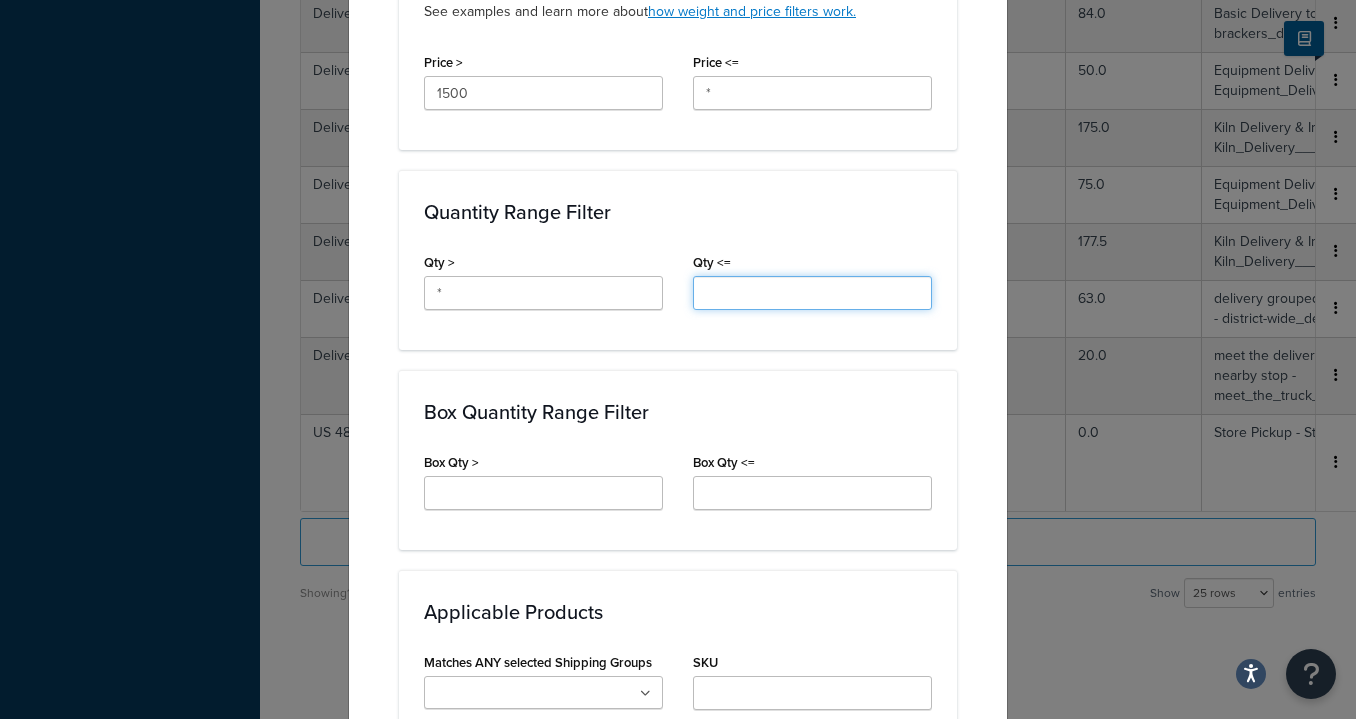 click on "Qty <=" at bounding box center [812, 293] 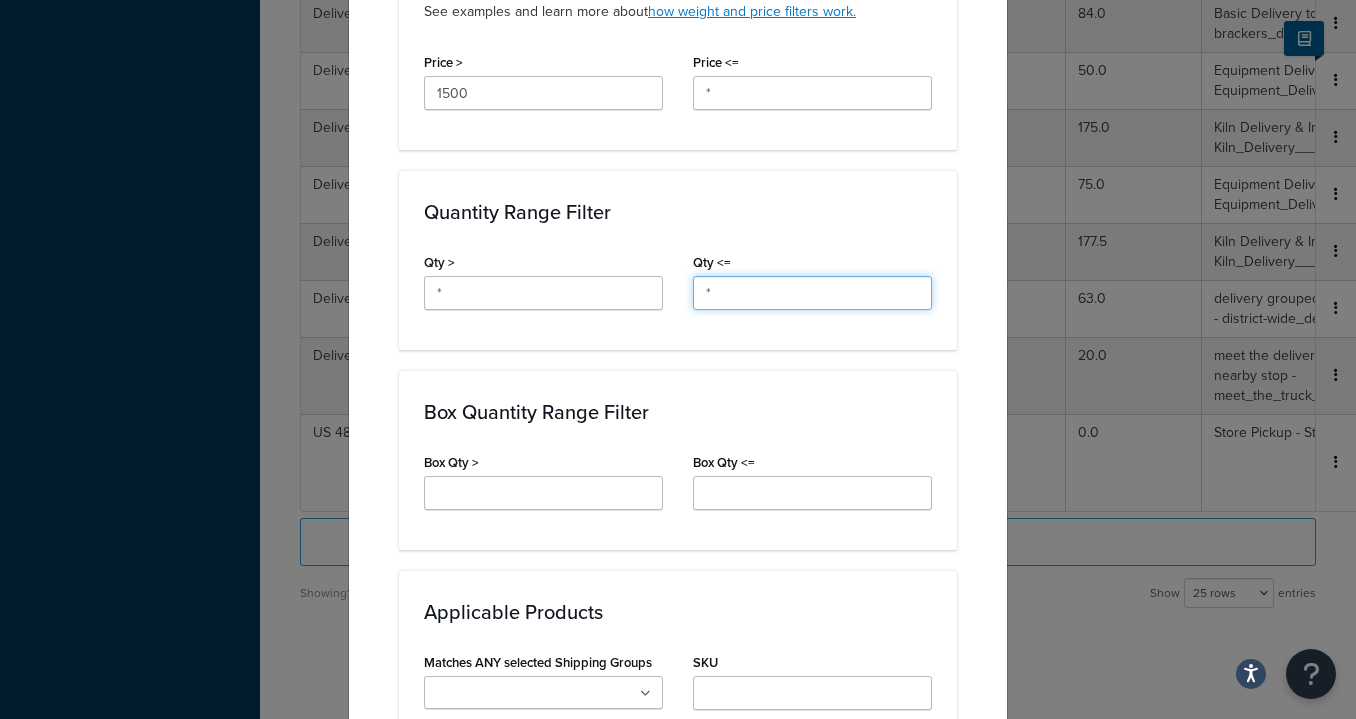 type on "*" 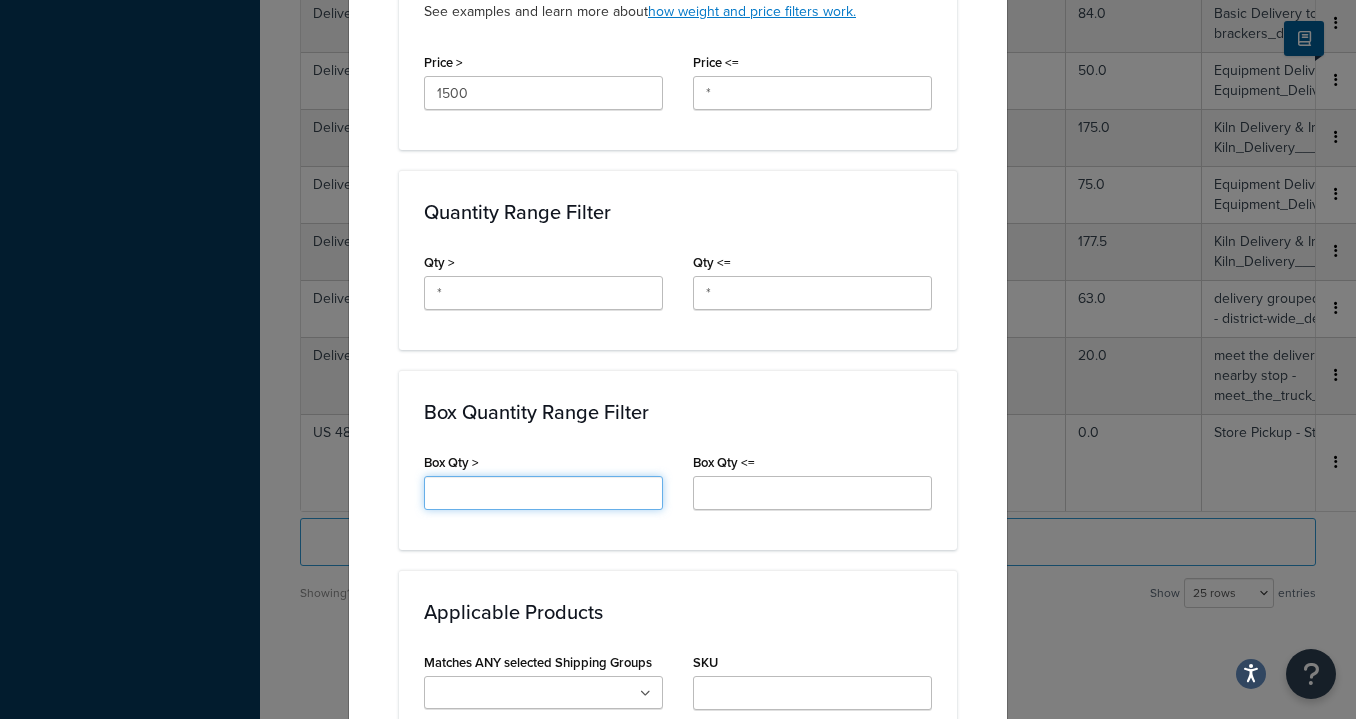 click on "Box Qty >" at bounding box center [543, 493] 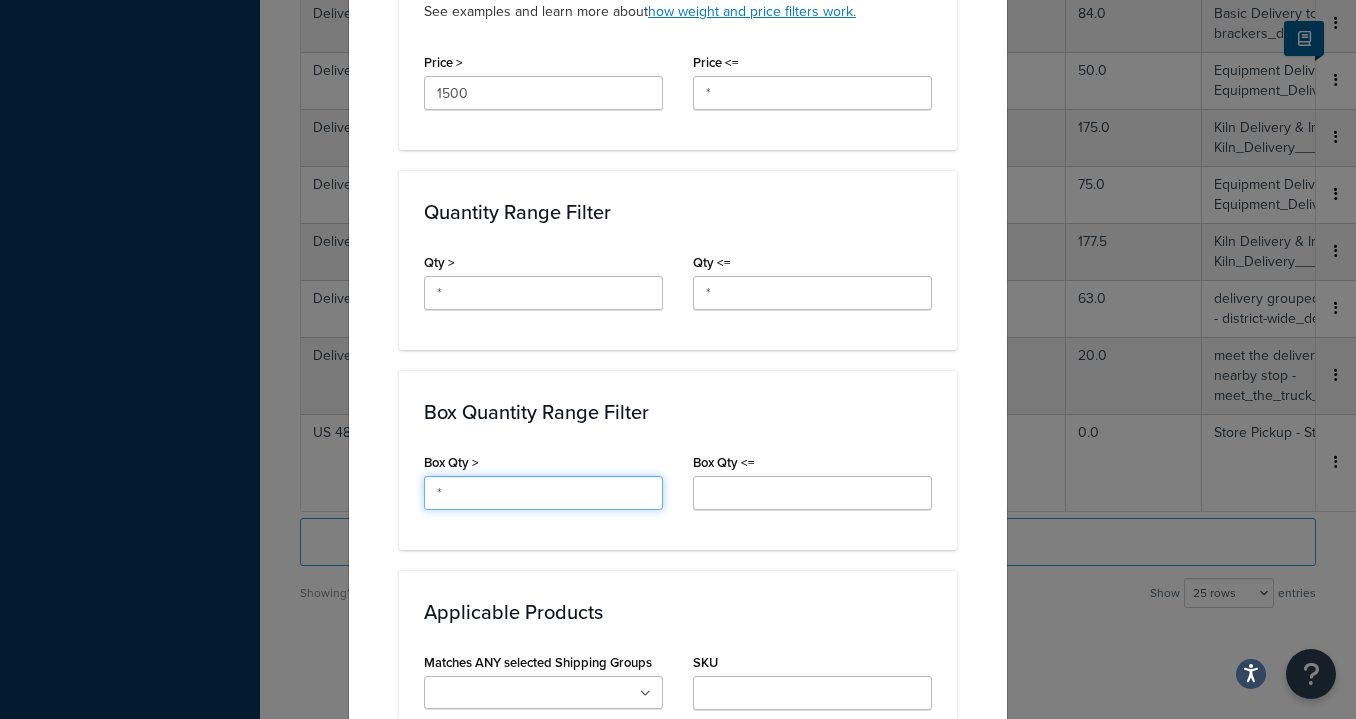type on "*" 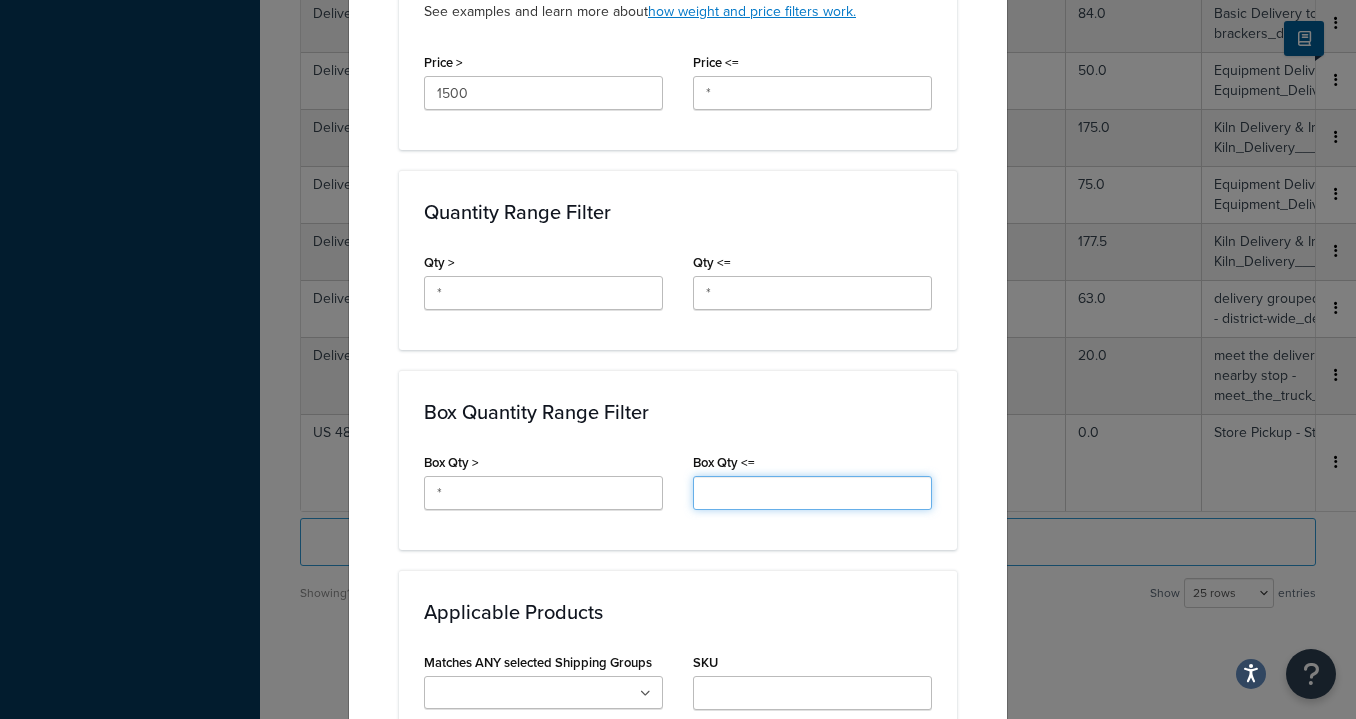 click on "Box Qty <=" at bounding box center (812, 493) 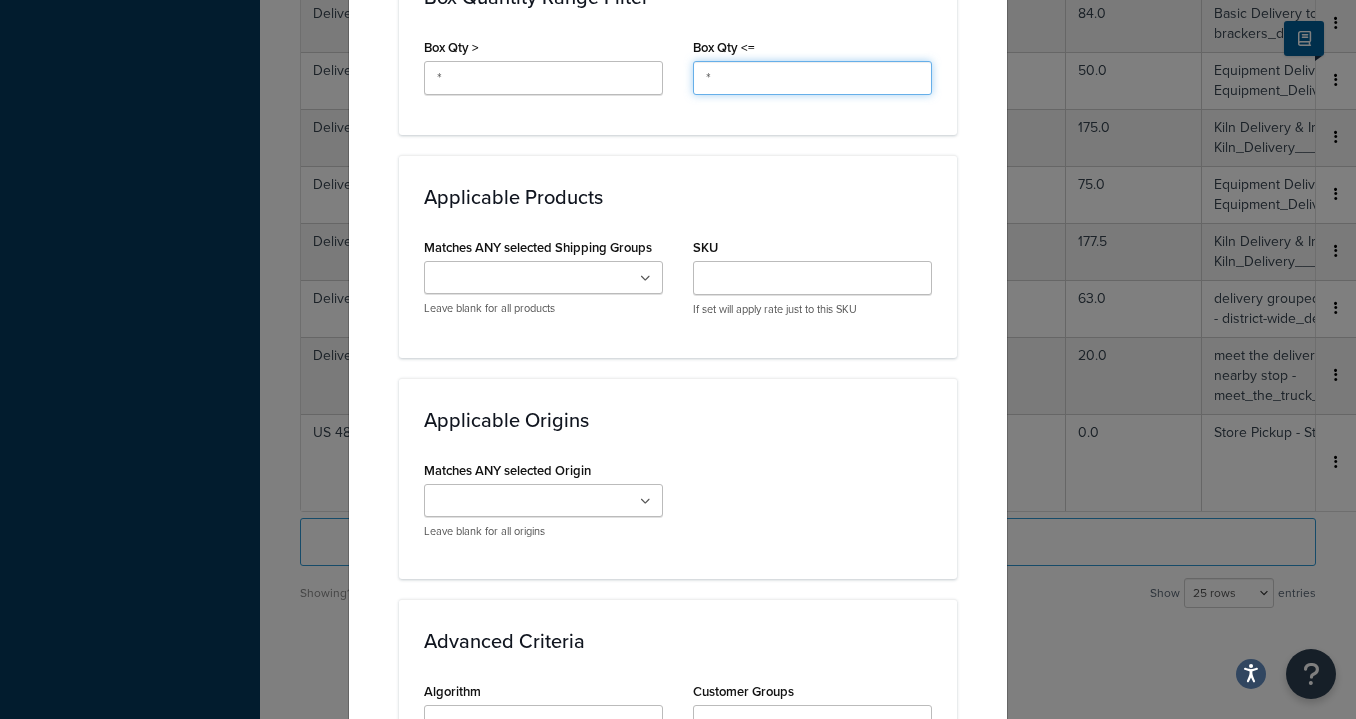 scroll, scrollTop: 1271, scrollLeft: 0, axis: vertical 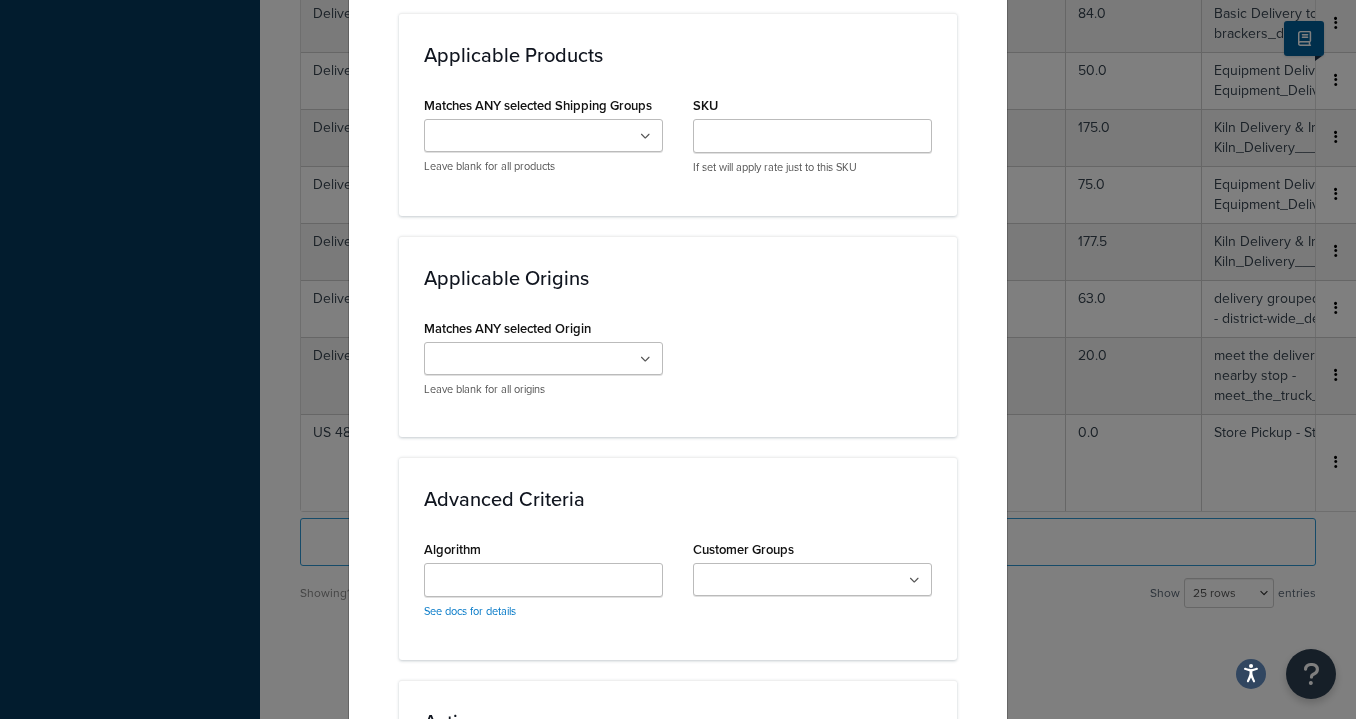 type on "*" 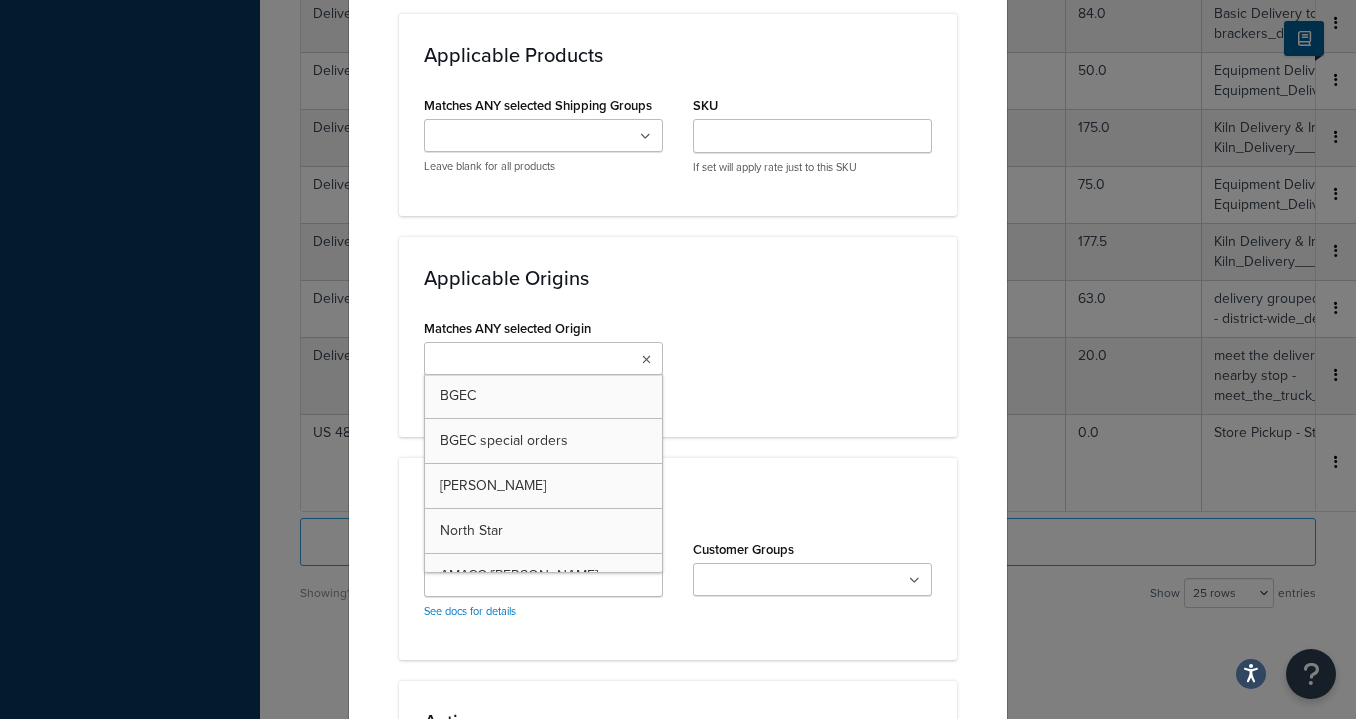 click on "Matches ANY selected Origin" at bounding box center [518, 360] 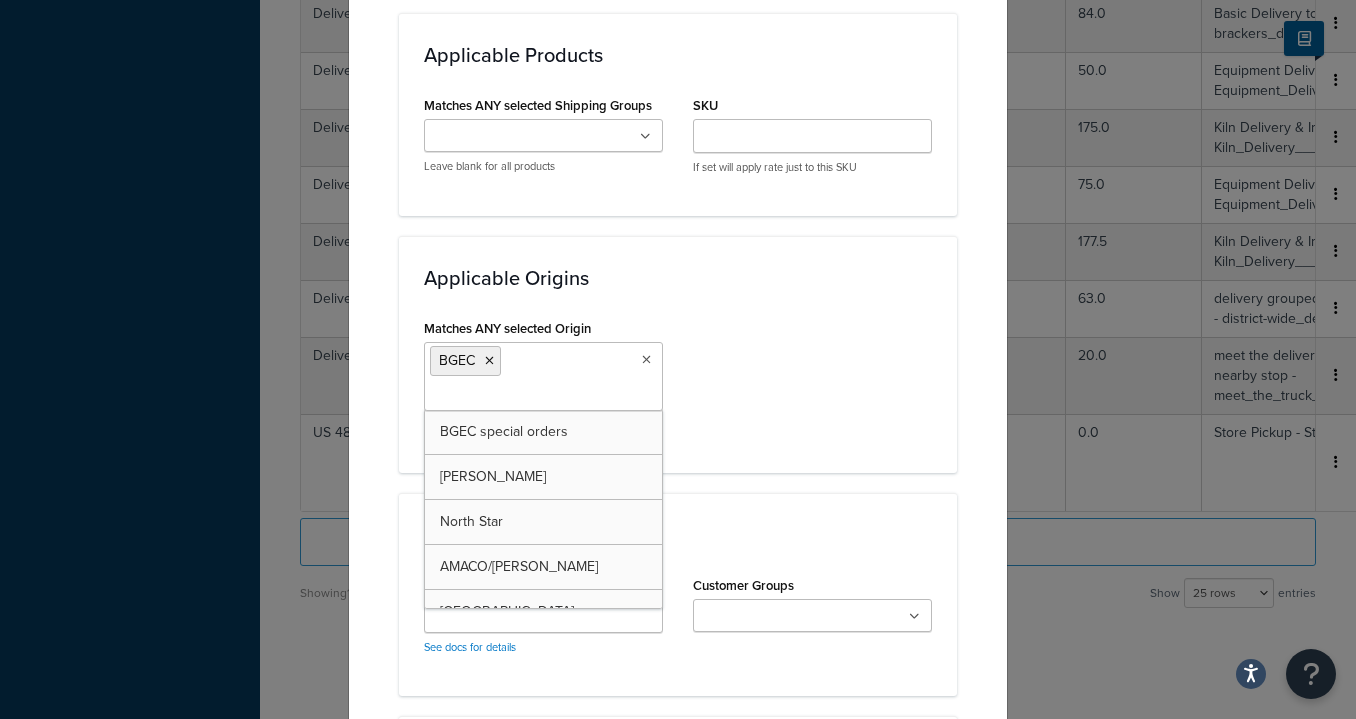click on "Matches ANY selected Origin   BGEC   BGEC special orders Skutt North Star AMACO/brent Laguna-California Opulence L&L Coyote Leave blank for all origins" at bounding box center [678, 381] 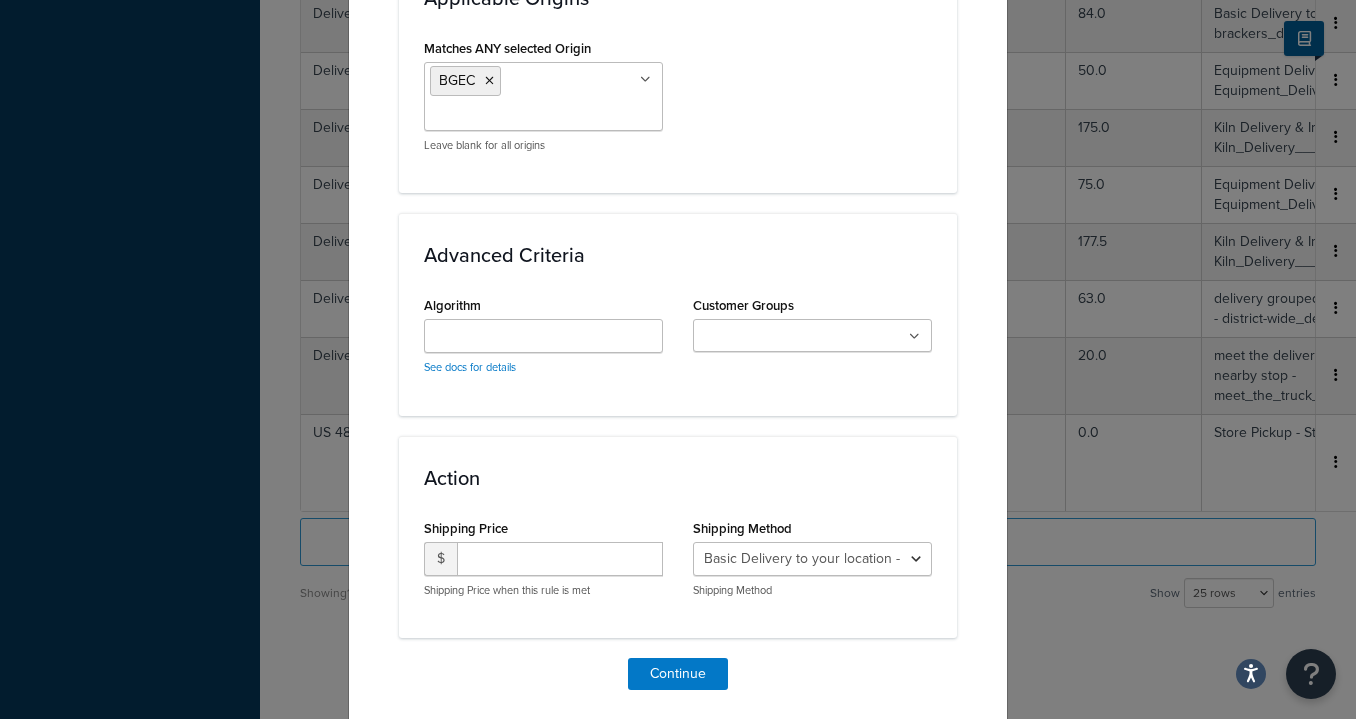 scroll, scrollTop: 1713, scrollLeft: 0, axis: vertical 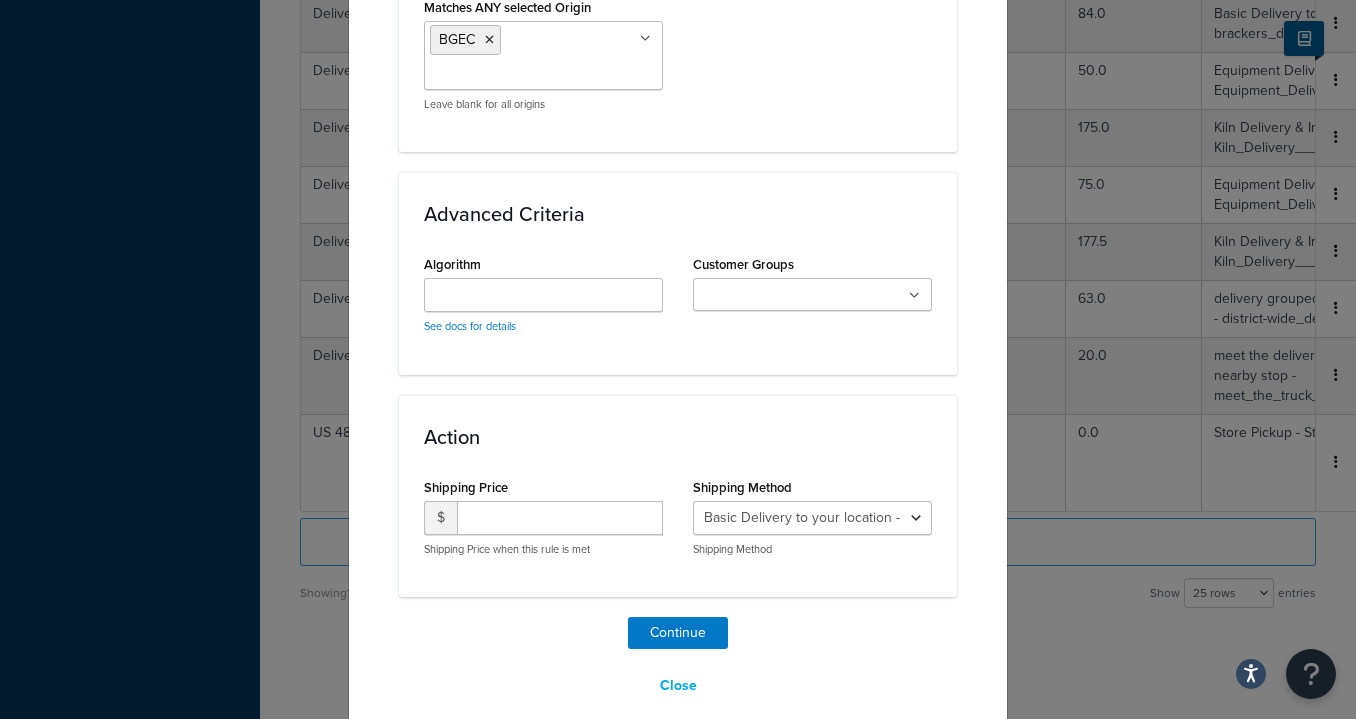 click on "Algorithm   See docs for details" at bounding box center [543, 292] 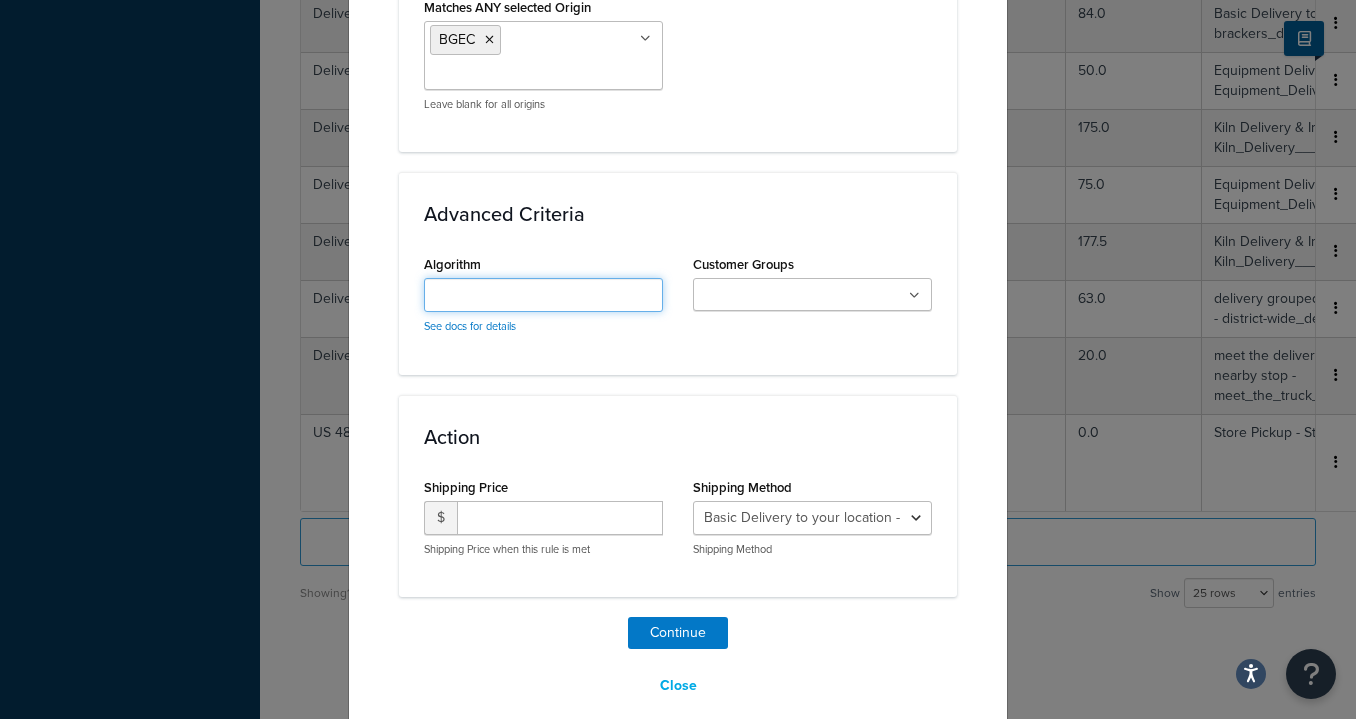 click on "Algorithm" at bounding box center [543, 295] 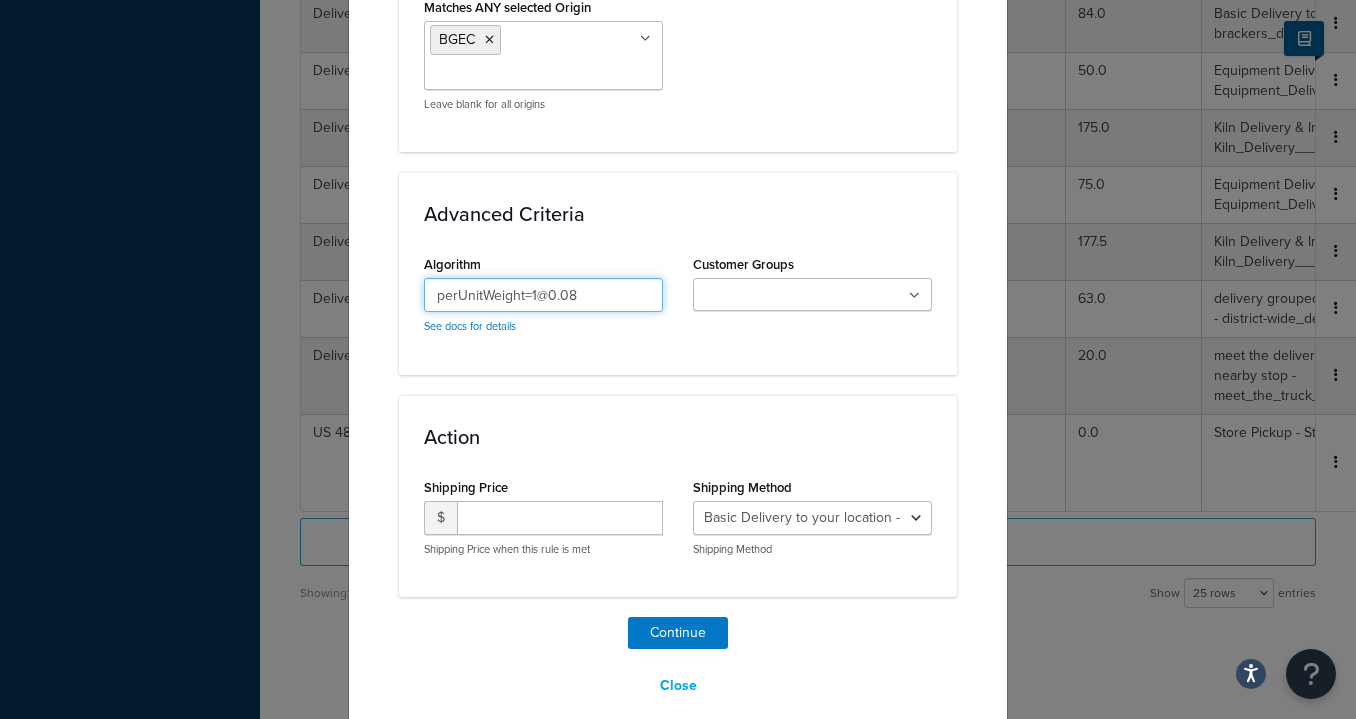 type on "perUnitWeight=1@0.08" 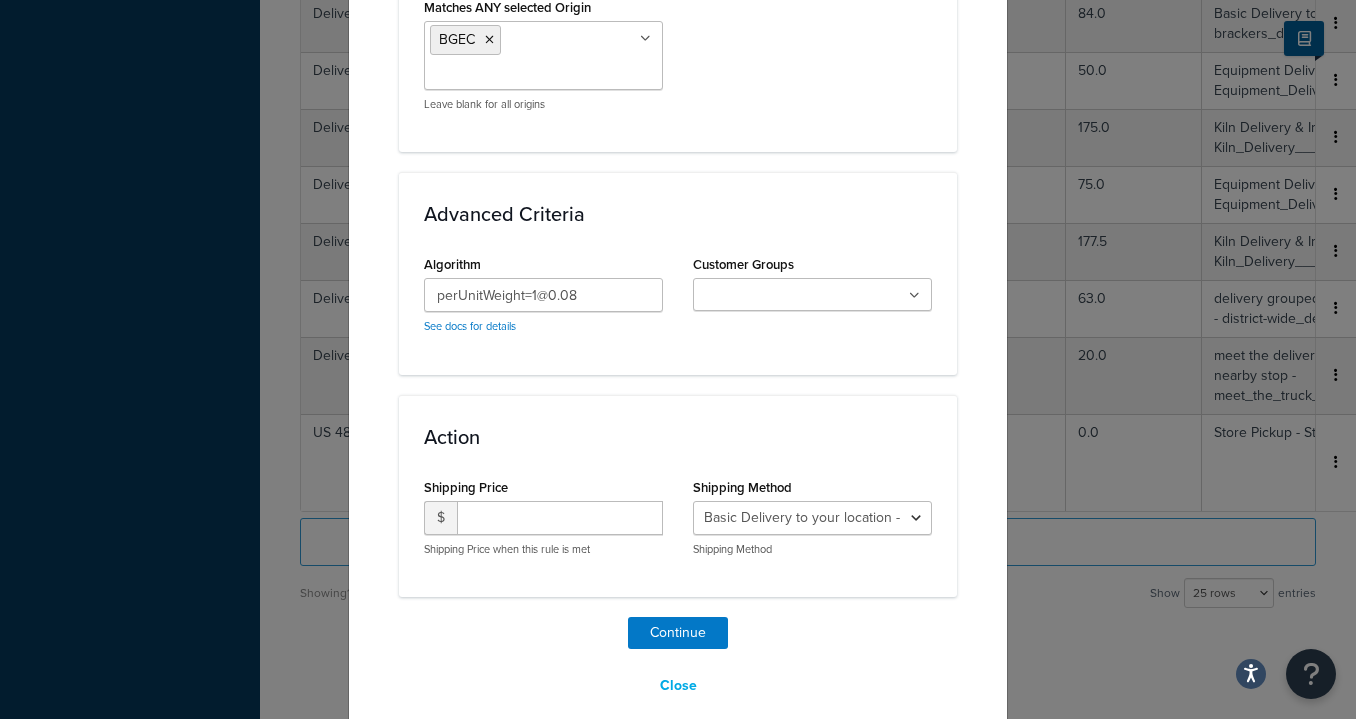 click on "Algorithm   perUnitWeight=1@0.08 See docs for details" at bounding box center (543, 299) 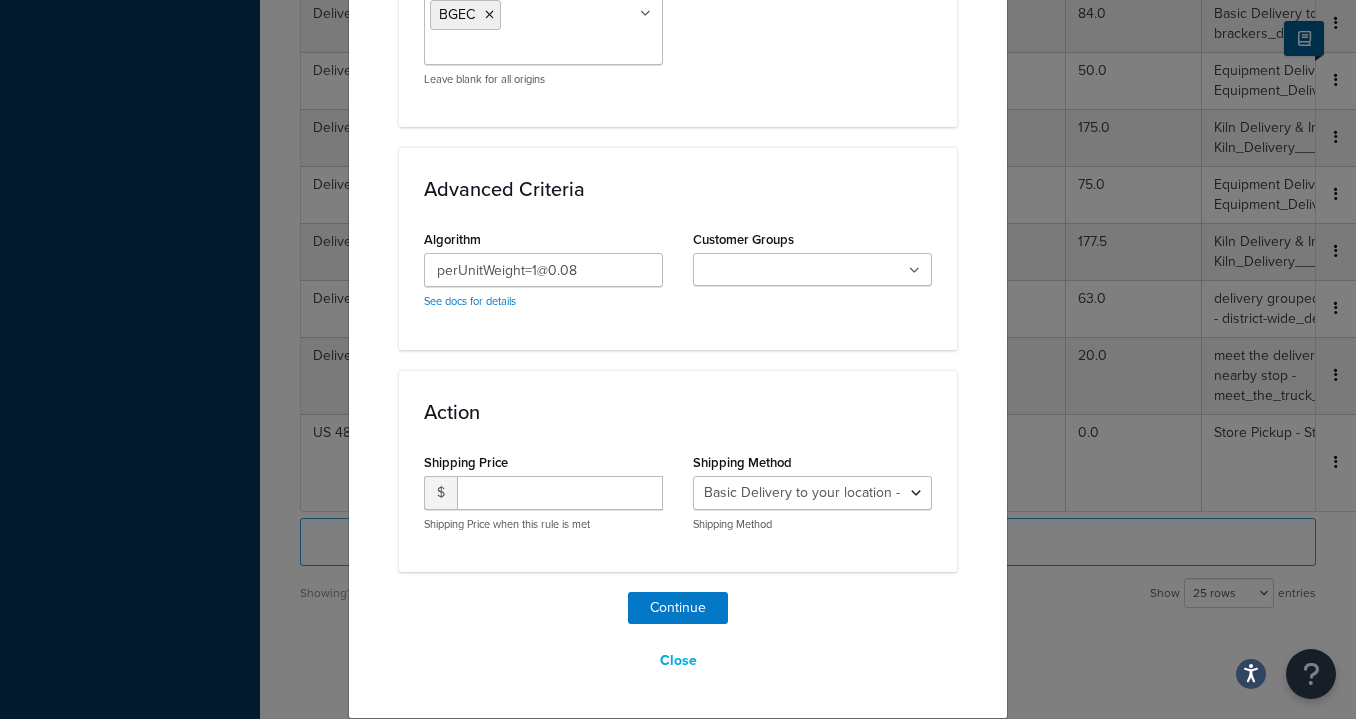 scroll, scrollTop: 1738, scrollLeft: 0, axis: vertical 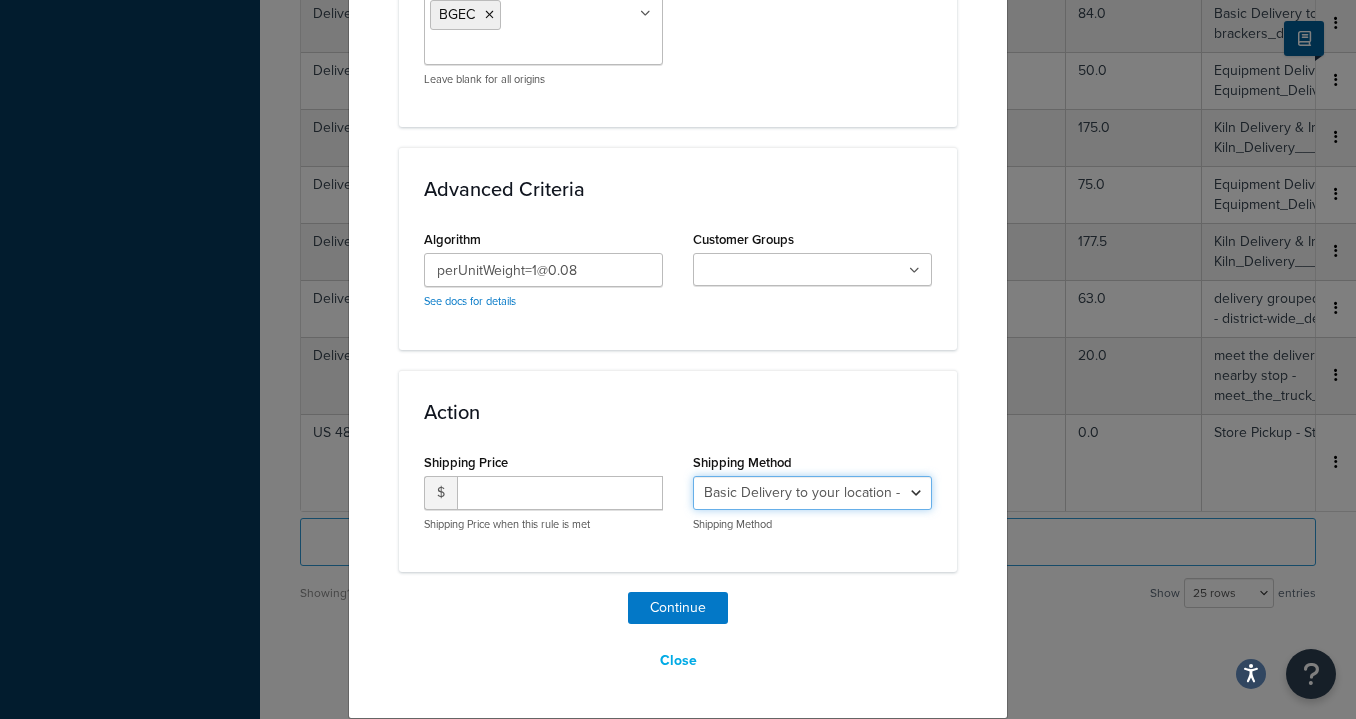 select on "173431" 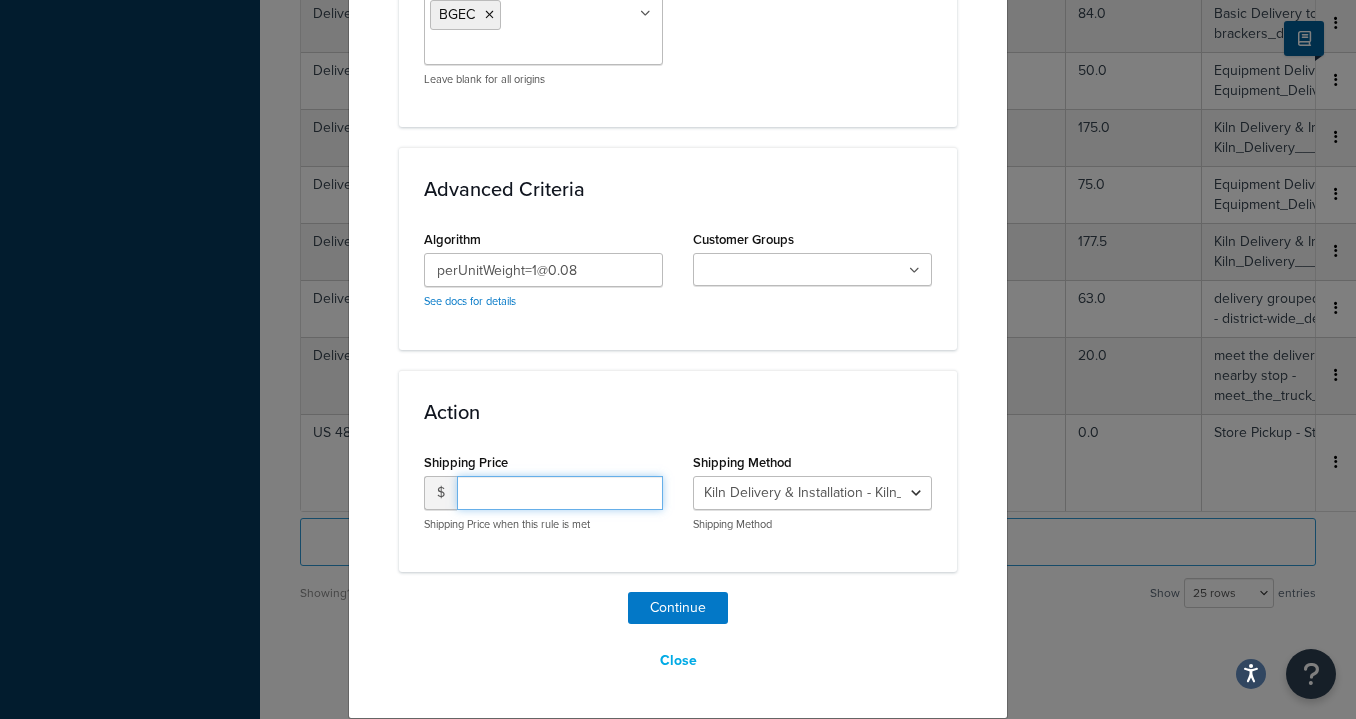 click at bounding box center (560, 493) 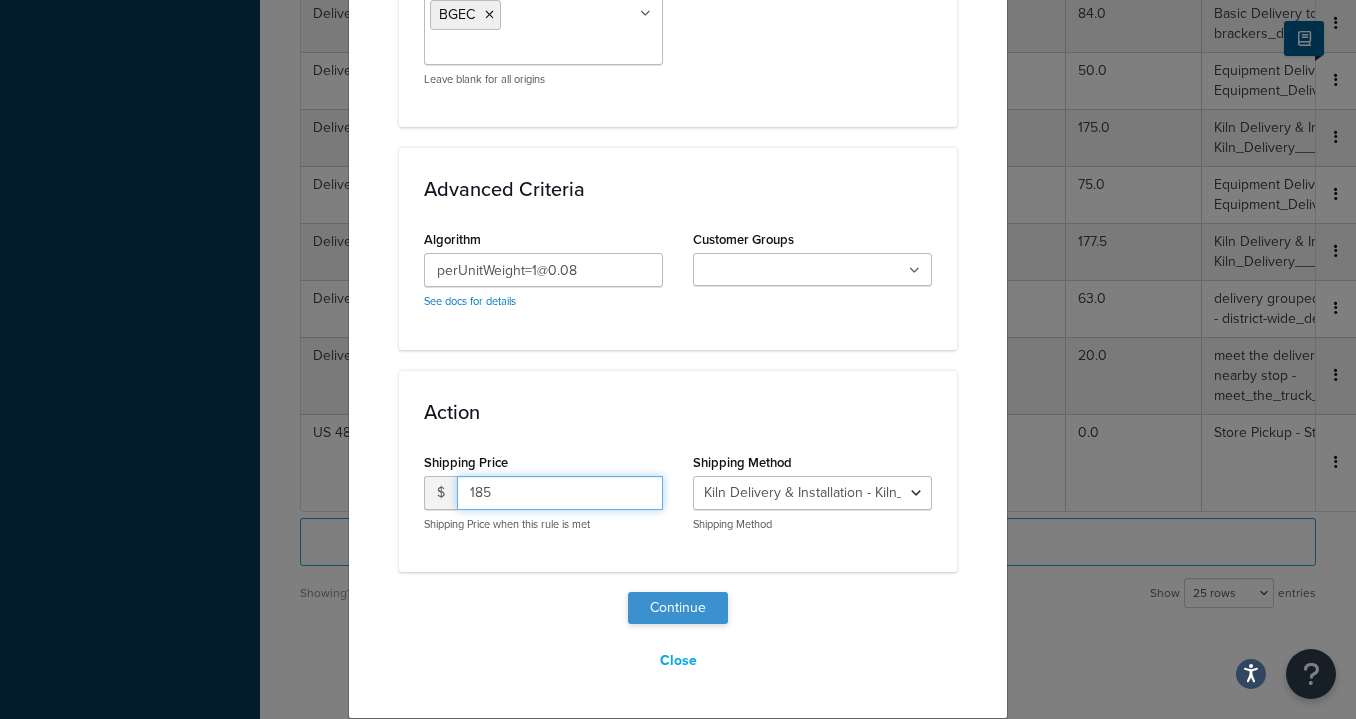 type on "185" 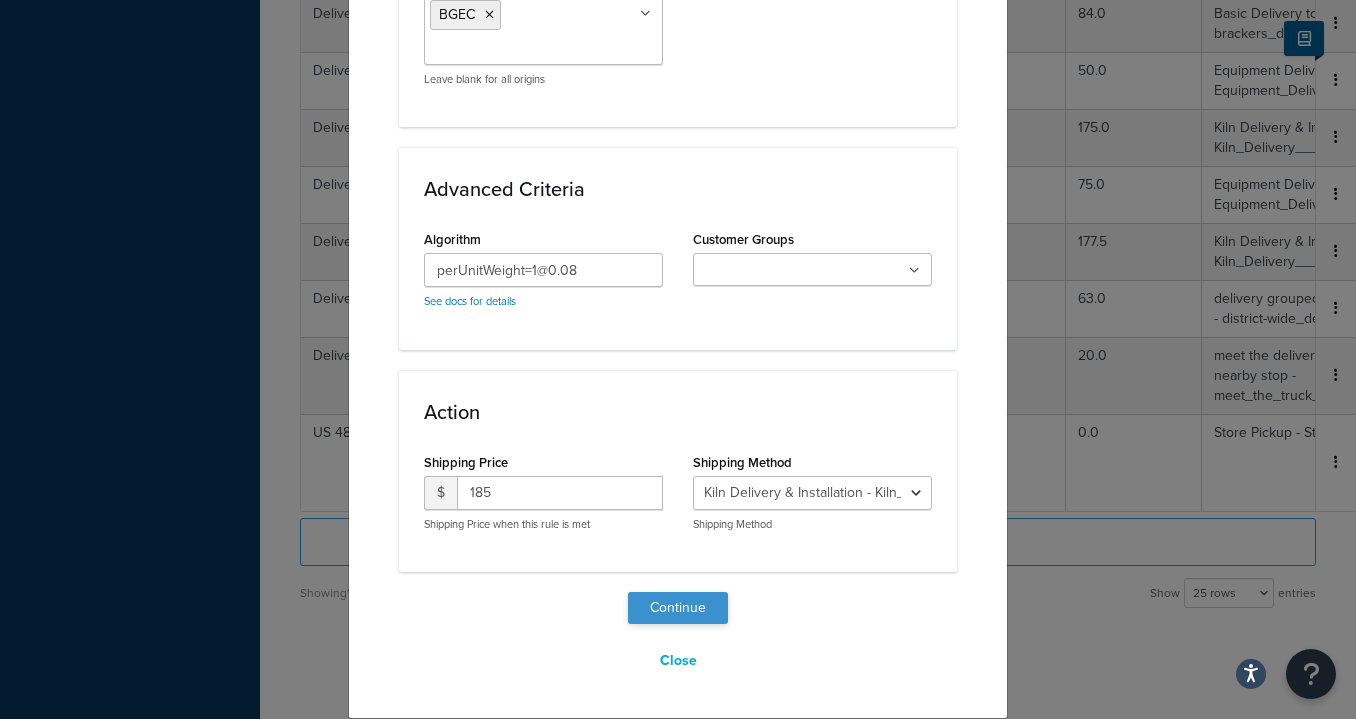 click on "Continue" at bounding box center [678, 608] 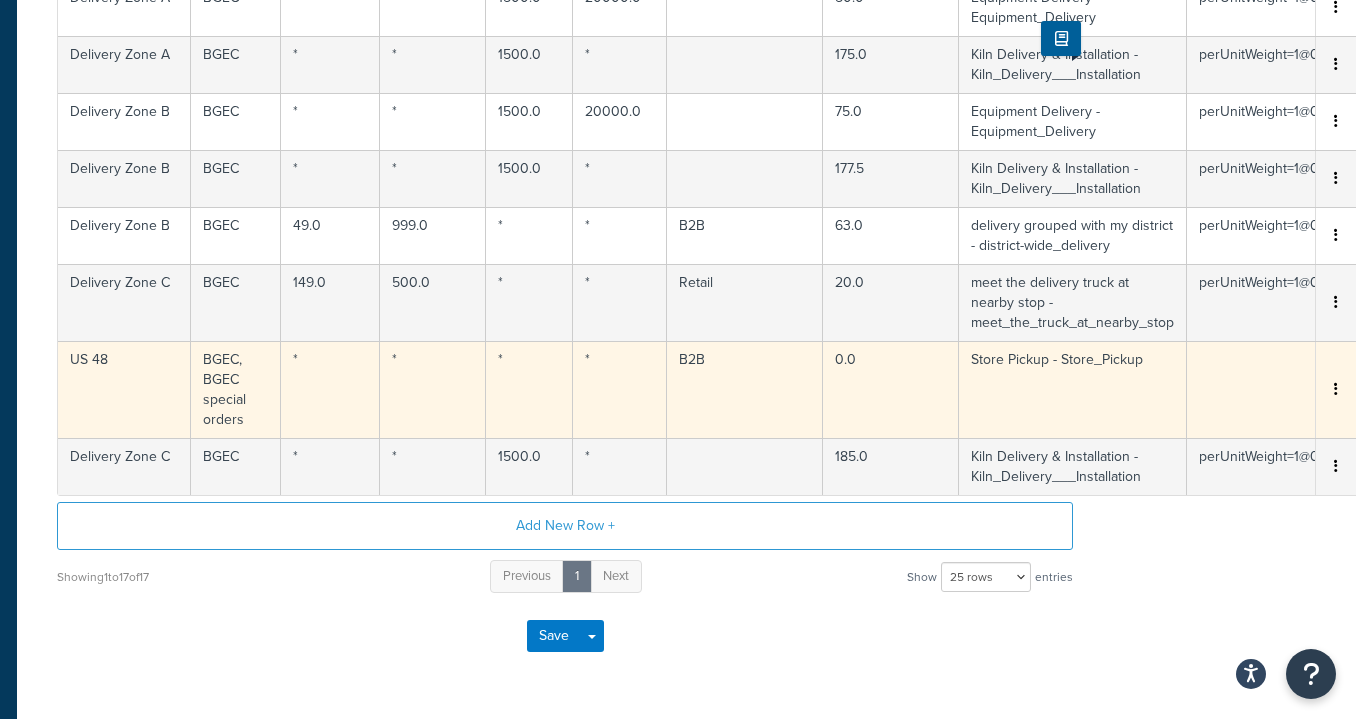 scroll, scrollTop: 1000, scrollLeft: 243, axis: both 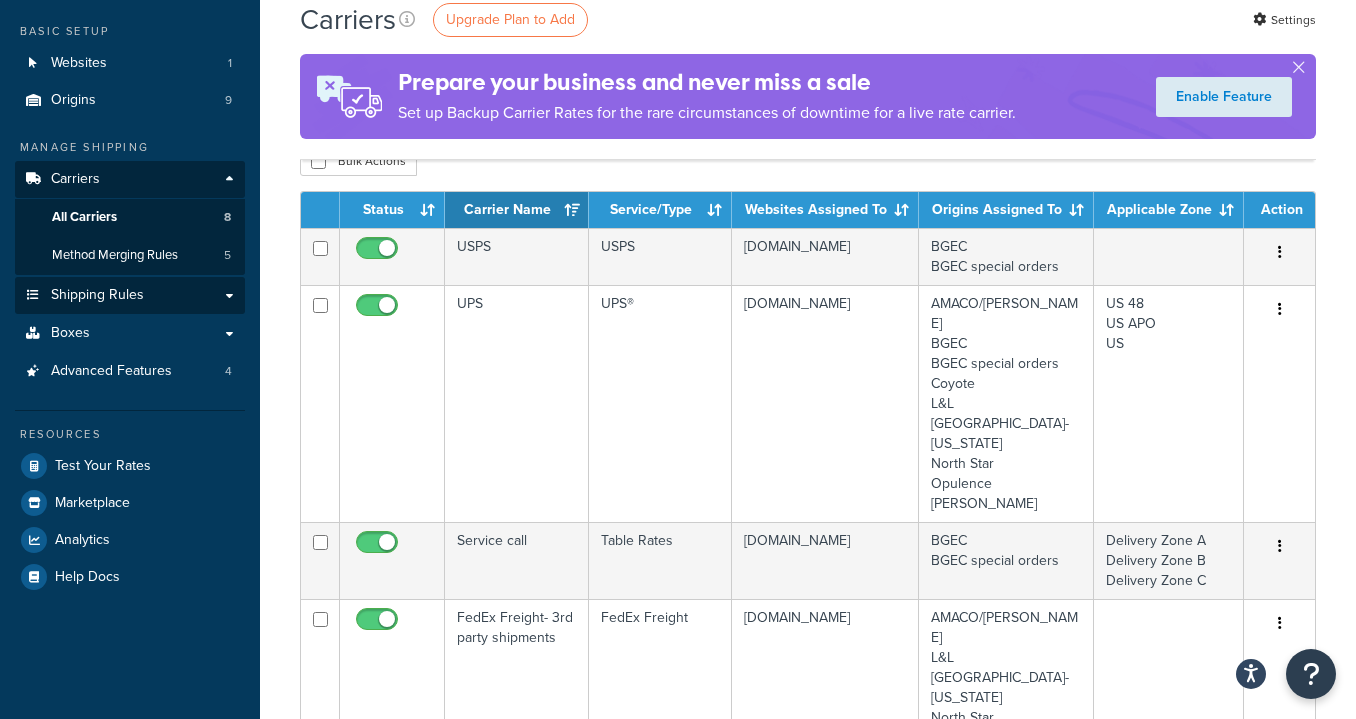 click on "Shipping Rules" at bounding box center [130, 295] 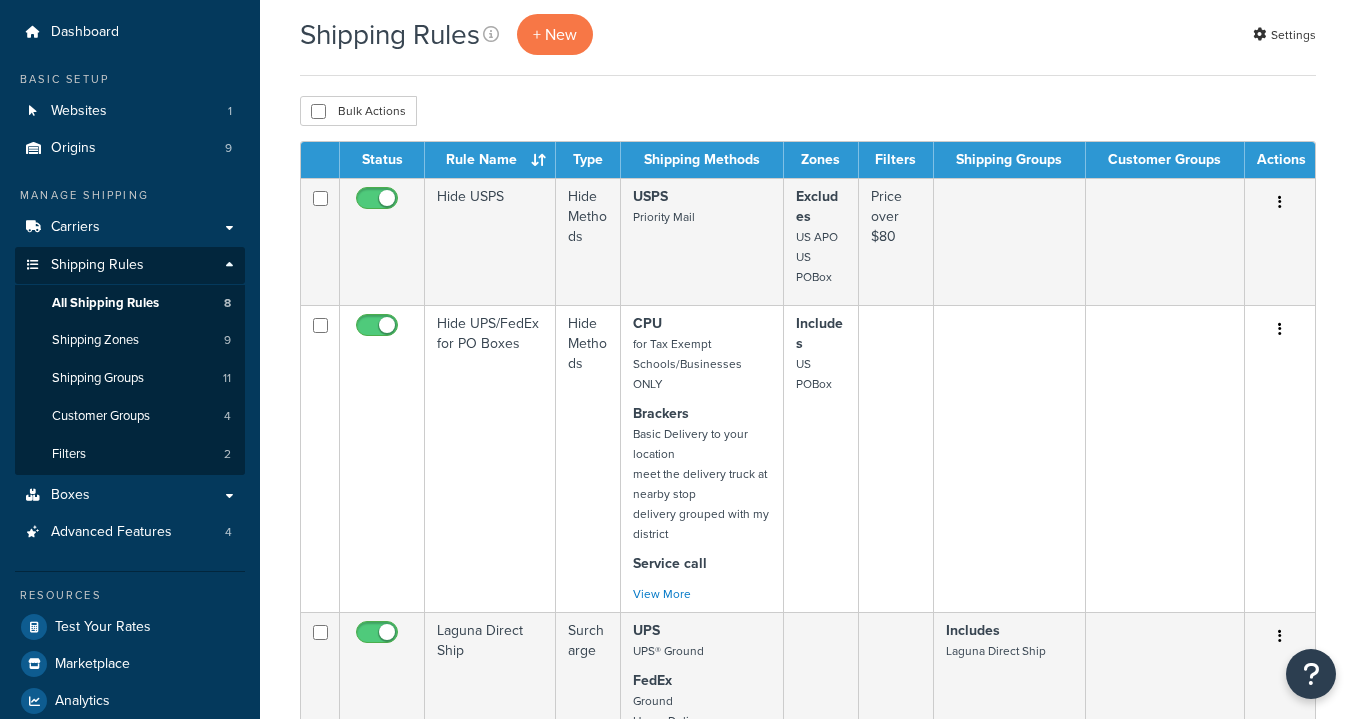 scroll, scrollTop: 57, scrollLeft: 0, axis: vertical 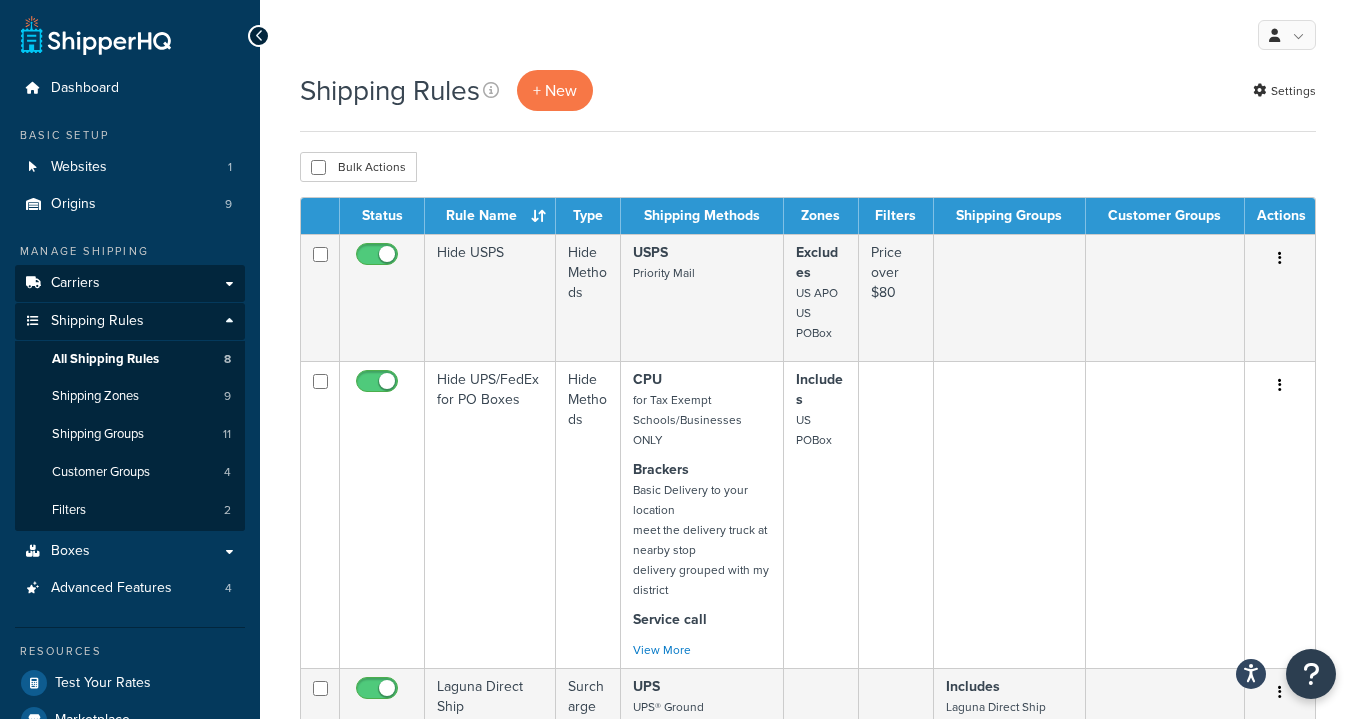 click on "Carriers" at bounding box center (130, 283) 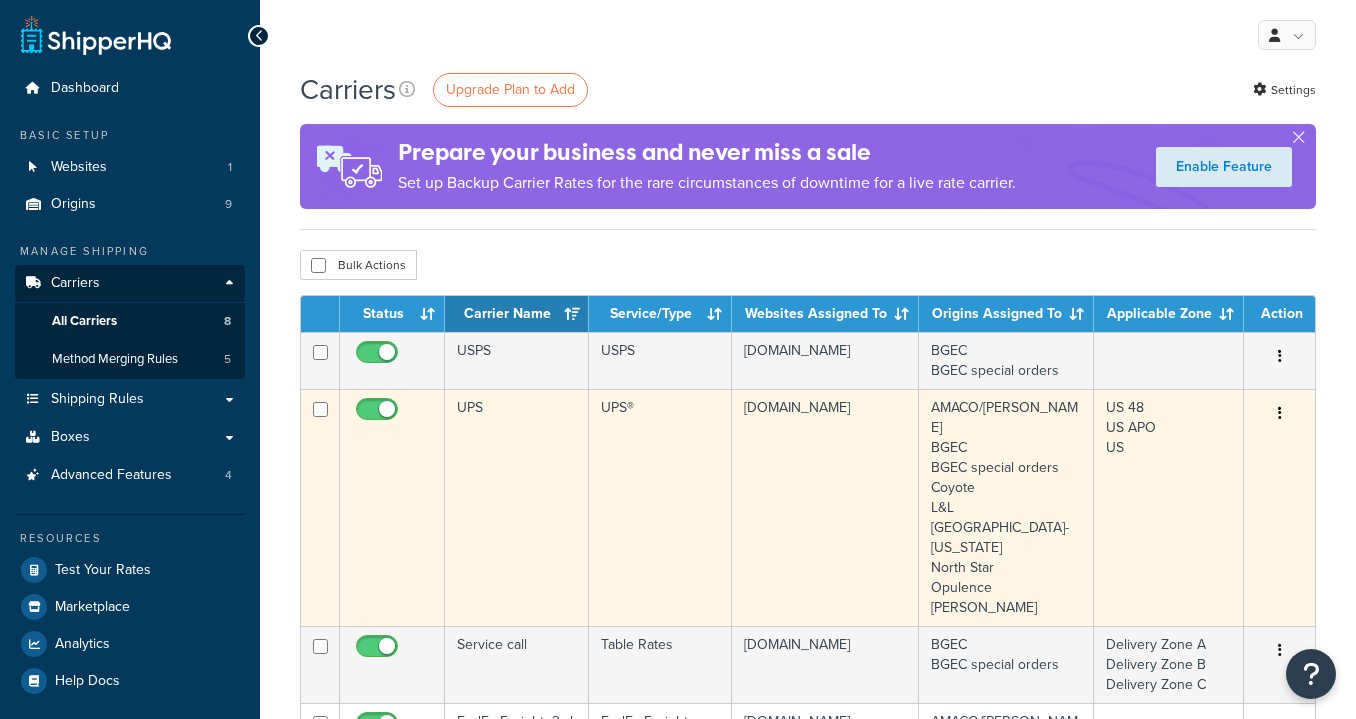 scroll, scrollTop: 0, scrollLeft: 0, axis: both 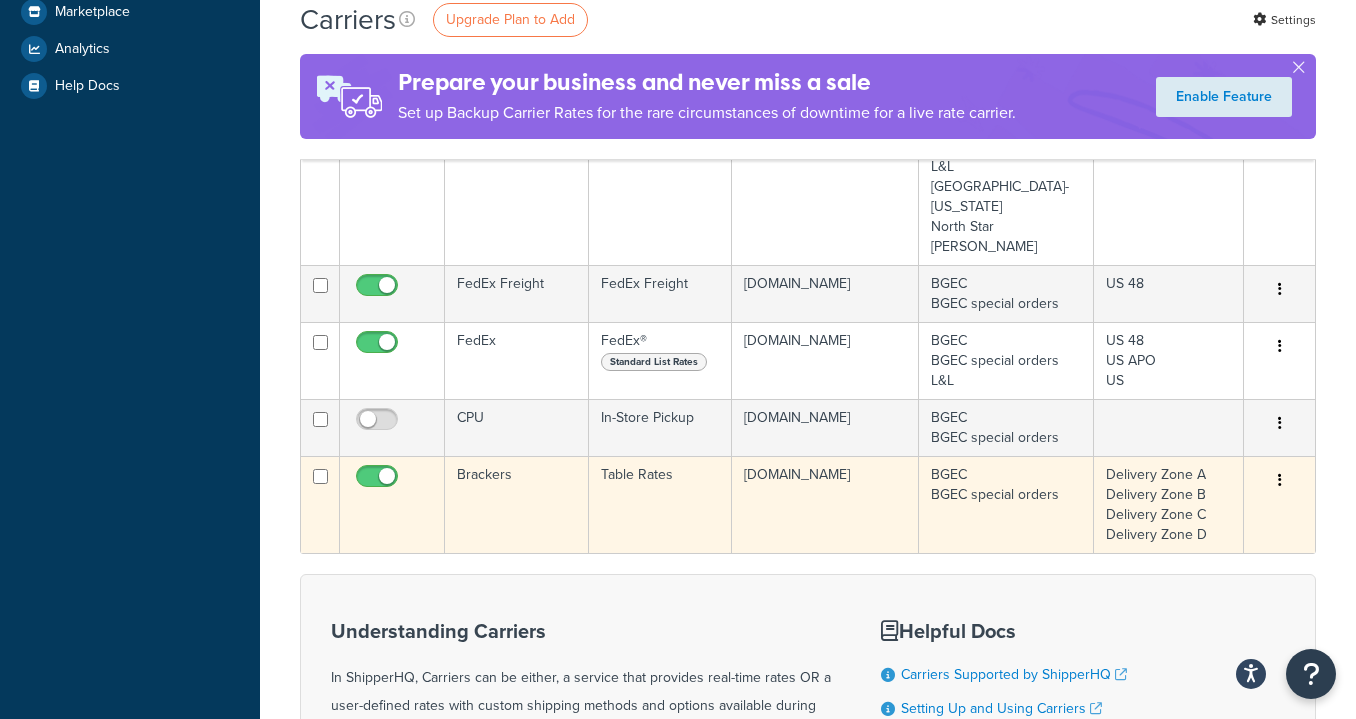 click on "Brackers" at bounding box center (517, 504) 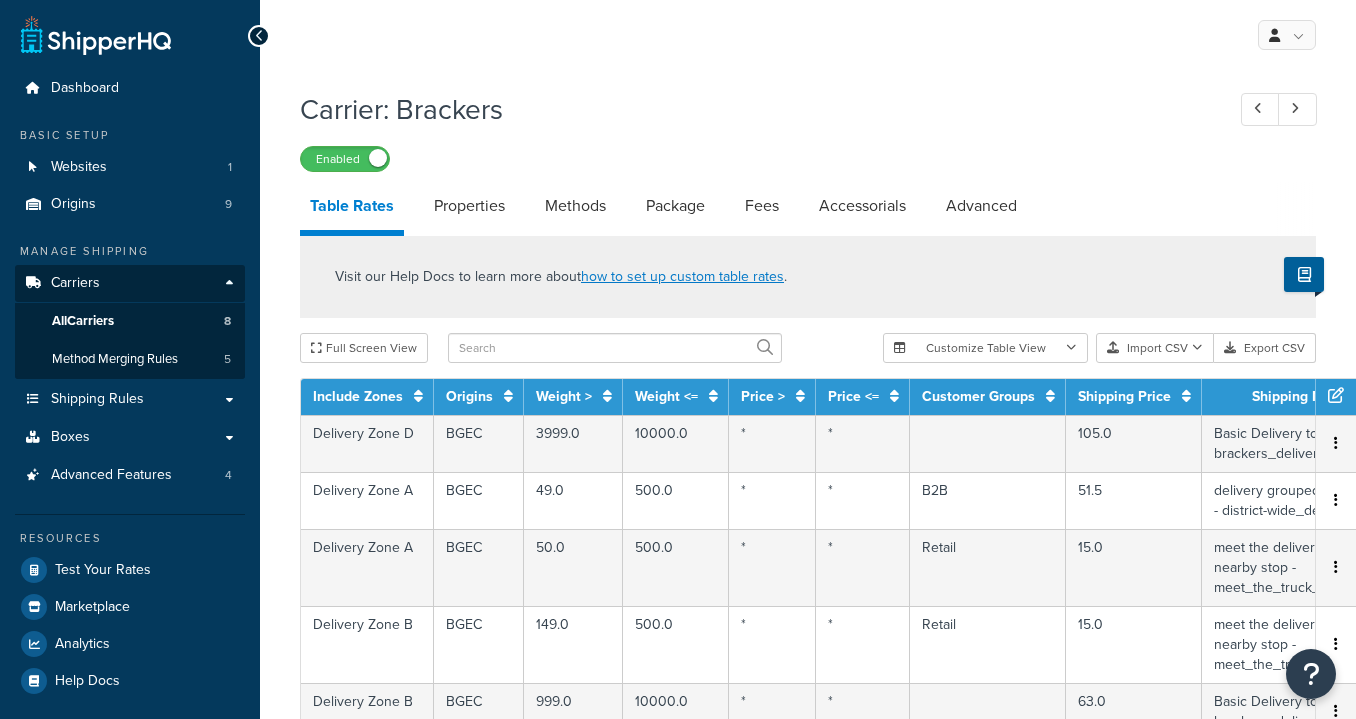 select on "25" 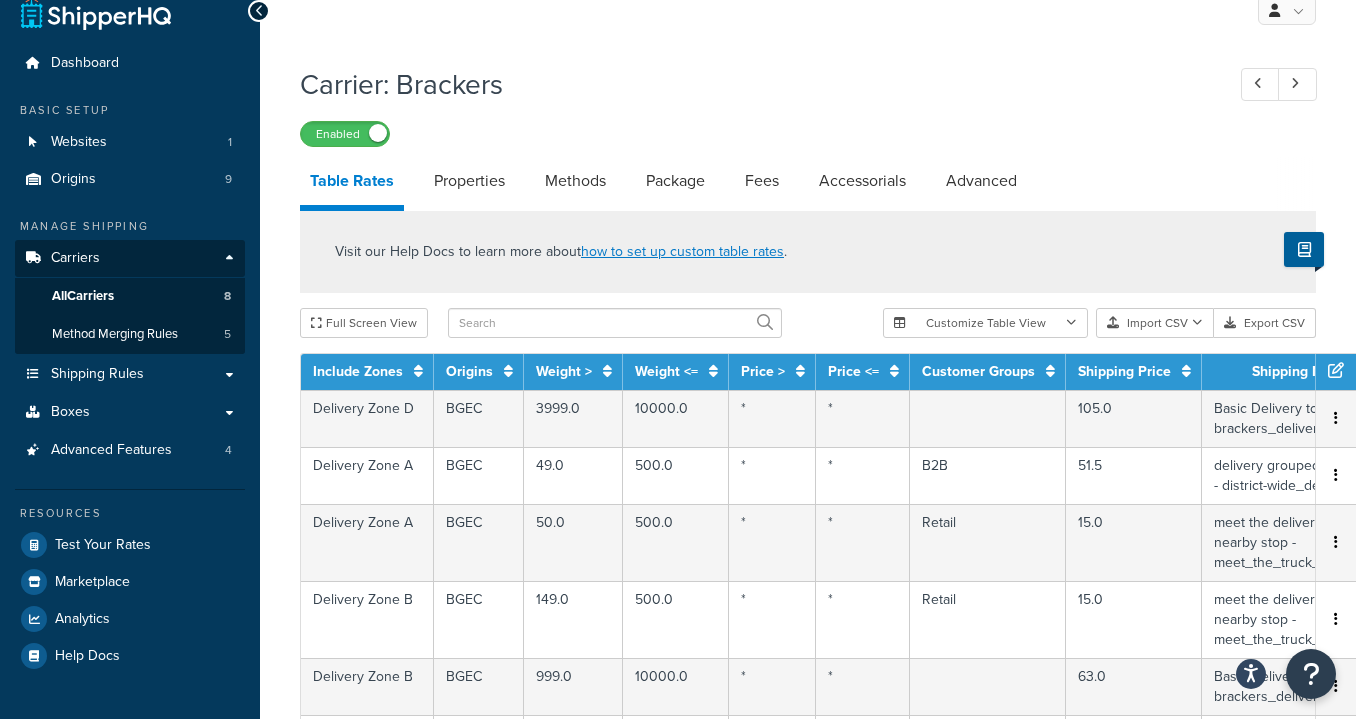 scroll, scrollTop: 30, scrollLeft: 0, axis: vertical 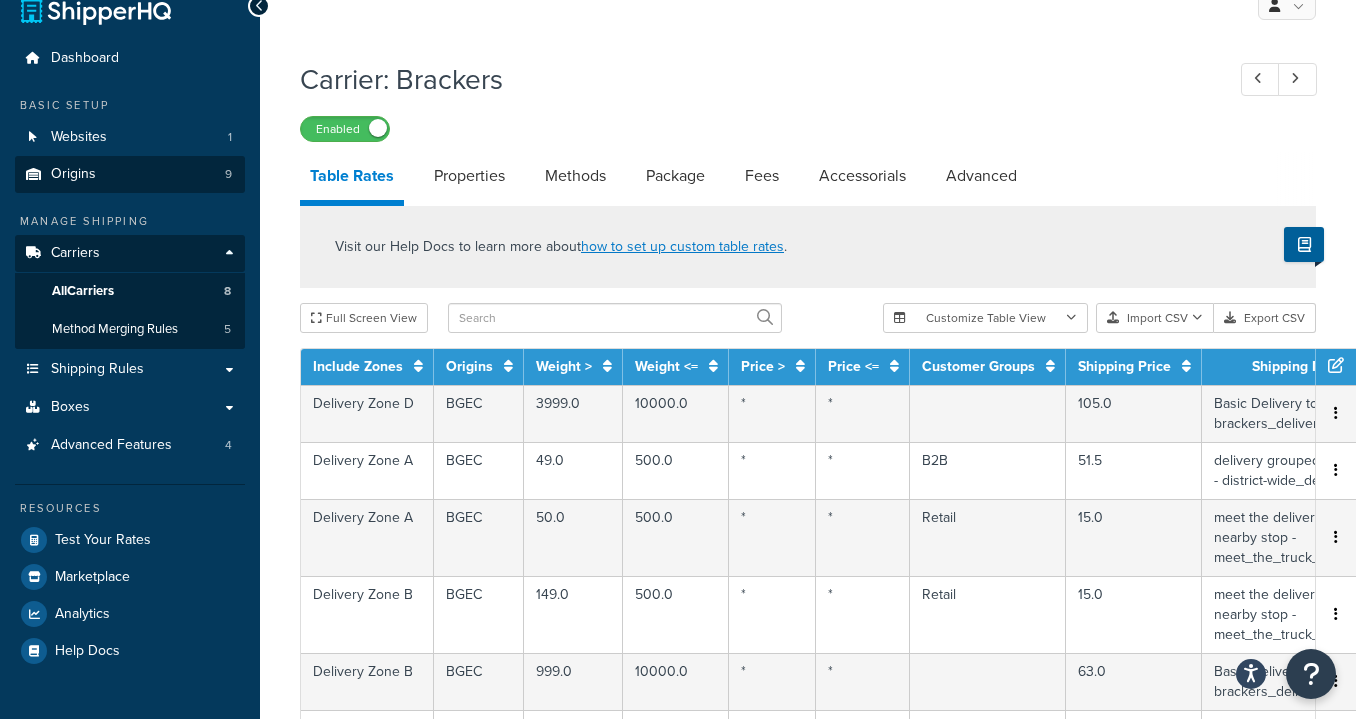 click on "Origins 9" at bounding box center (130, 174) 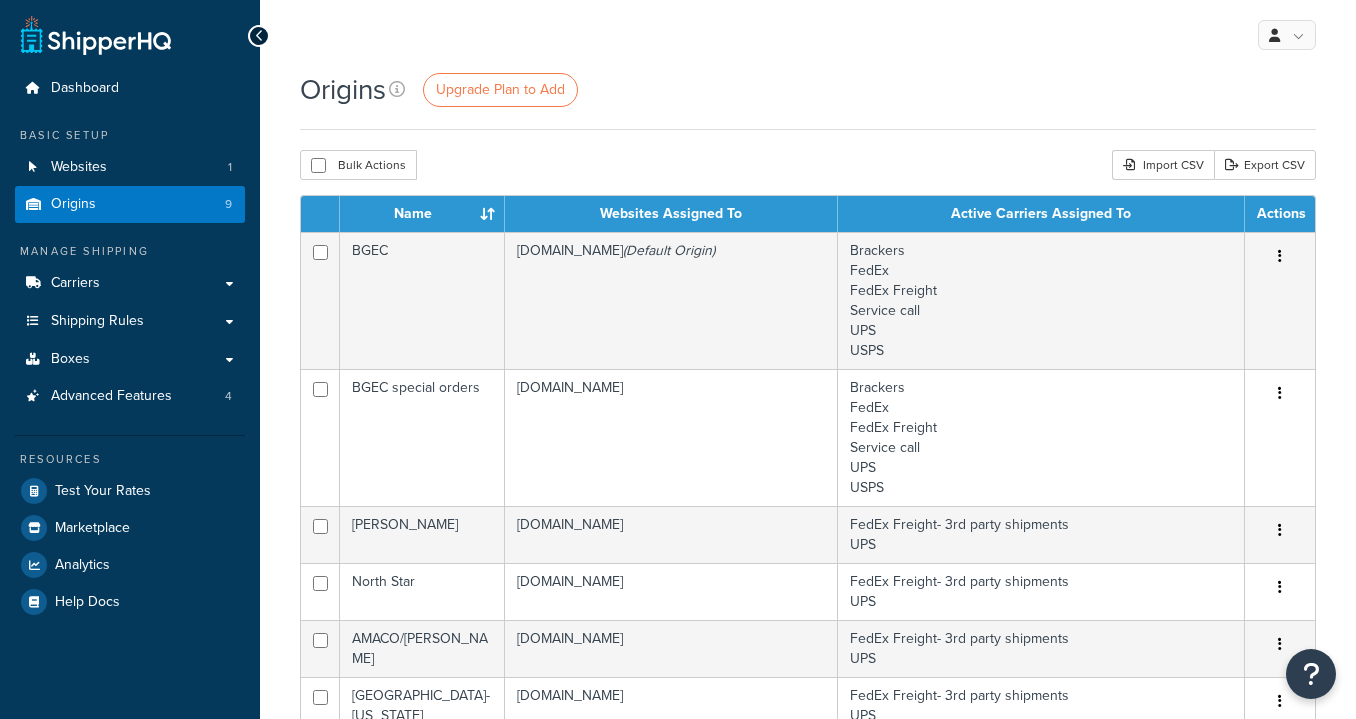 scroll, scrollTop: 0, scrollLeft: 0, axis: both 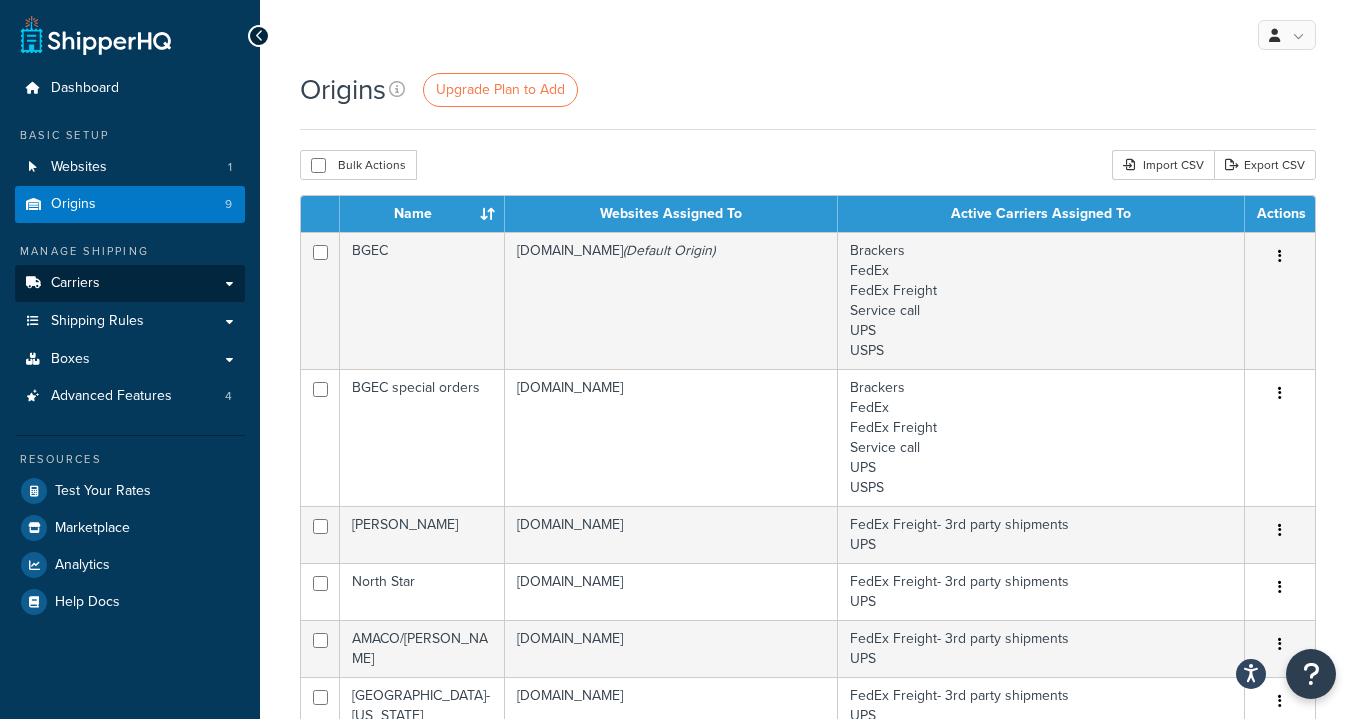 click on "Carriers" at bounding box center (130, 283) 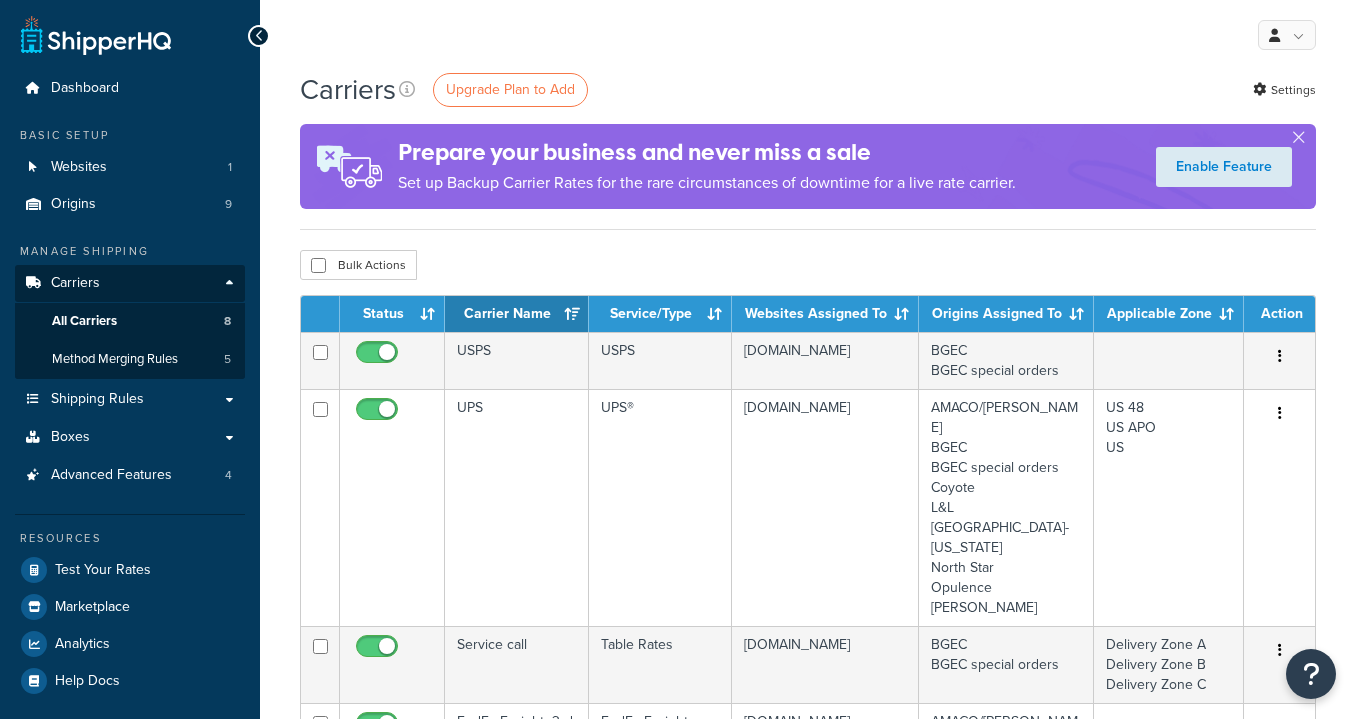 scroll, scrollTop: 0, scrollLeft: 0, axis: both 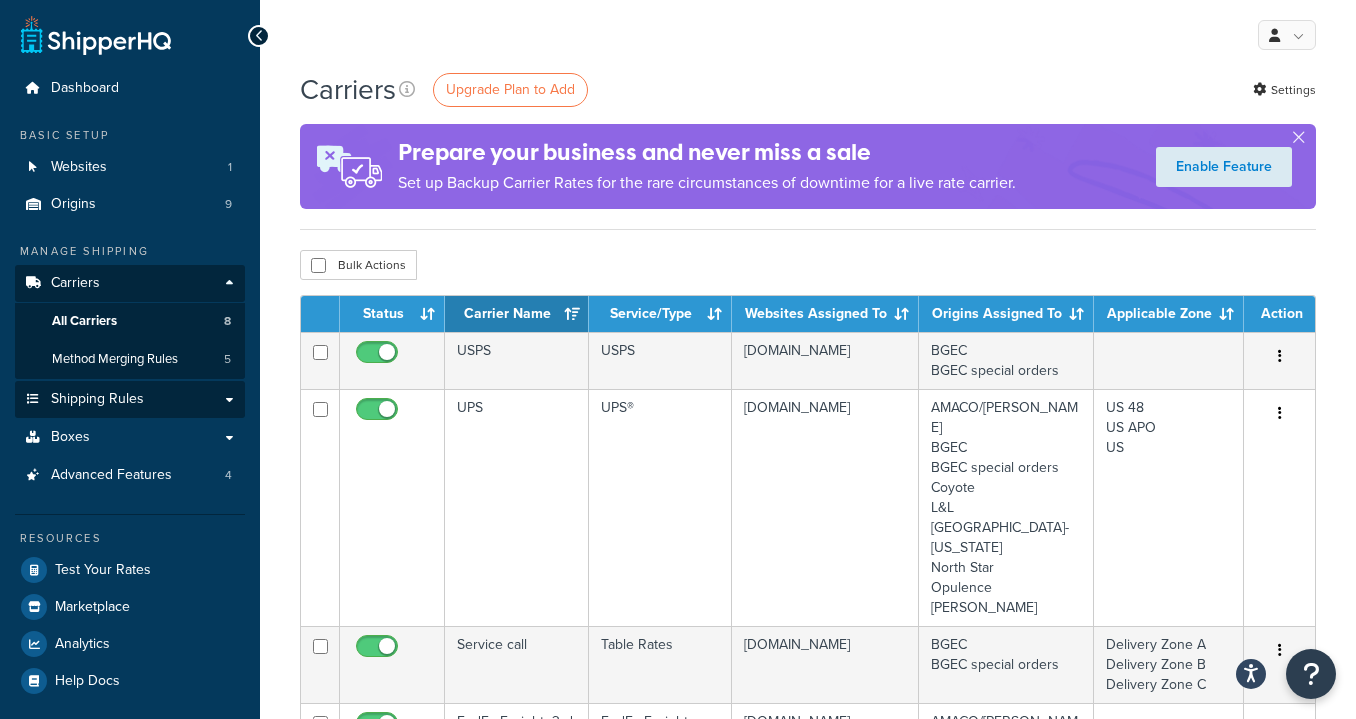 click on "Shipping Rules" at bounding box center (130, 399) 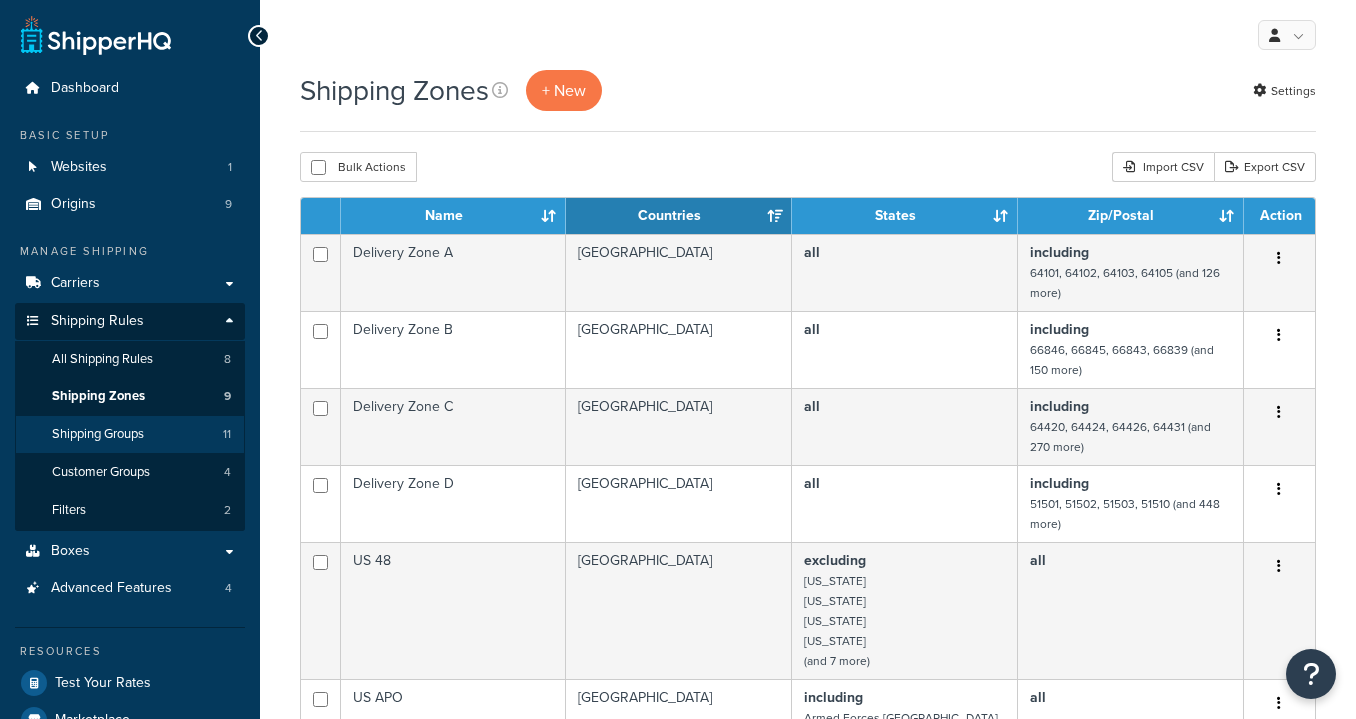scroll, scrollTop: 0, scrollLeft: 0, axis: both 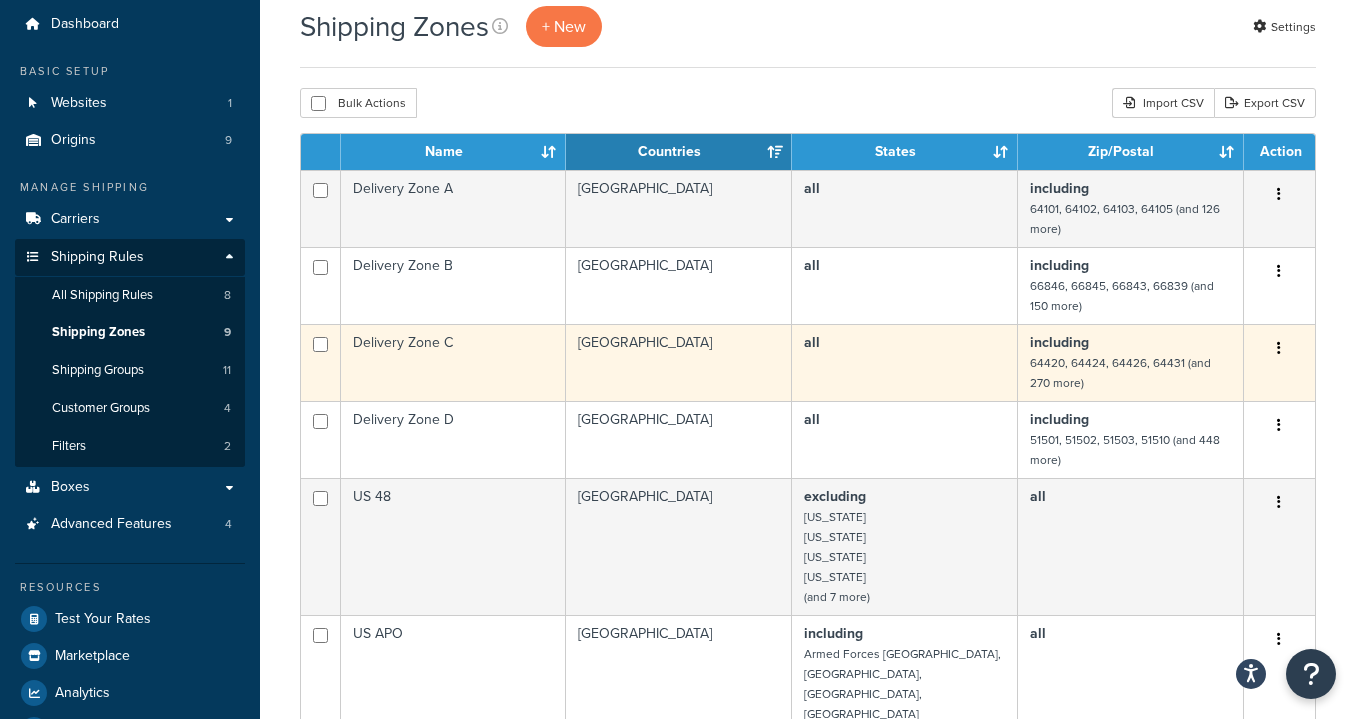 click on "Delivery Zone C" at bounding box center [454, 362] 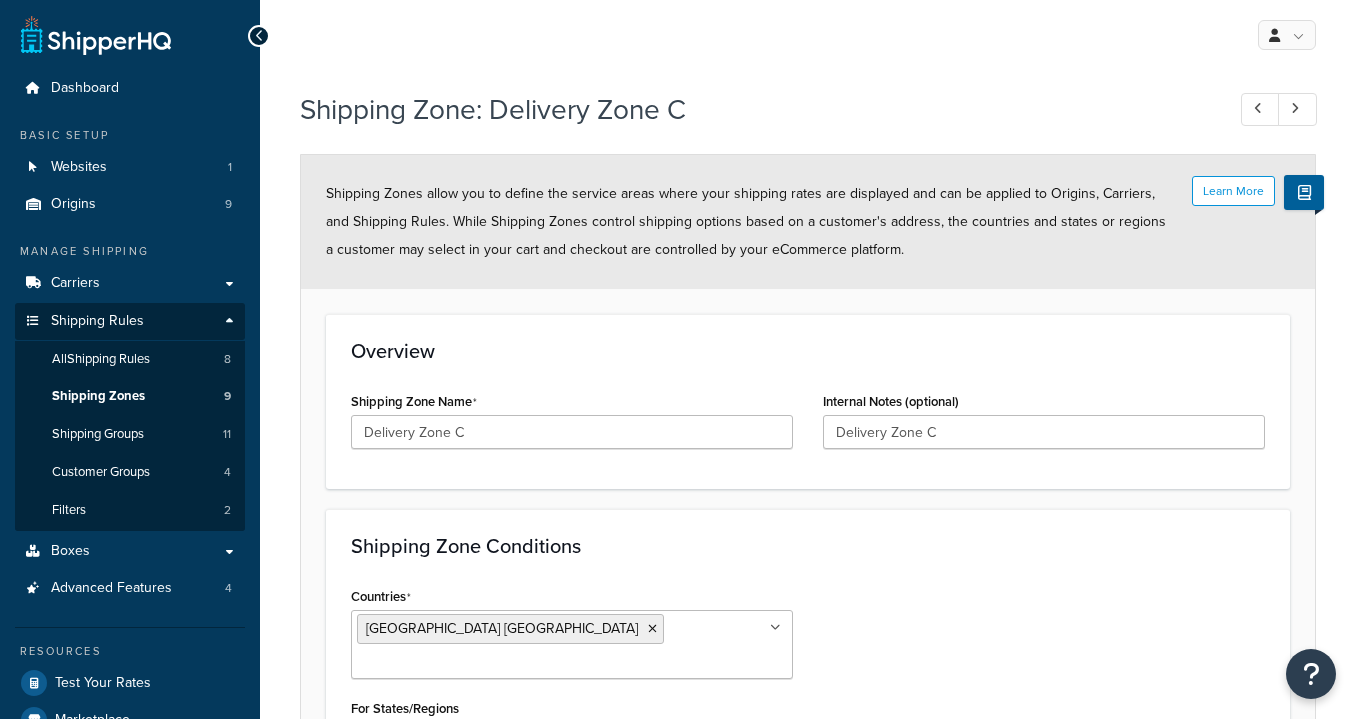 select on "including" 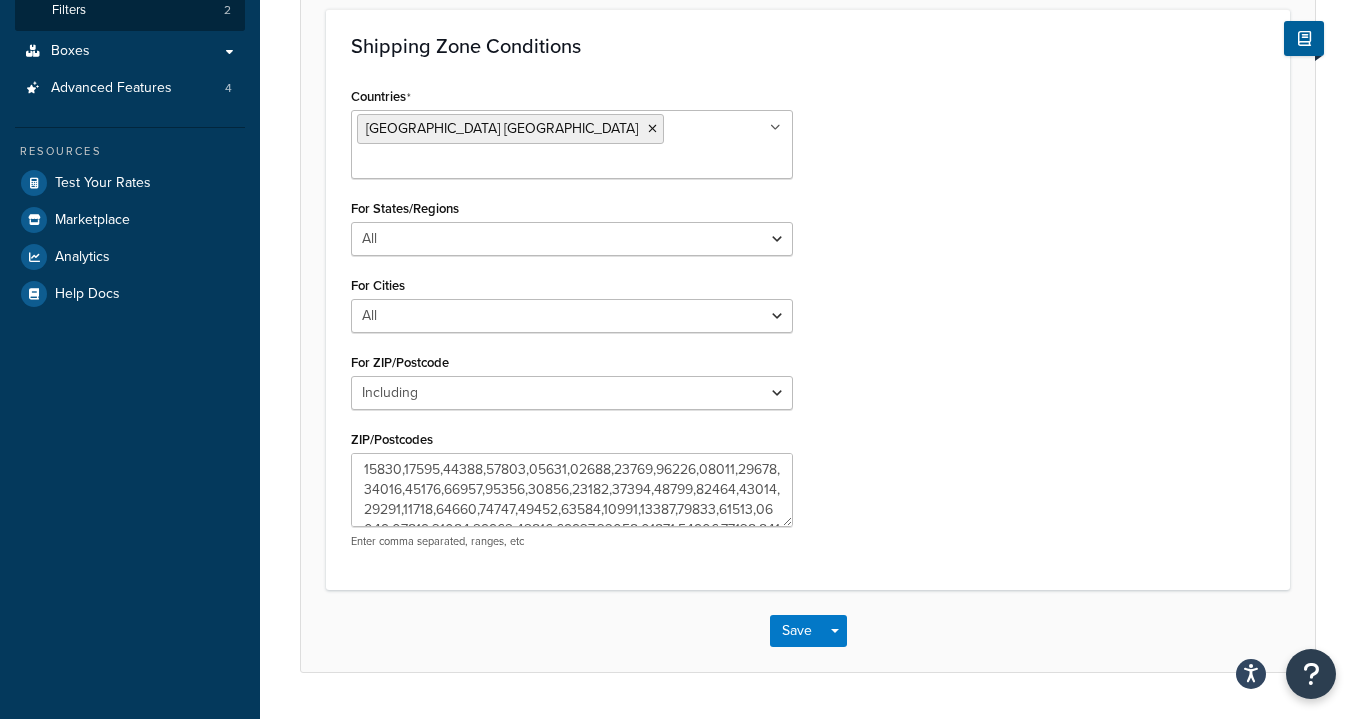 scroll, scrollTop: 518, scrollLeft: 0, axis: vertical 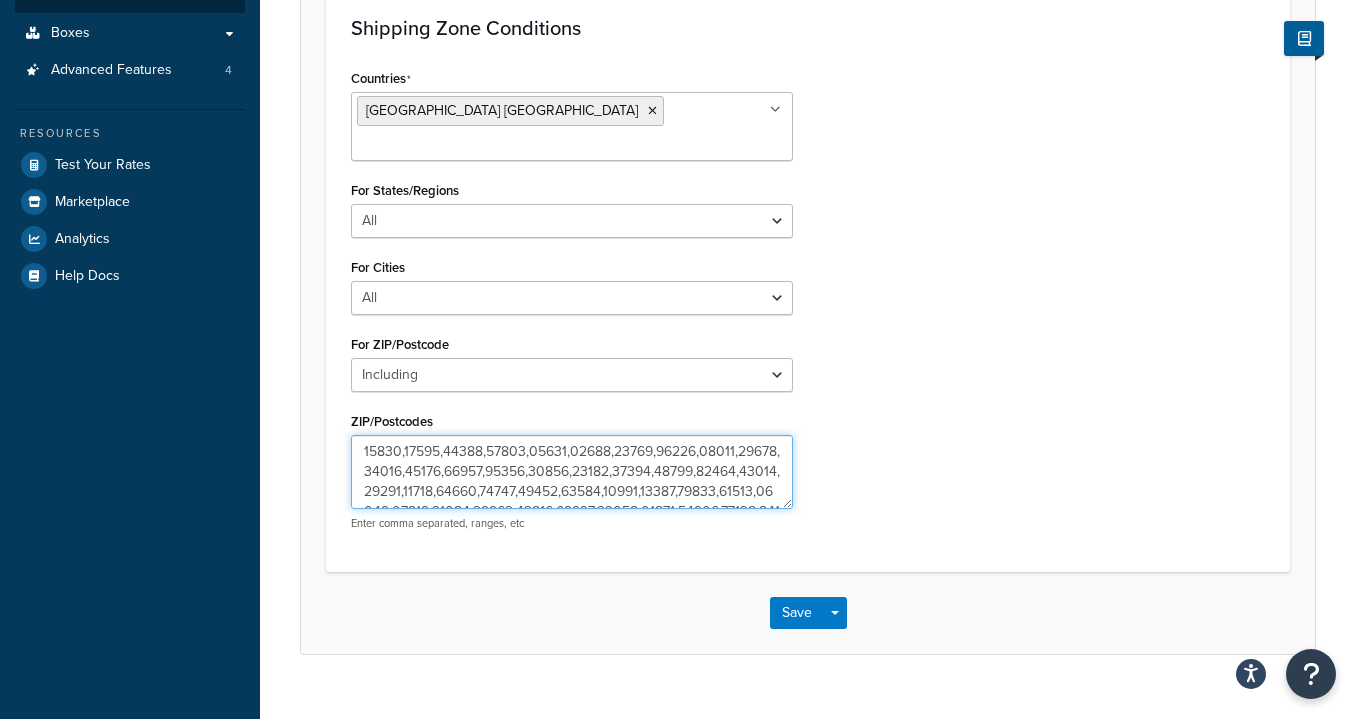 click on "ZIP/Postcodes" at bounding box center [572, 472] 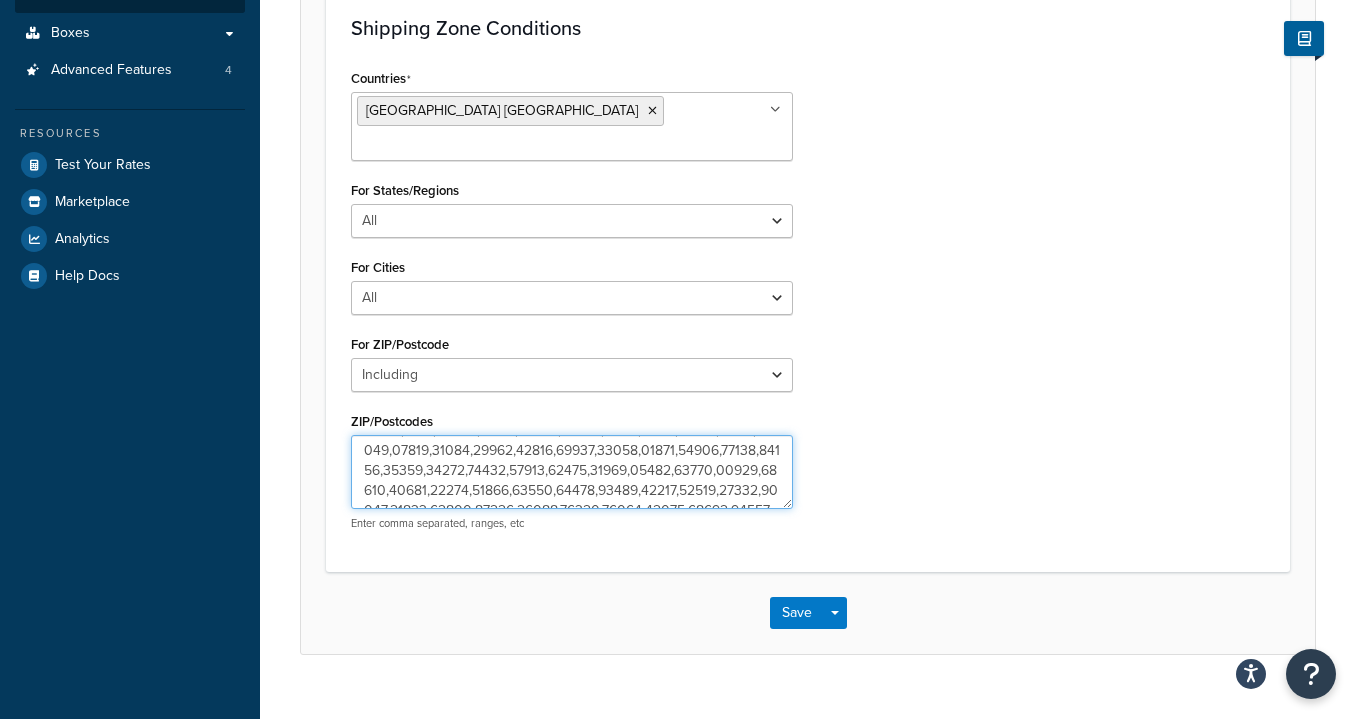 scroll, scrollTop: 74, scrollLeft: 0, axis: vertical 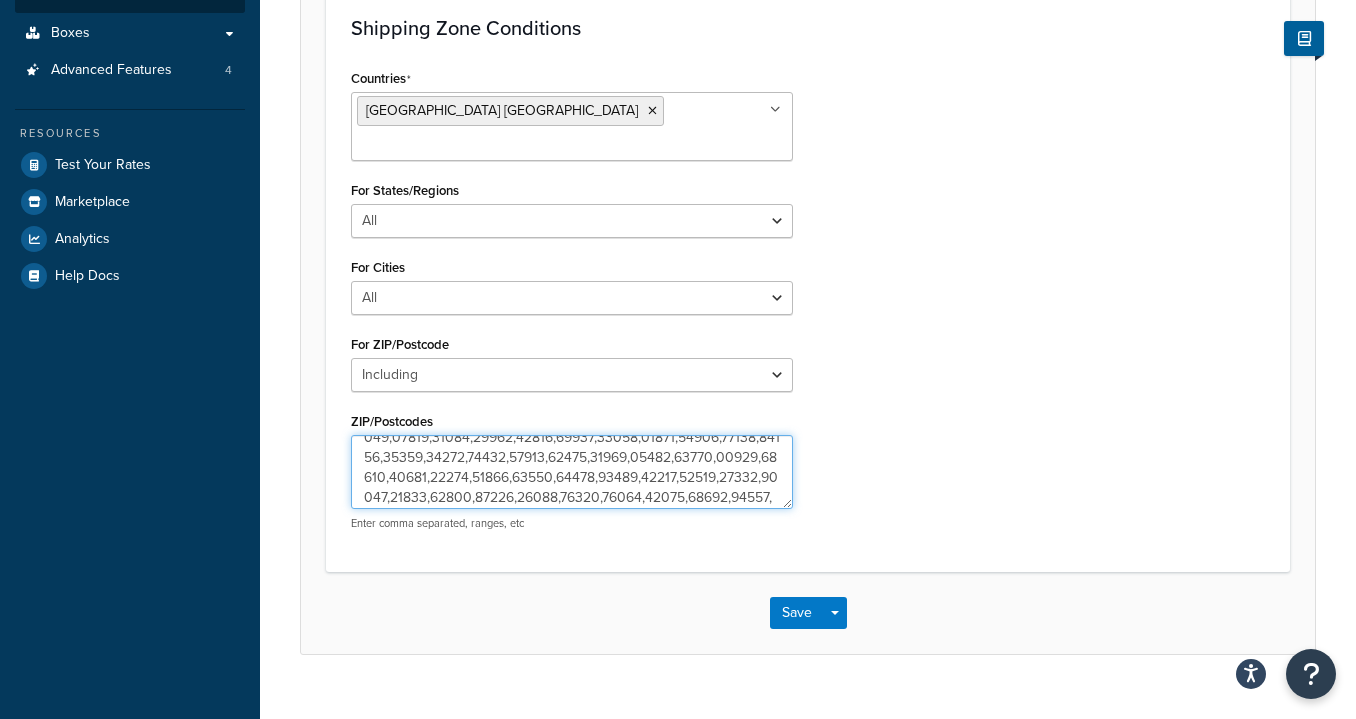 click on "ZIP/Postcodes" at bounding box center [572, 472] 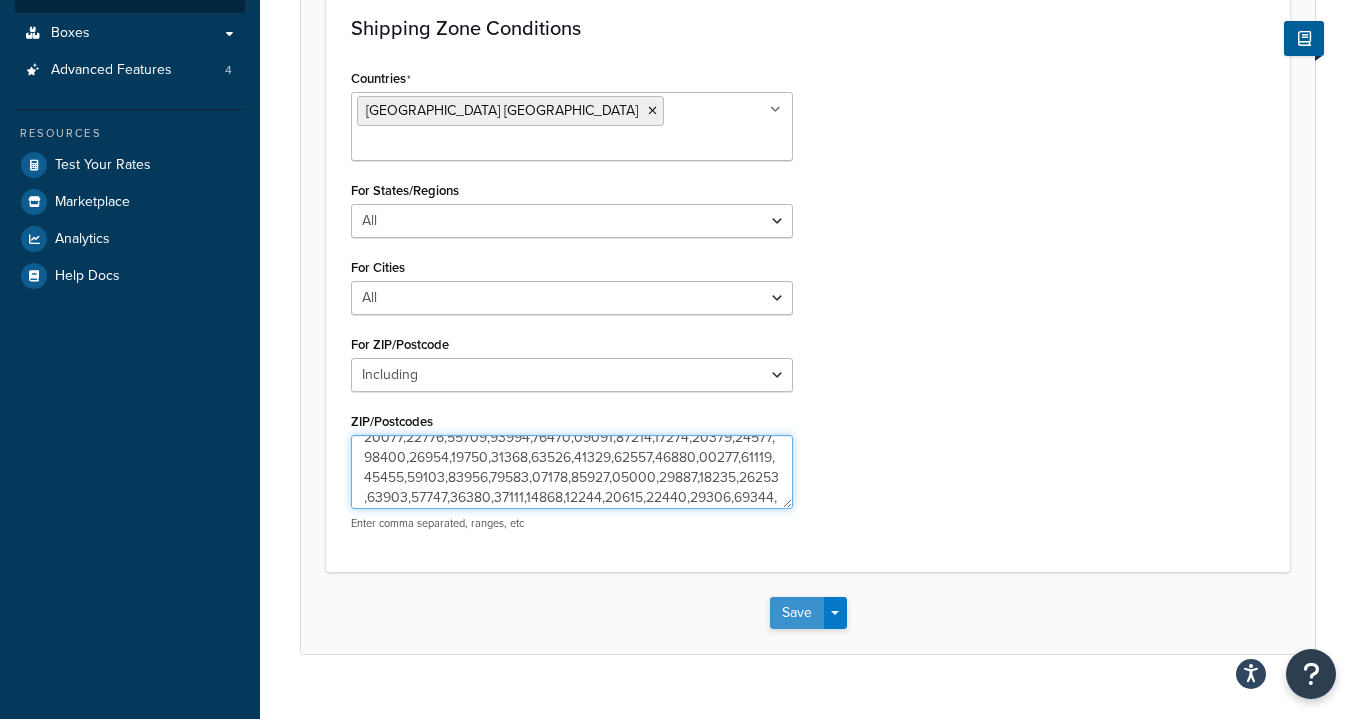 type on "64420,64424,64426,64431,64441,64442,64445,64456,64458,64461,64467,64475,64476,64481,64486,64496,64498,64499,64601,64623,64628,64630,64631,64632,64635,64639,64641,64642,64643,64645,64646,64648,64651,64652,64653,64655,64658,64659,64660,64661,64667,64672,64673,64674,64676,64679,64681,64683,64688,64728,64730,64738,64744,64755,64756,64759,64762,64763,64766,64767,64769,64776,64781,64784,64801,64802,64803,66412,66509,66508,66507,66506,66505,66503,66502,66710,66711,66712,66713,66724,66725,66728,66735,66736,66739,66740,66743,66753,66756,66757,66759,66760,66763,66770,66771,66773,66776,66778,66780,66781,66782,66840,66842,66851,66858,66859,66861,66866,67001,67002,67005,67008,67010,67012,67013,67016,67017,67019,67020,67023,67024,67025,67026,67030,67031,67037,67038,67039,67041,67042,67047,67050,67051,67052,67053,67055,67056,67060,67062,67063,67067,67072,67073,67074,67101,67102,67107,67108,67110,67114,67117,67119,67120,67122,67123,67131,67132,67133,67135,67137,67144,67146,67147,67149,67151,67152,67154,67156,67201,67202,6..." 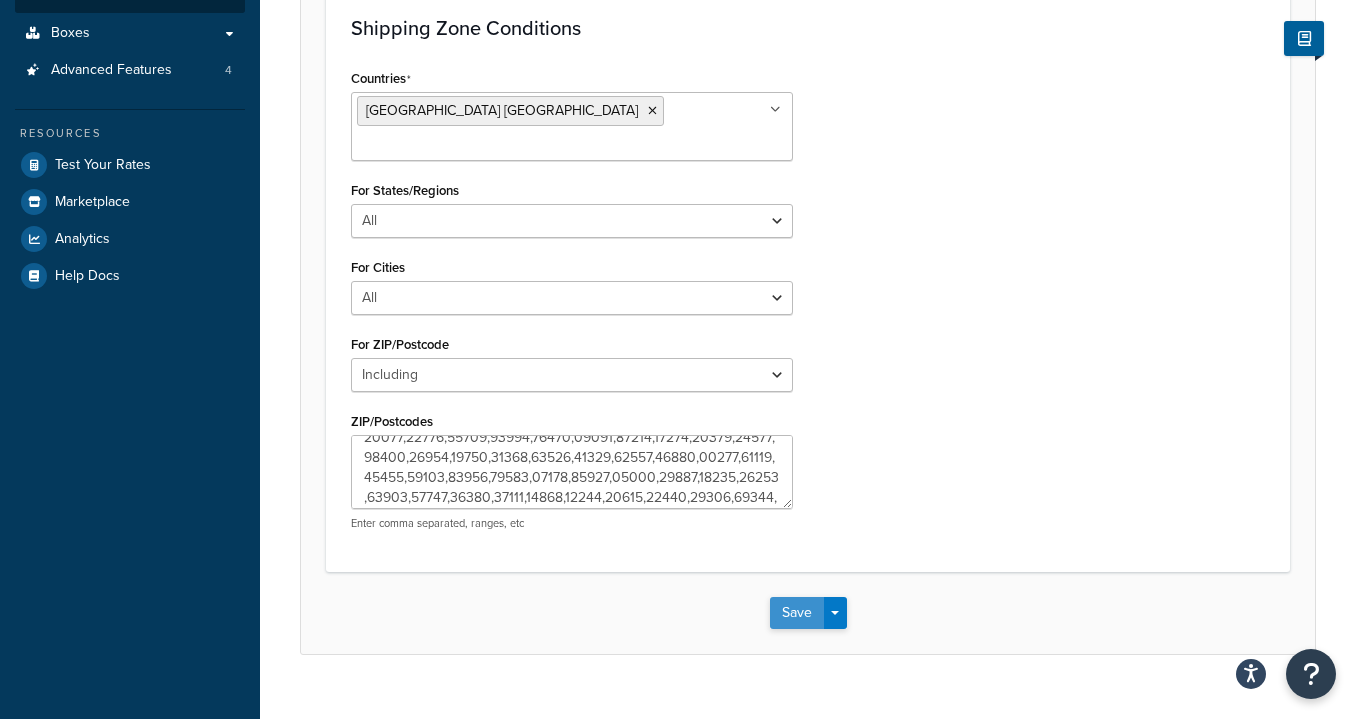 click on "Save" at bounding box center (797, 613) 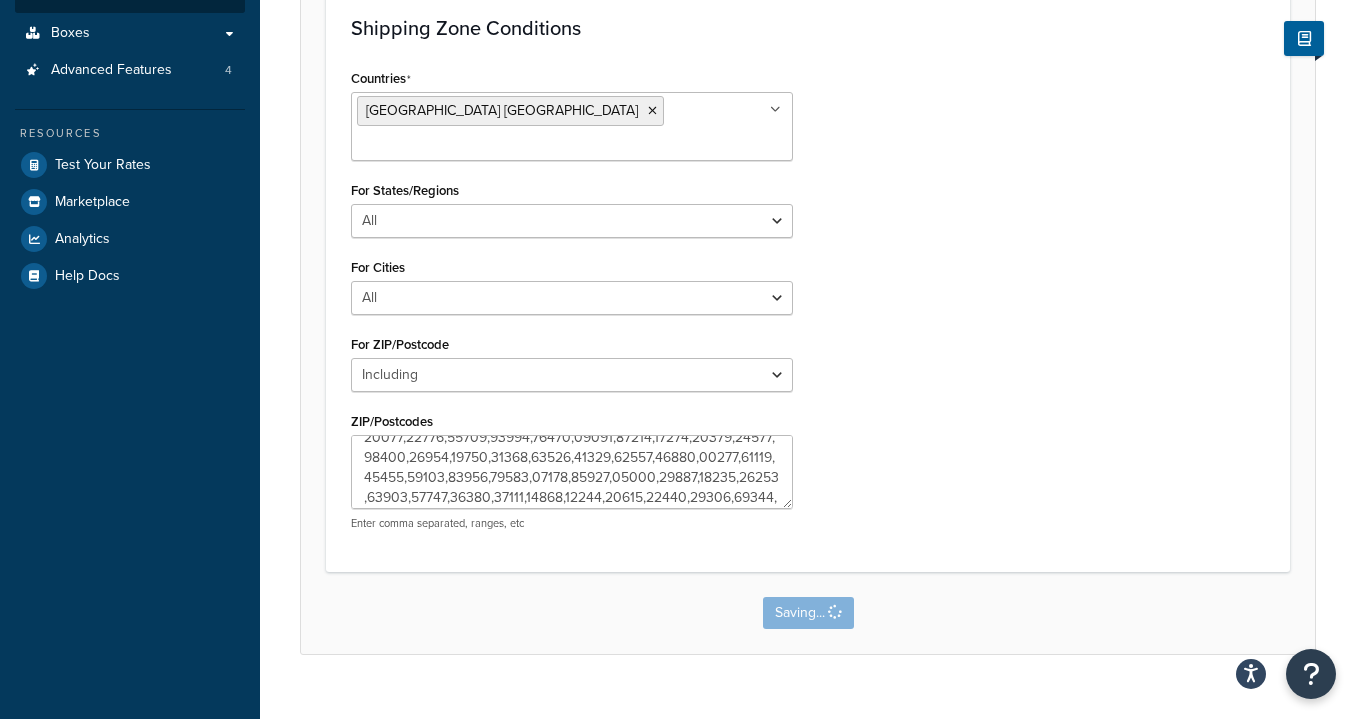 scroll, scrollTop: 0, scrollLeft: 0, axis: both 